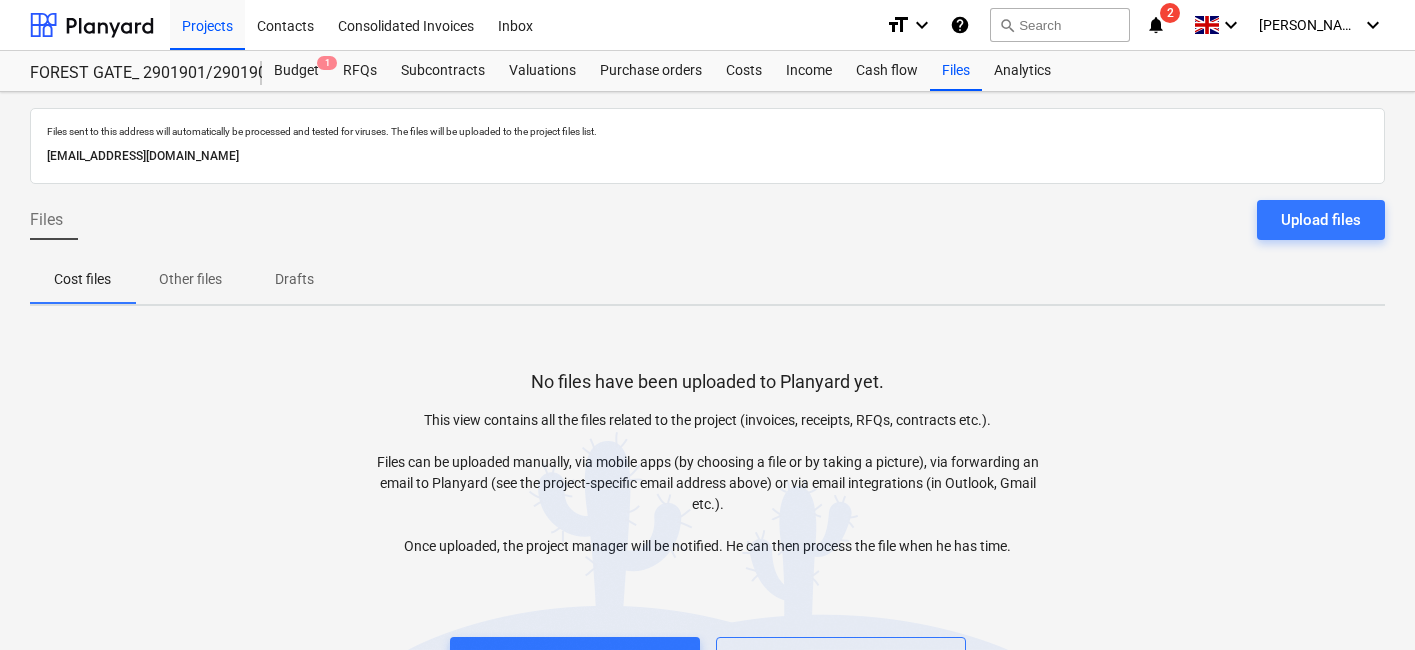 scroll, scrollTop: 0, scrollLeft: 0, axis: both 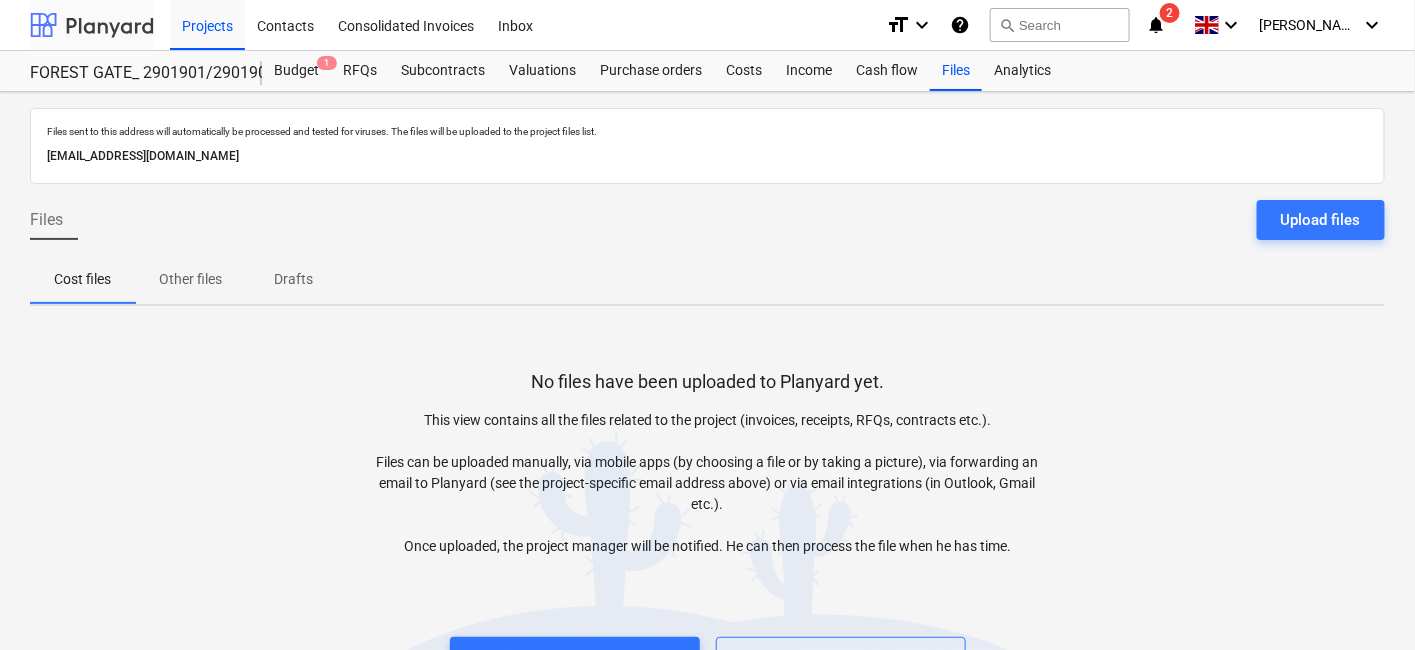 click at bounding box center [92, 25] 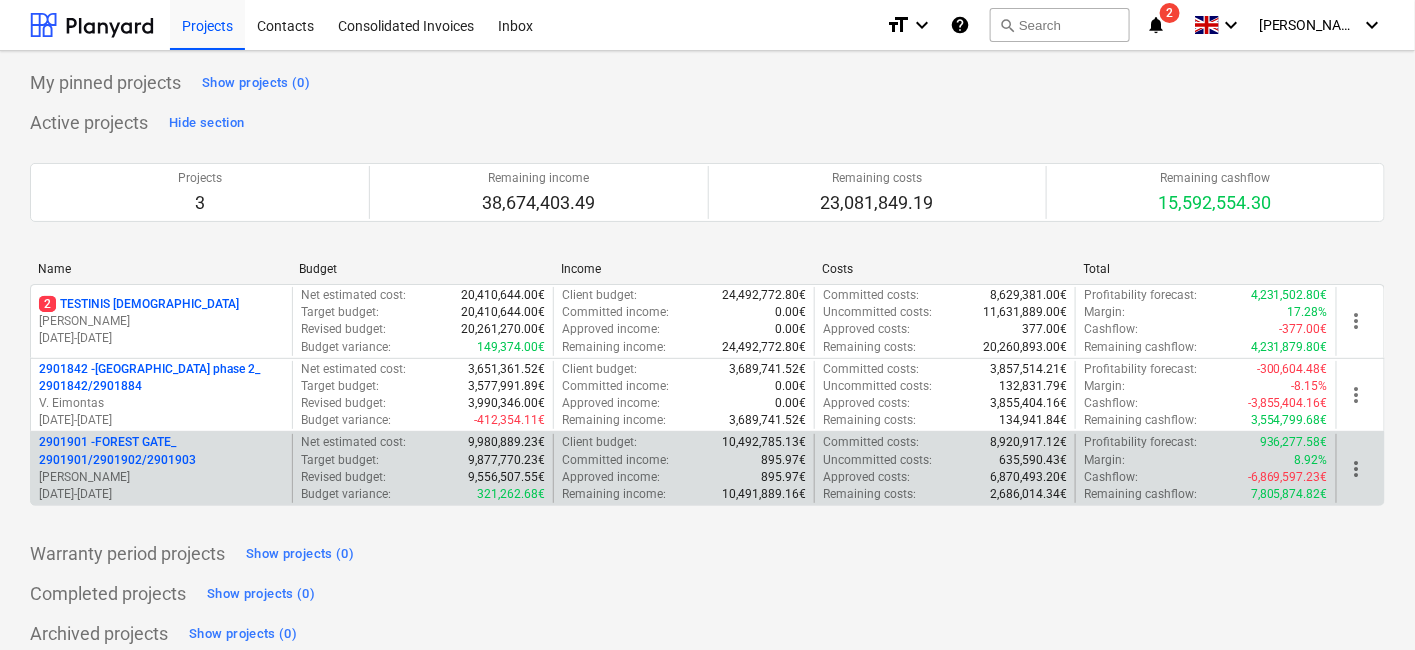 click on "2901901 -  FOREST GATE_ 2901901/2901902/2901903" at bounding box center (161, 451) 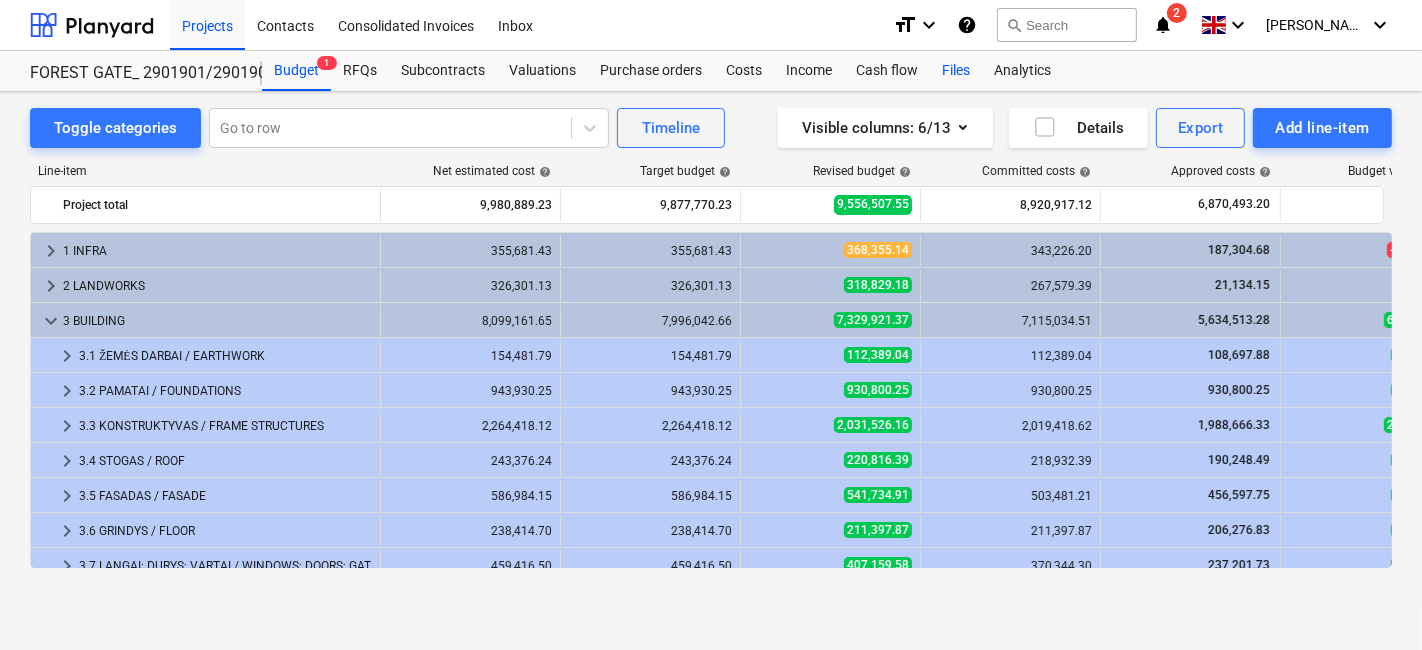 click on "Files" at bounding box center [956, 71] 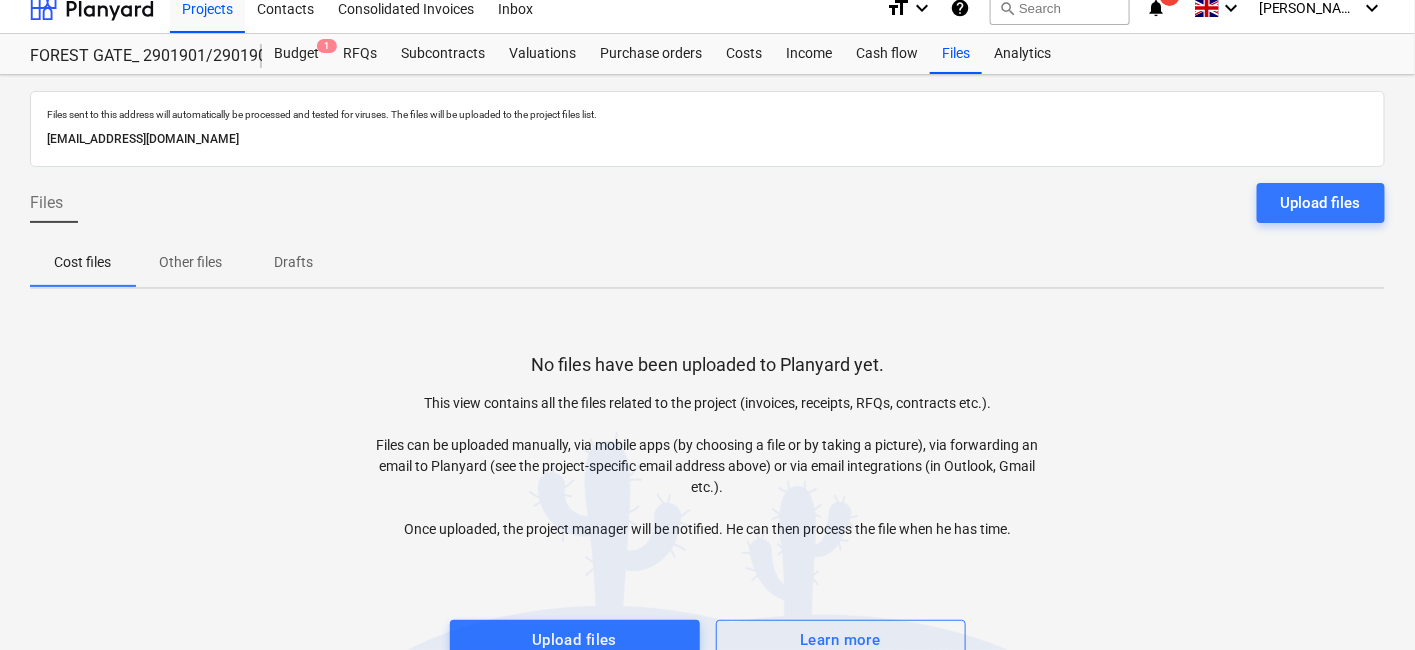 scroll, scrollTop: 0, scrollLeft: 0, axis: both 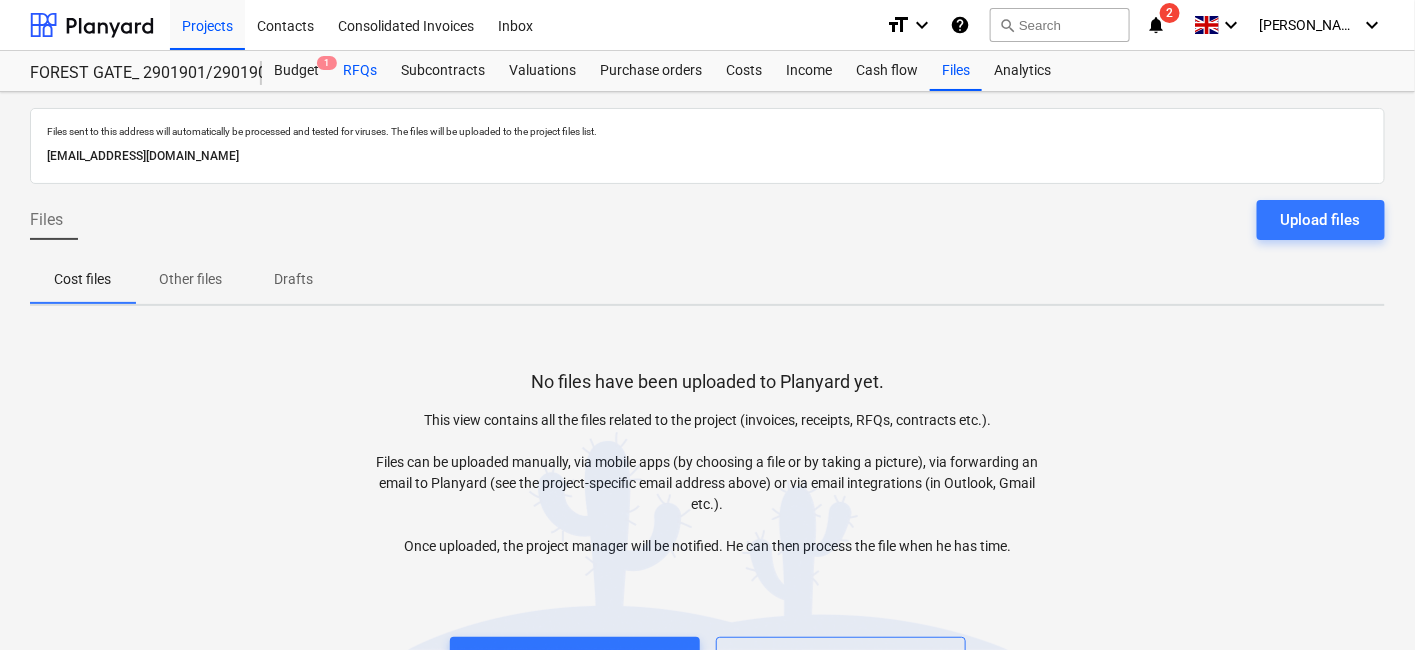 click on "RFQs" at bounding box center (360, 71) 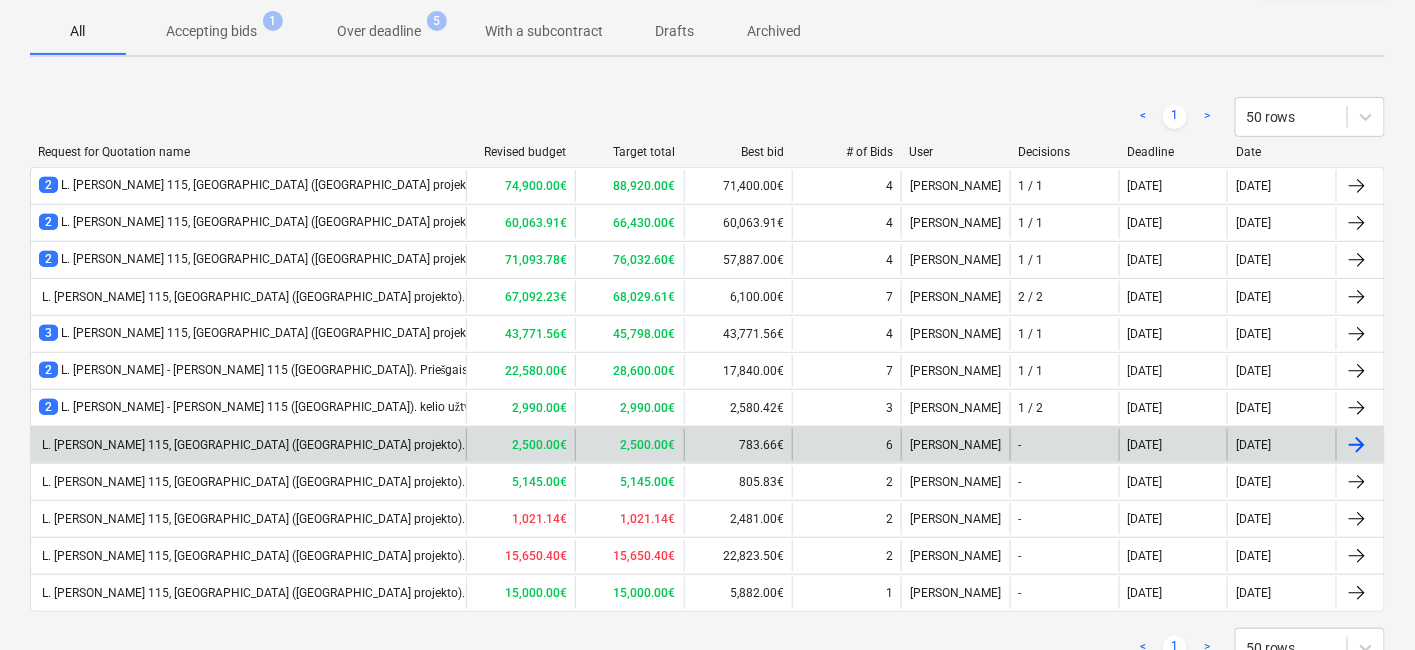 scroll, scrollTop: 225, scrollLeft: 0, axis: vertical 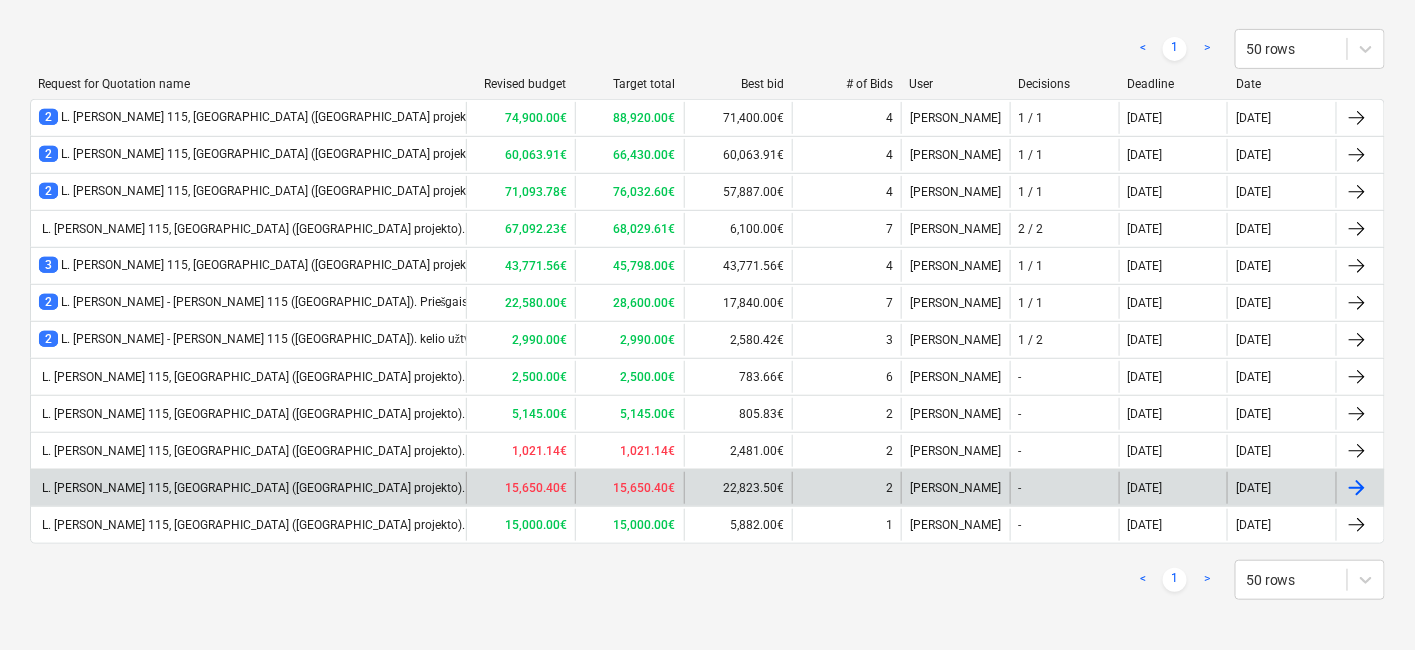 click on "L. [PERSON_NAME] 115, [GEOGRAPHIC_DATA] ([GEOGRAPHIC_DATA] projekto). Postatybinio valymo konkursas. 1E" at bounding box center (349, 488) 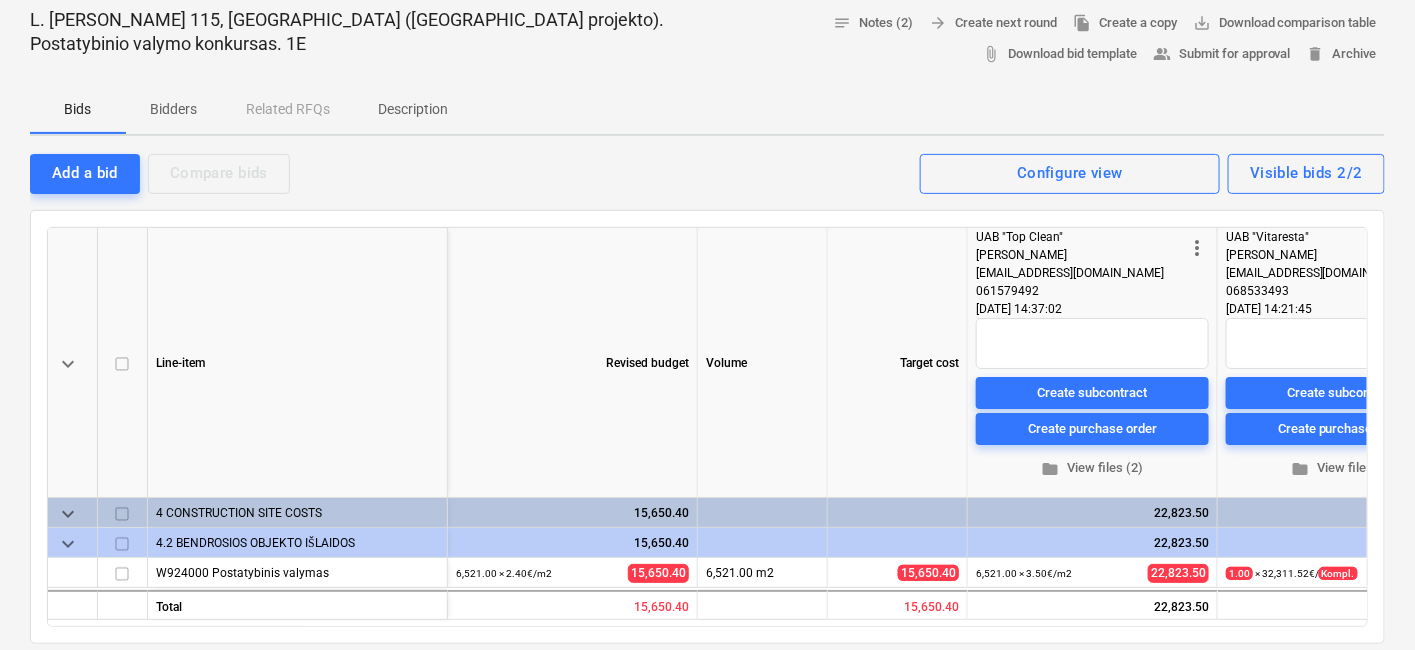 scroll, scrollTop: 0, scrollLeft: 0, axis: both 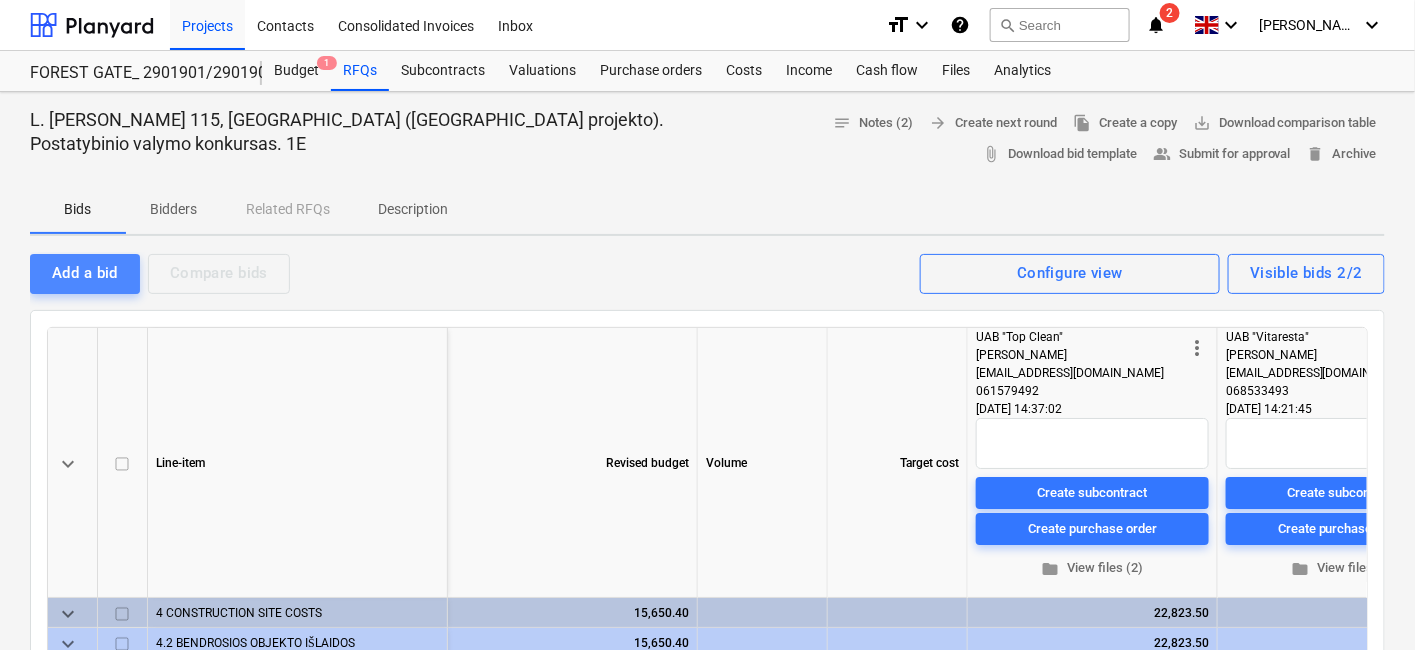 click on "Add a bid" at bounding box center (85, 273) 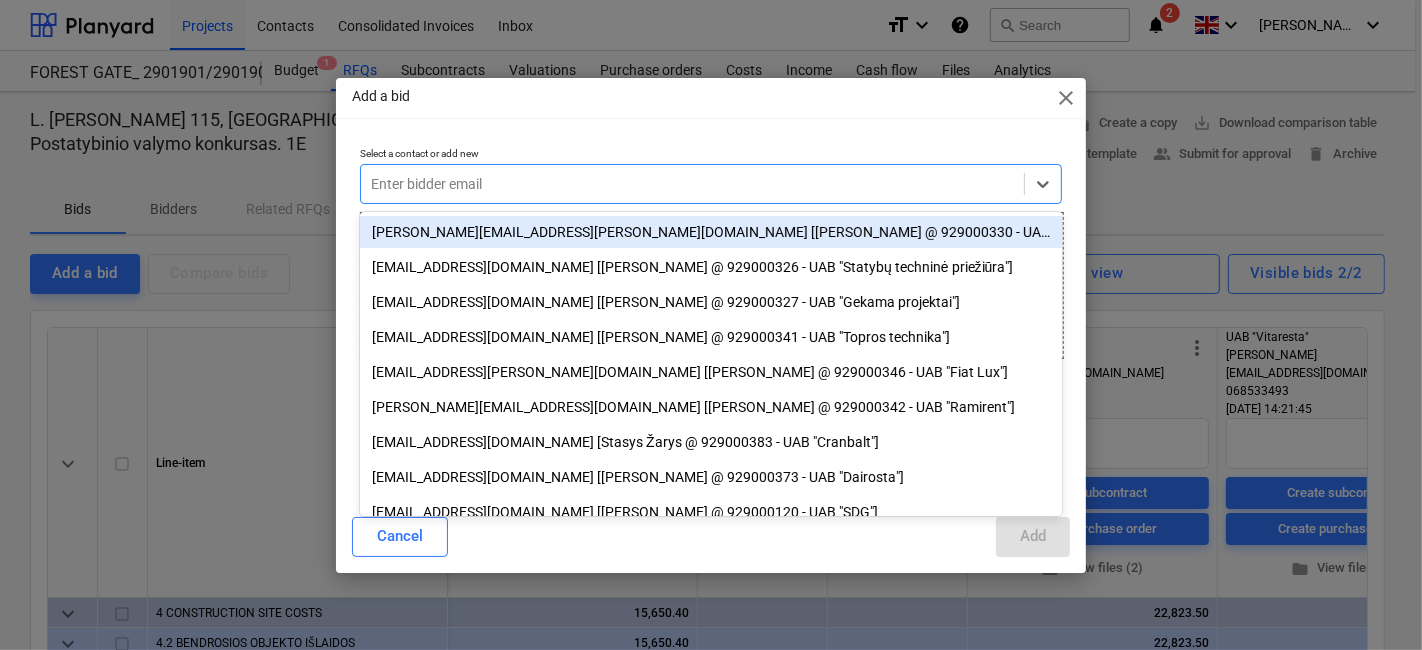 click at bounding box center [692, 184] 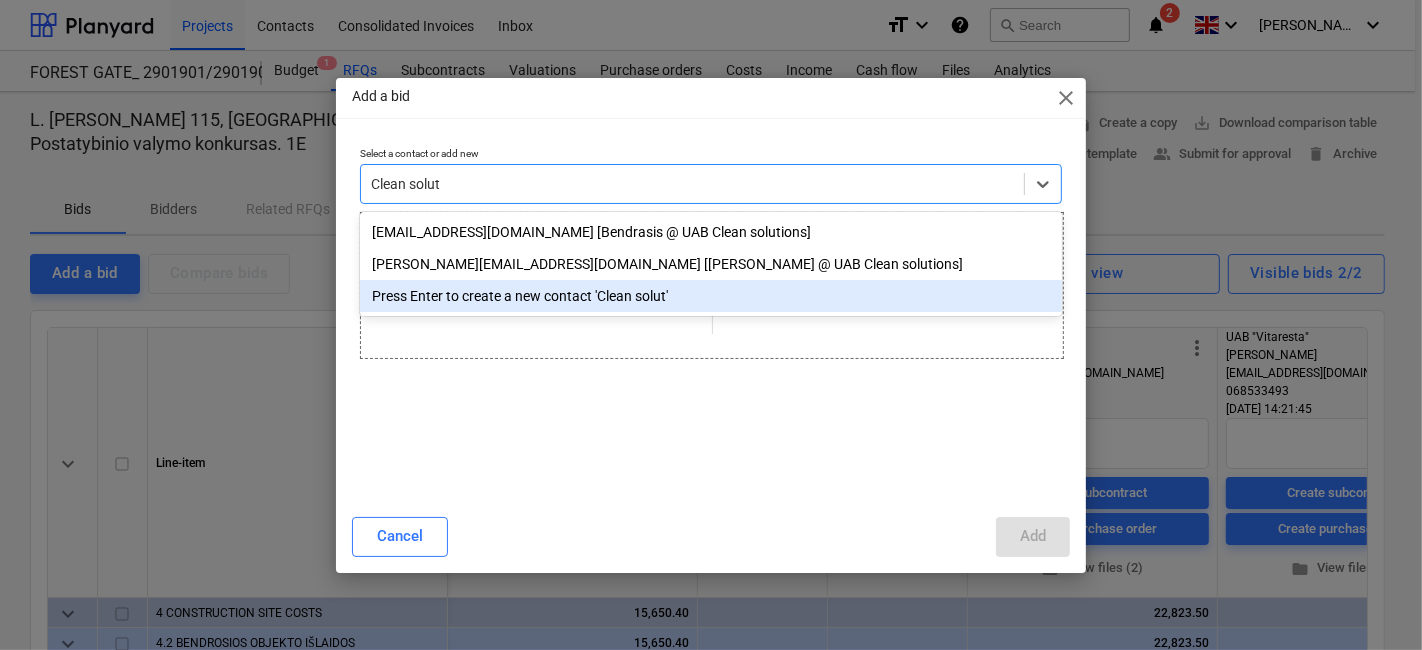 type on "Clean solut" 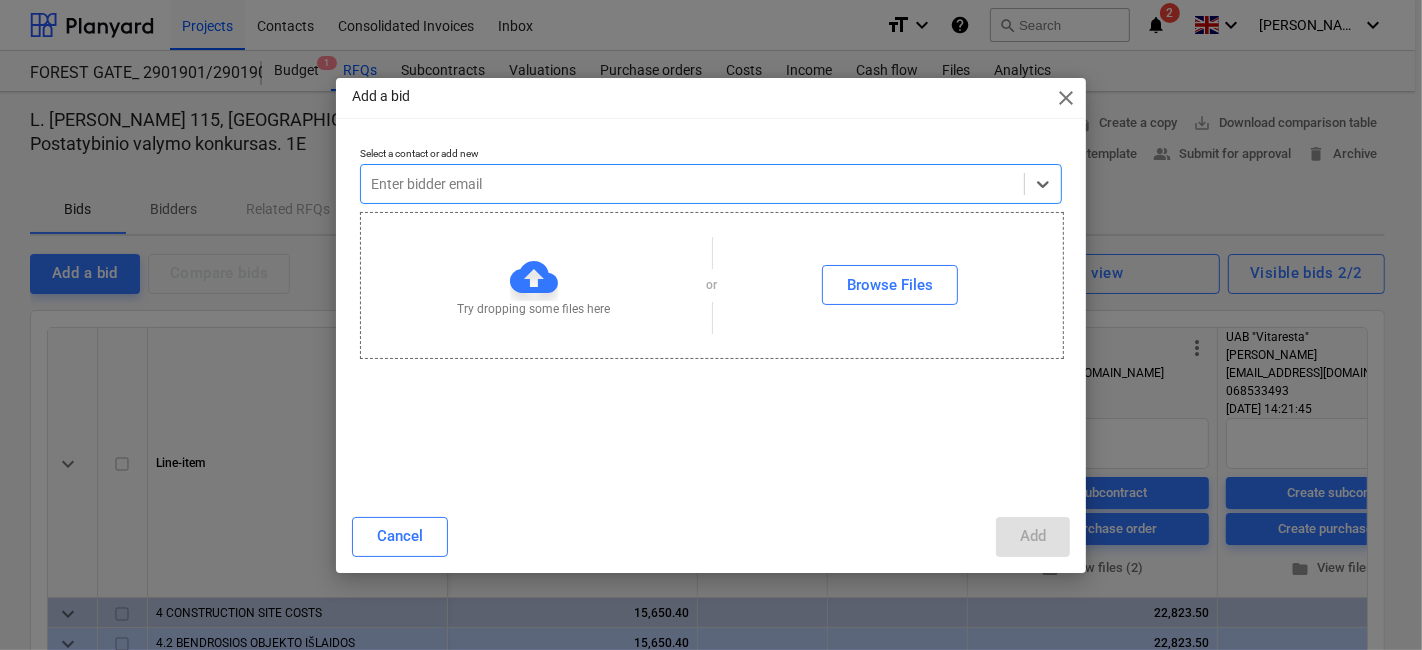click at bounding box center [692, 184] 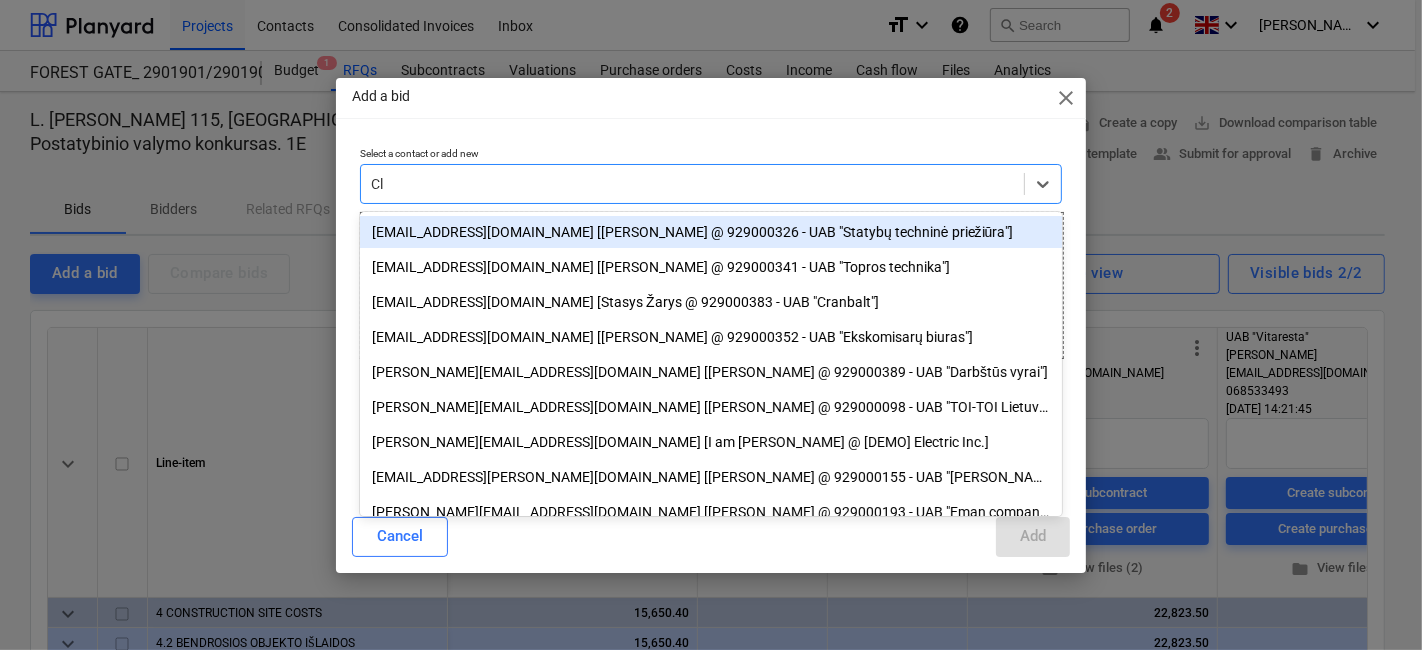 type on "Clean" 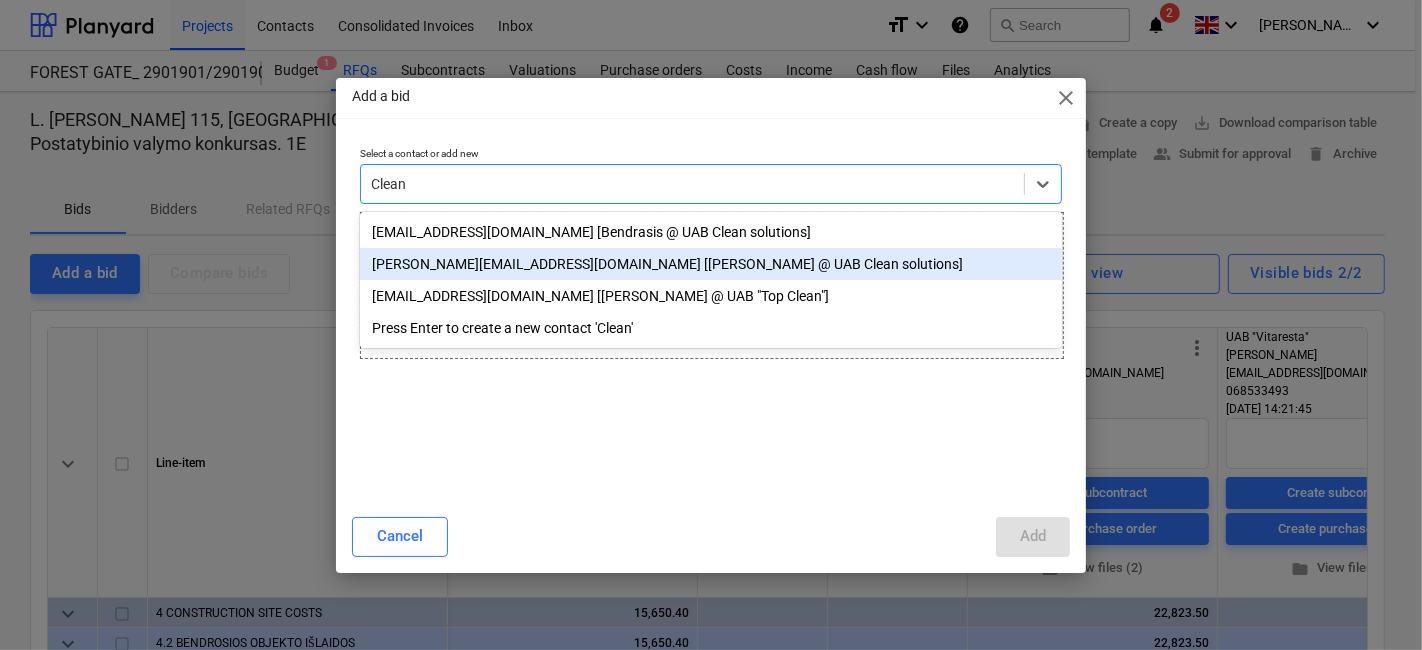 click on "[PERSON_NAME][EMAIL_ADDRESS][DOMAIN_NAME] [[PERSON_NAME]  @ UAB Clean solutions]" at bounding box center [711, 264] 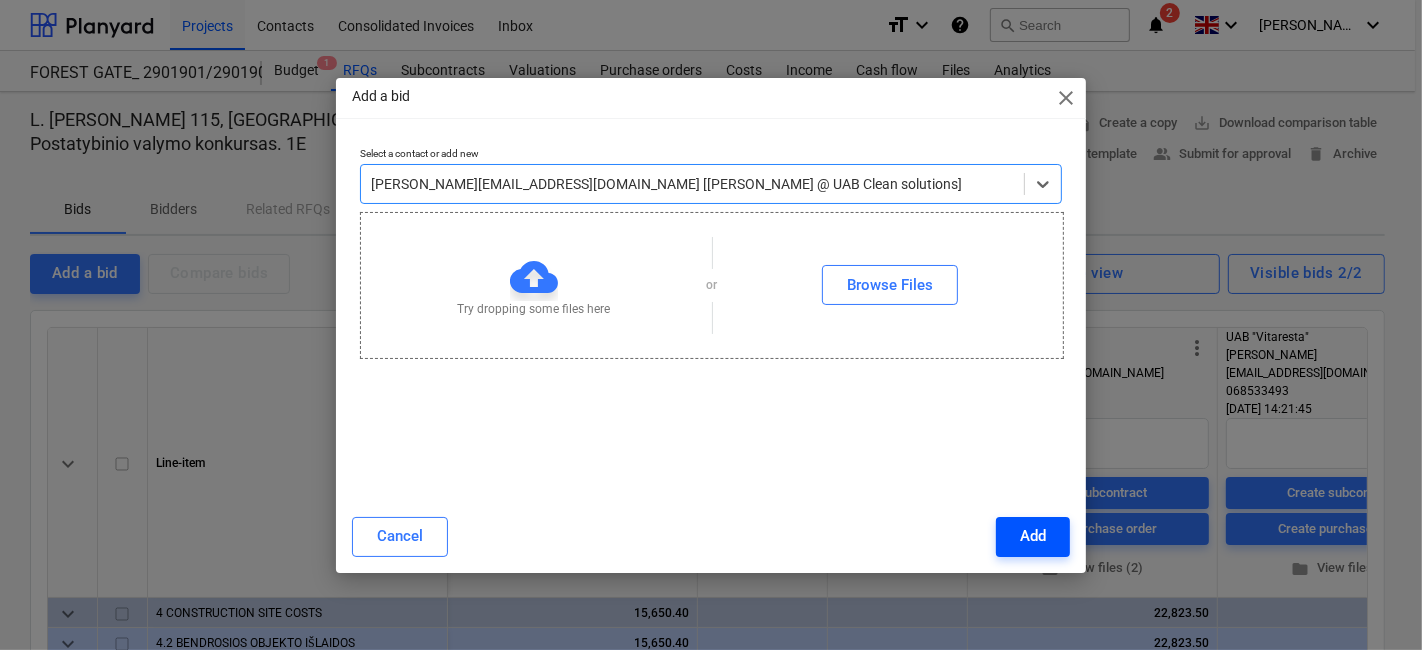 click on "Add" at bounding box center [1033, 536] 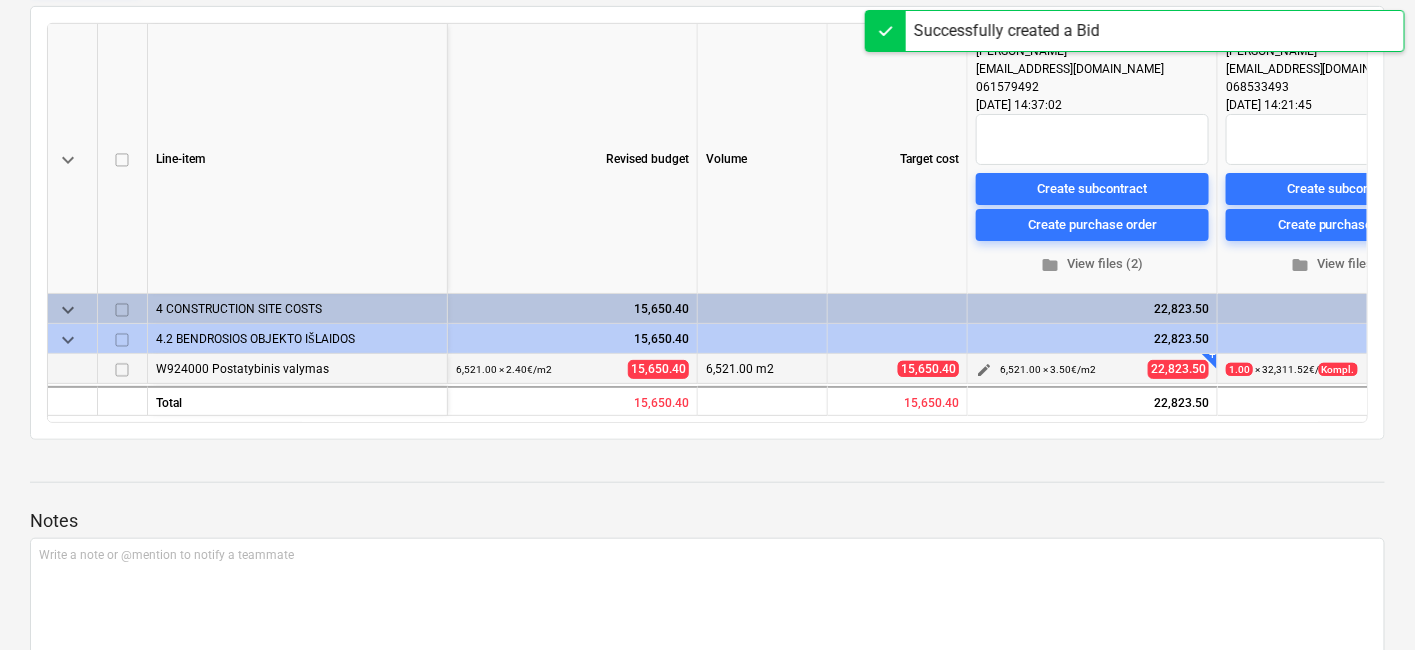 scroll, scrollTop: 222, scrollLeft: 0, axis: vertical 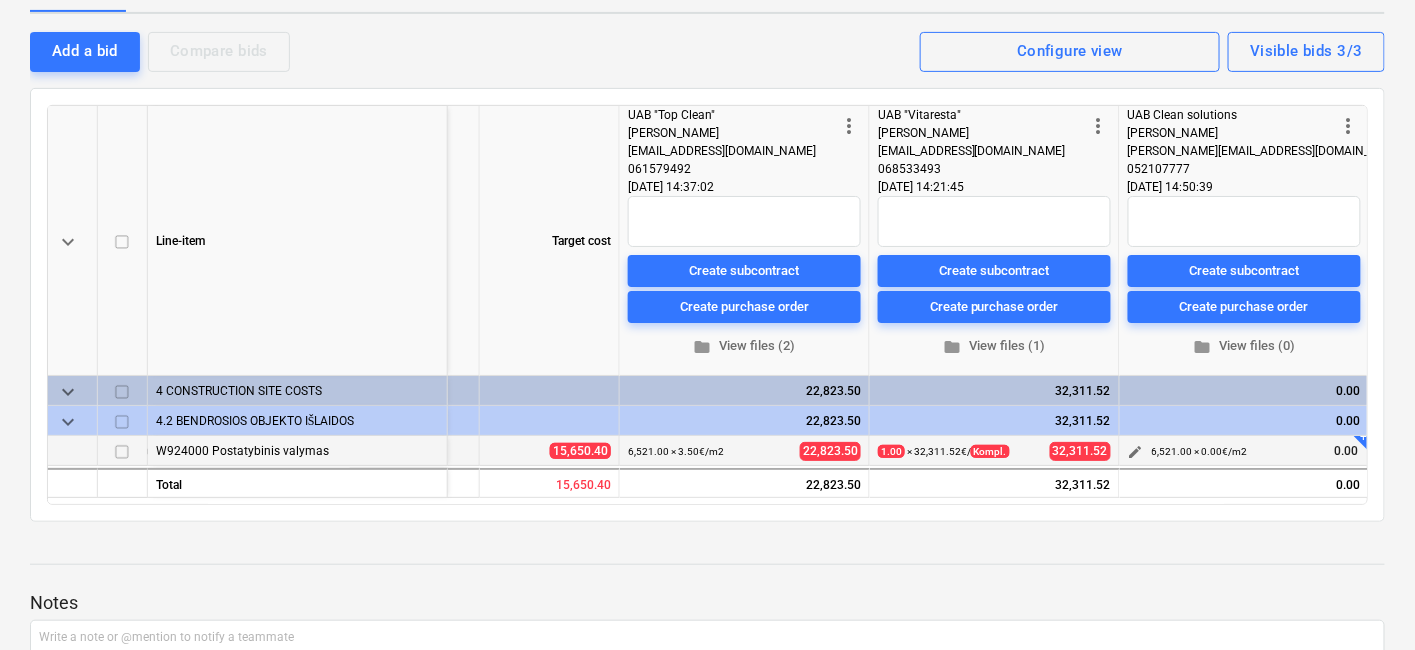 click on "edit" at bounding box center (1136, 452) 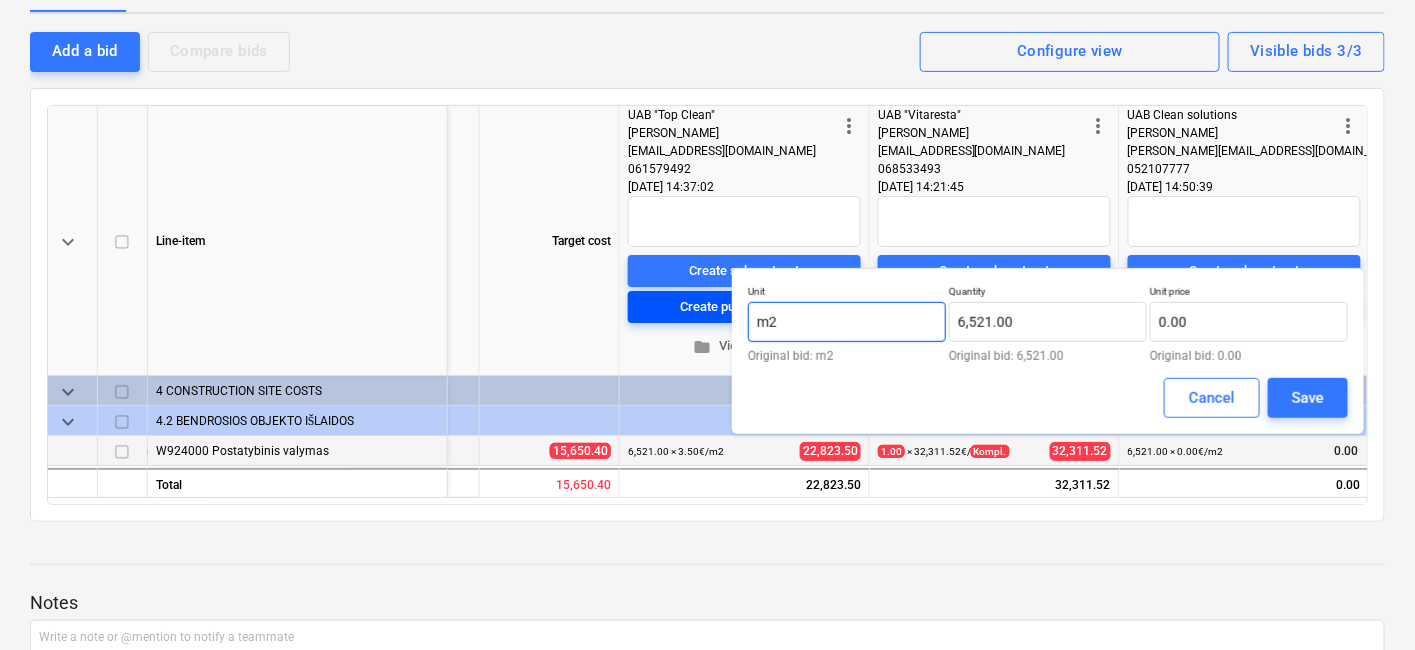 drag, startPoint x: 726, startPoint y: 315, endPoint x: 702, endPoint y: 315, distance: 24 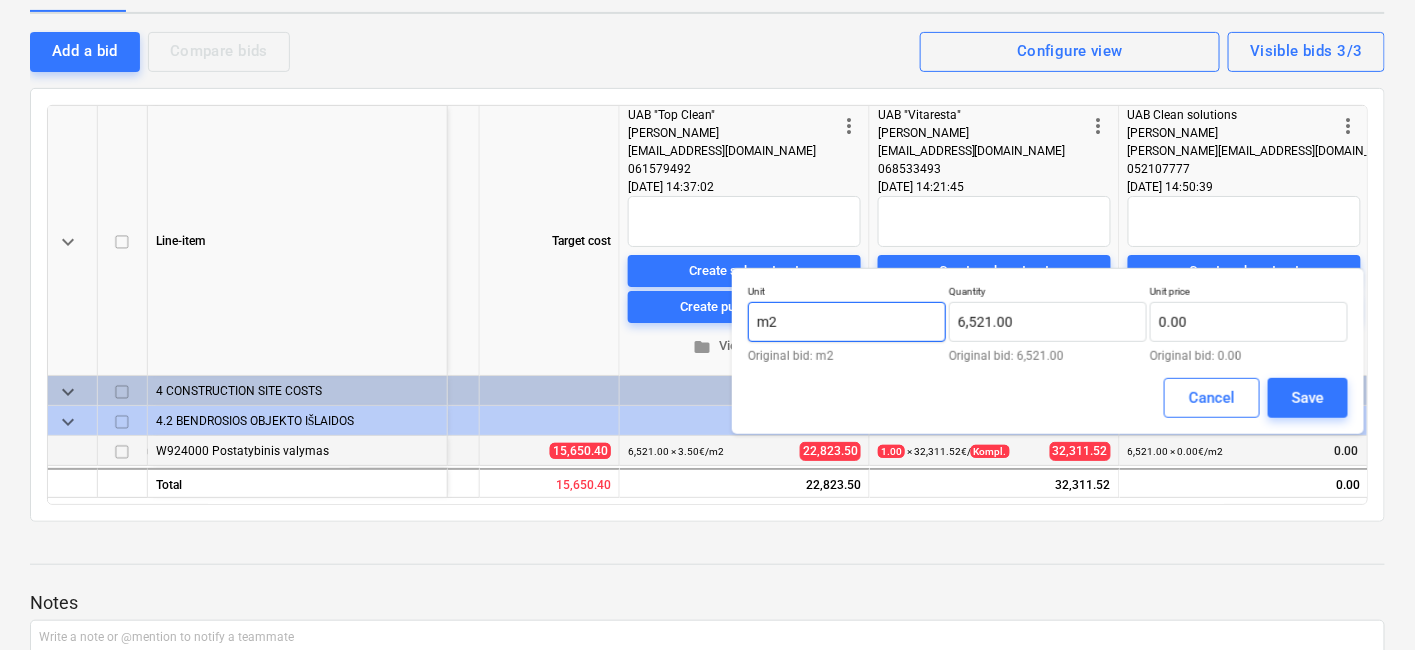 type on "m" 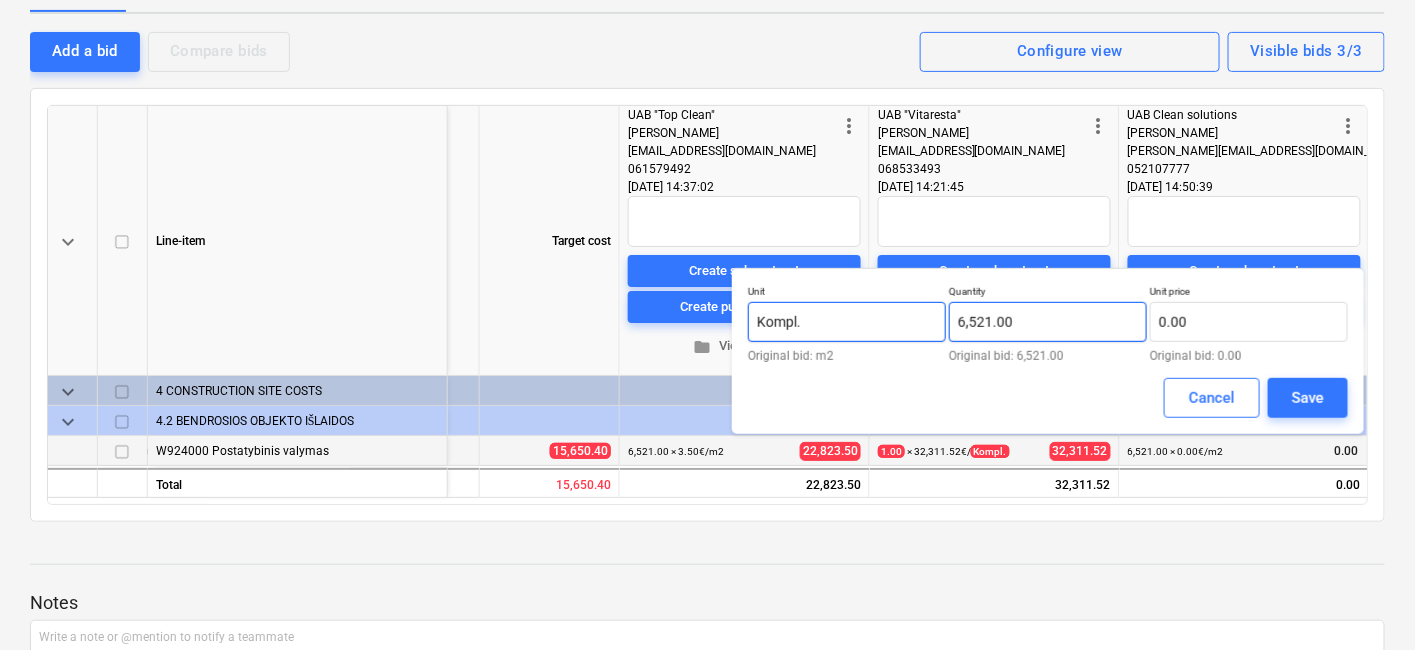 type on "Kompl." 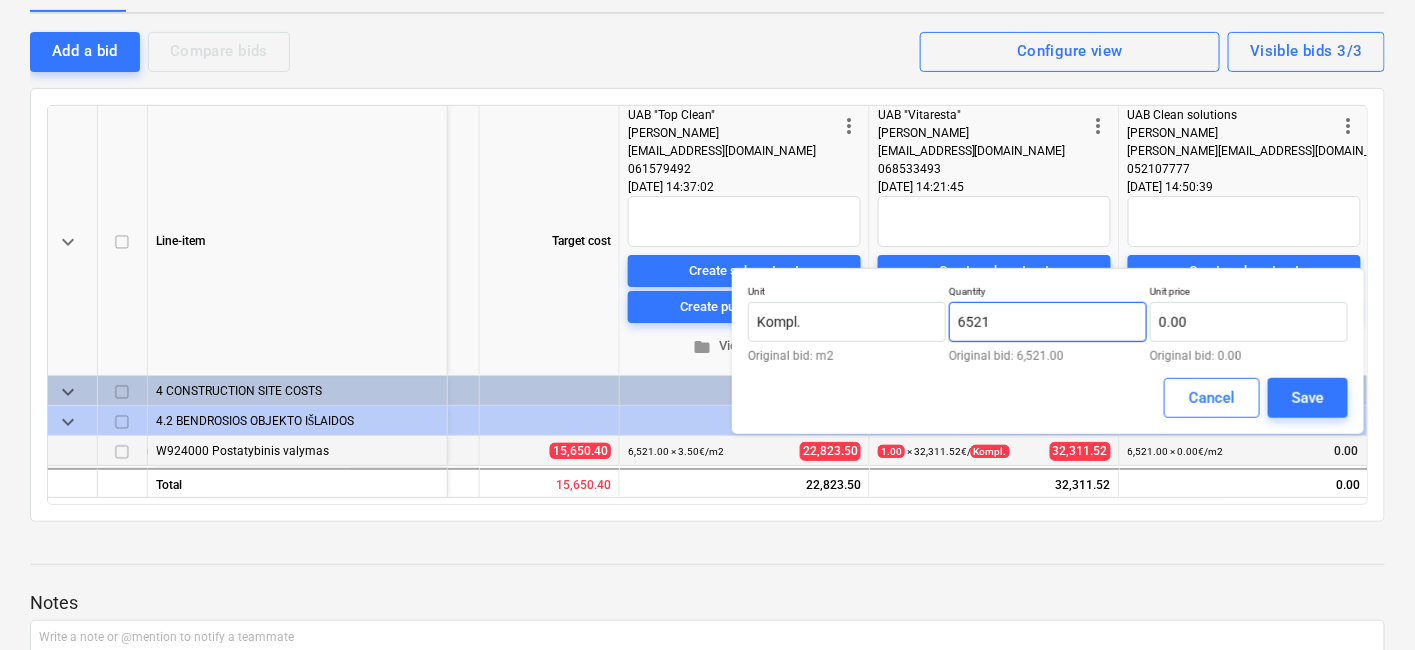 drag, startPoint x: 1022, startPoint y: 333, endPoint x: 1105, endPoint y: 336, distance: 83.0542 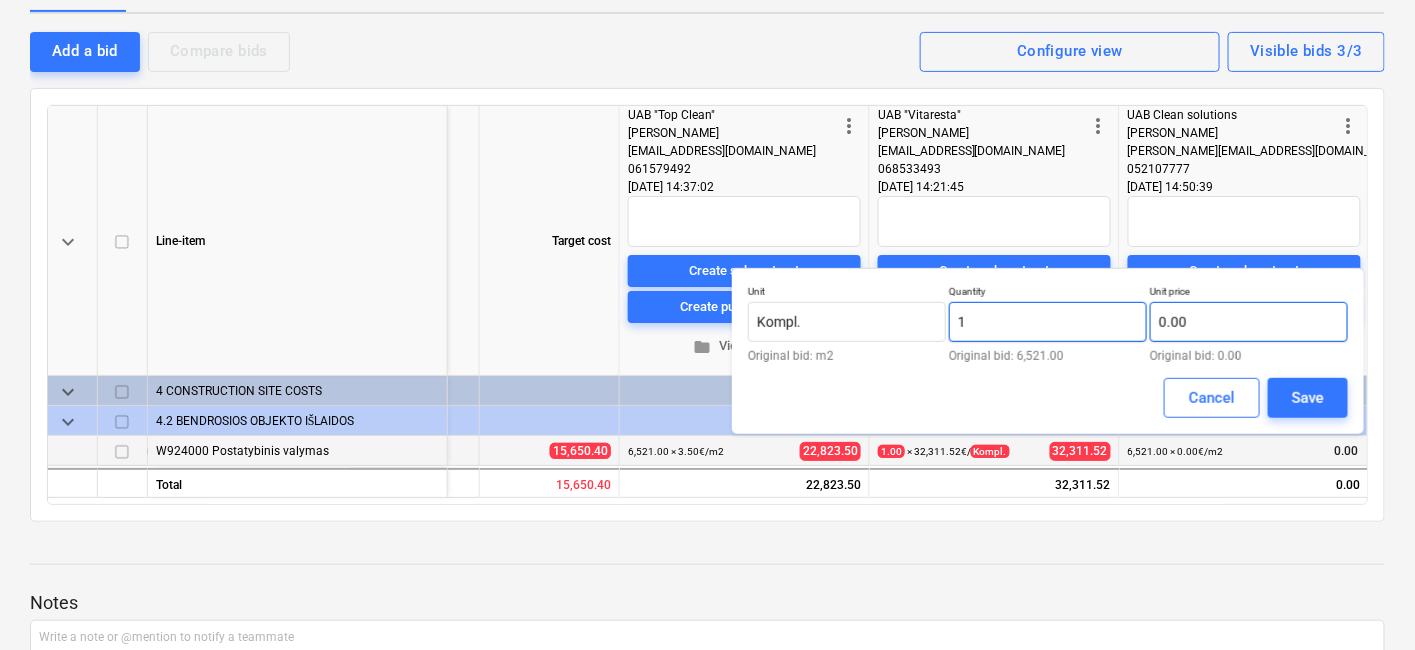 type on "1" 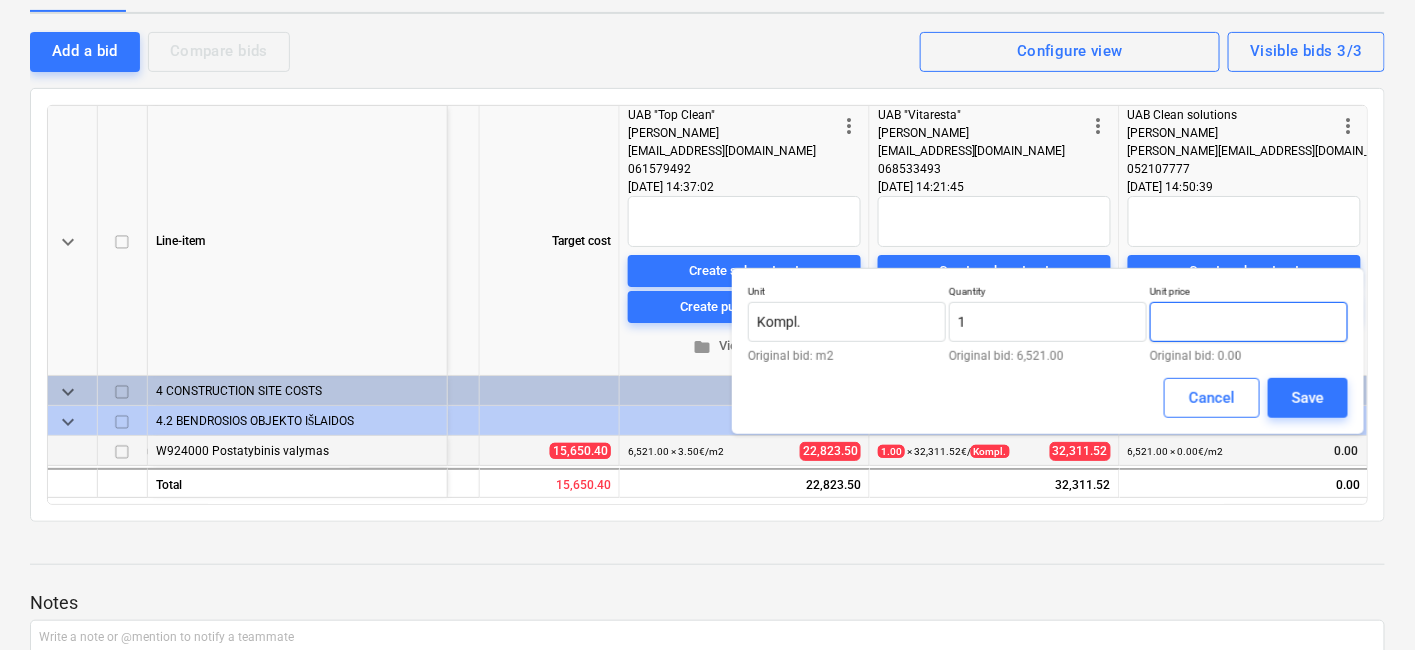 click at bounding box center [1249, 322] 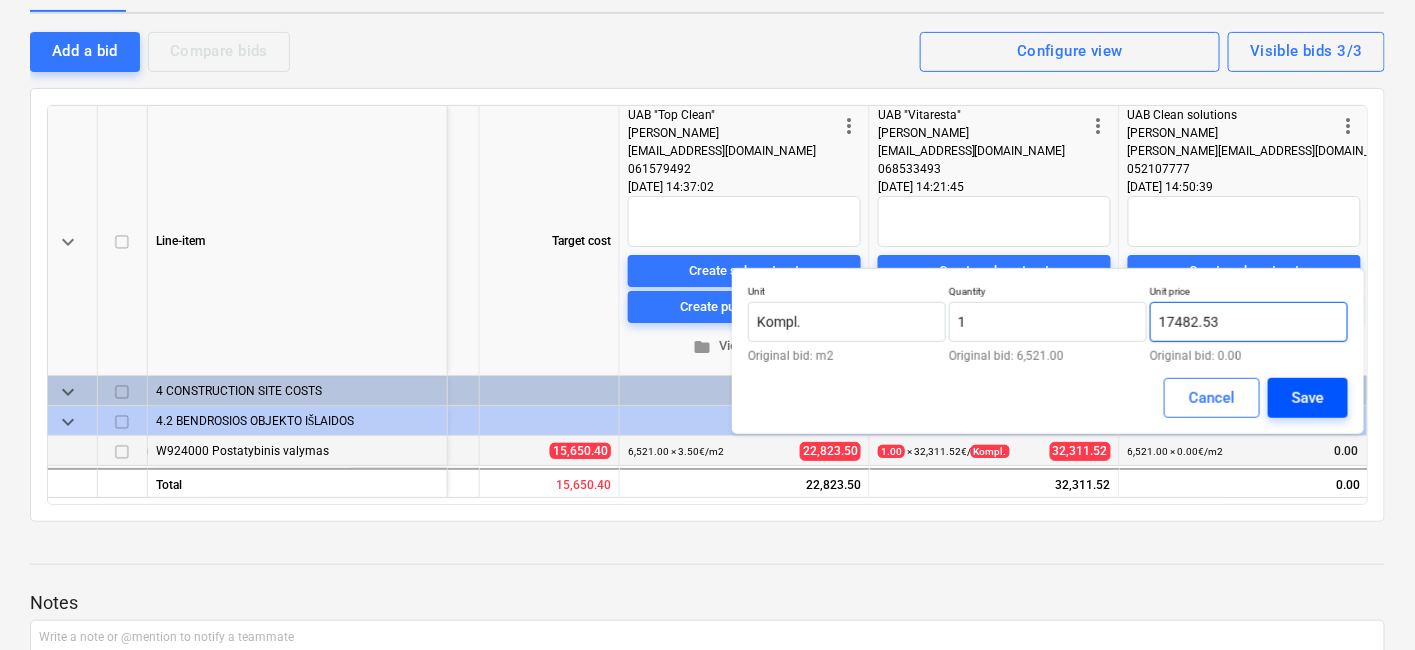 type on "17482.53" 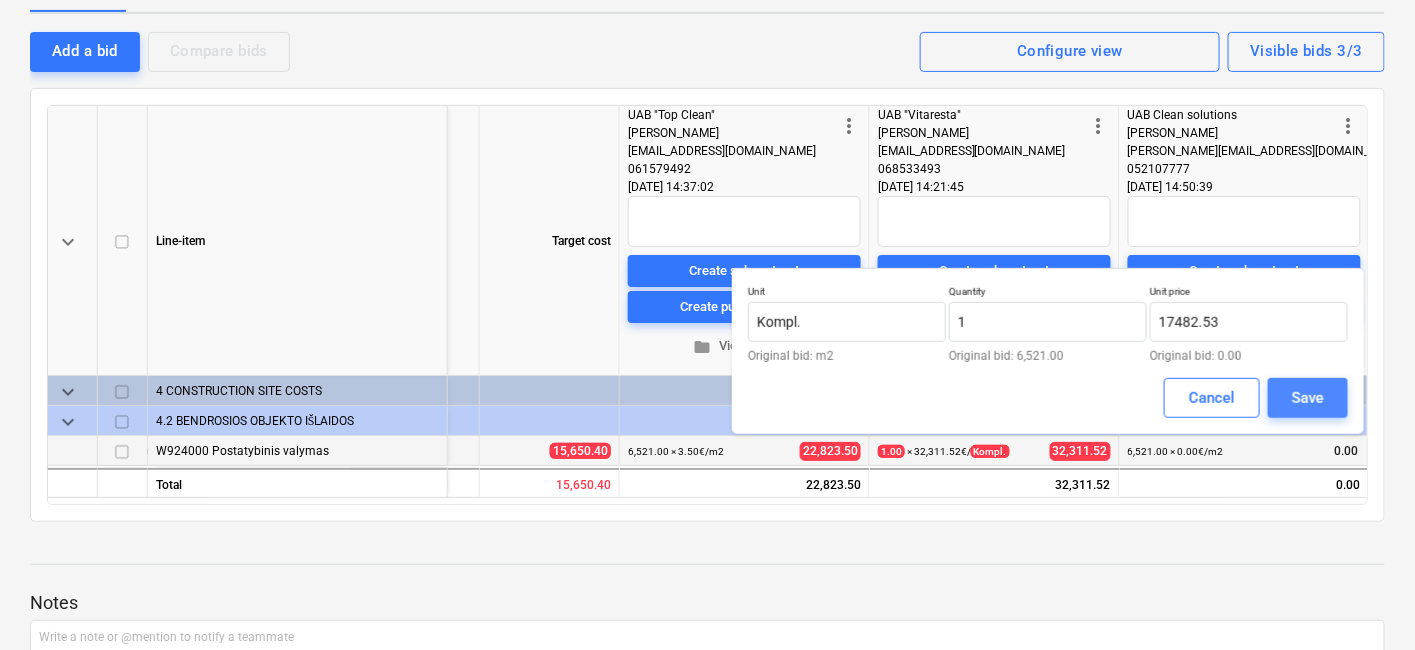 click on "Save" at bounding box center (1308, 398) 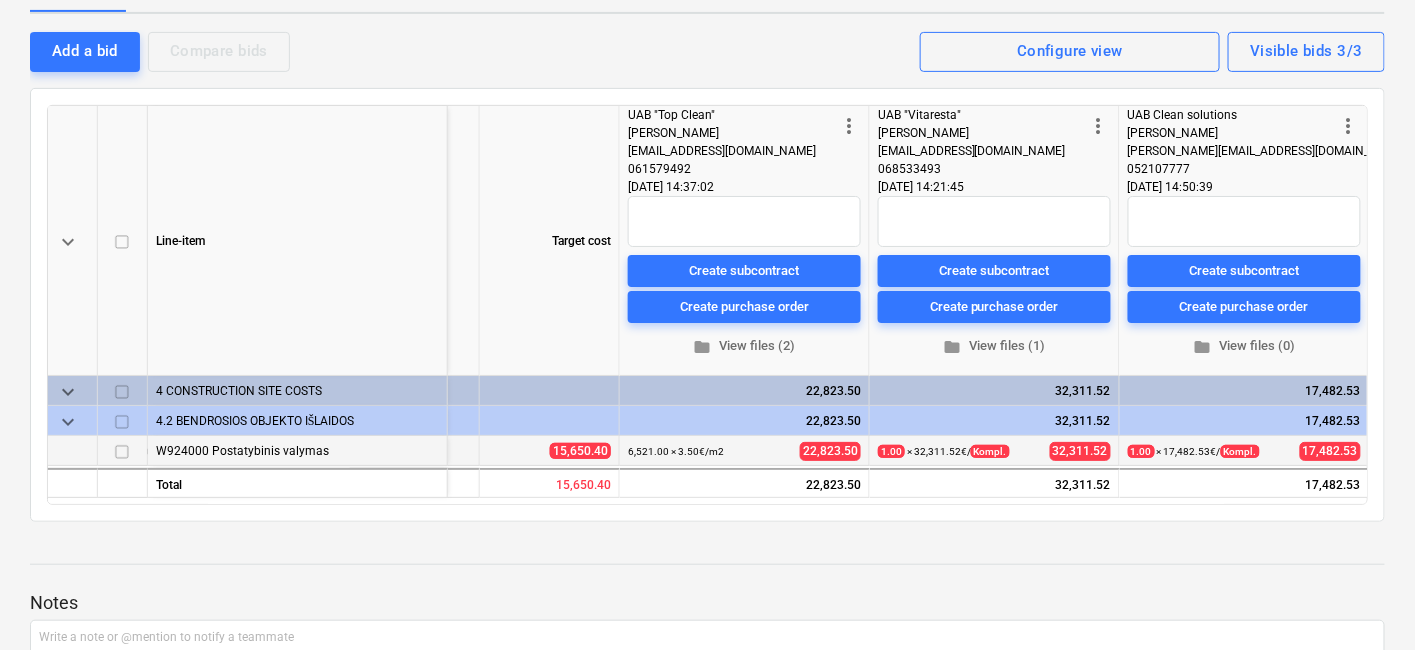 click on "Notes" at bounding box center (707, 603) 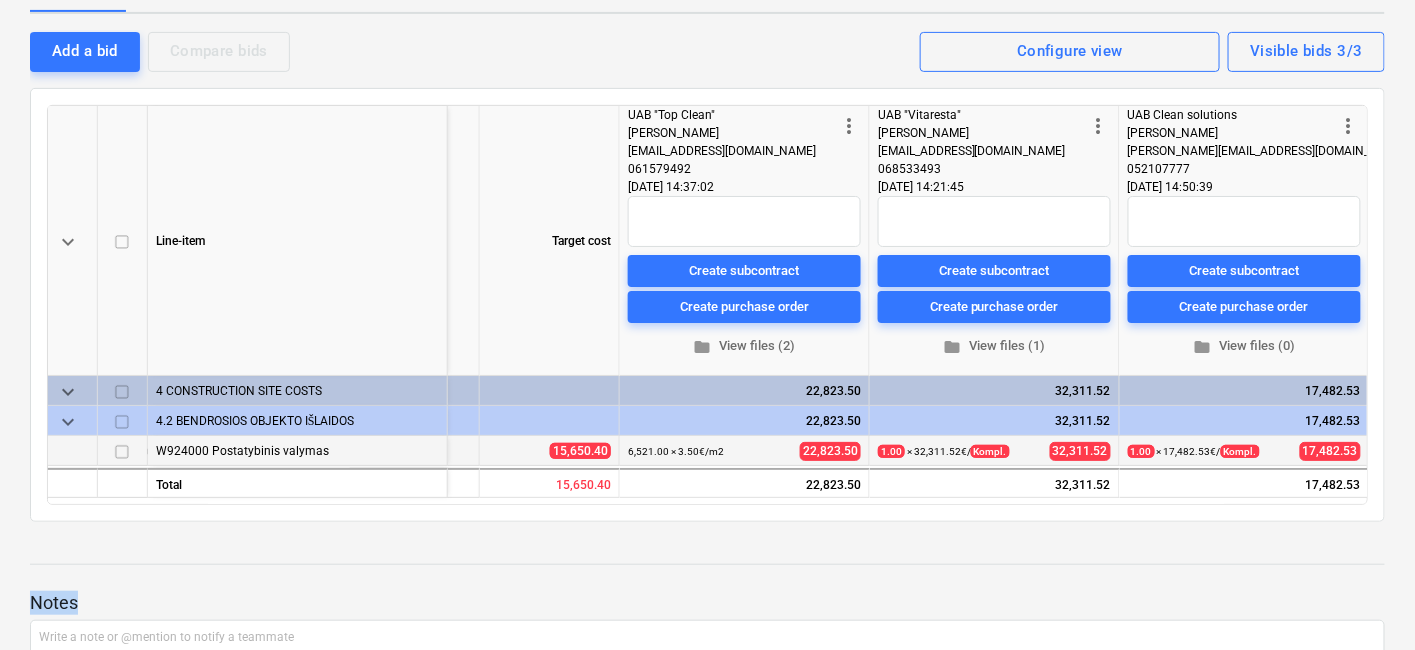 click on "Notes Write a note or @mention to notify a teammate ﻿ Save EB [PERSON_NAME] [DATE] 14:50:39 [AUTO]
Updated bidder status: [PERSON_NAME][EMAIL_ADDRESS][DOMAIN_NAME]  Reply Edit EB [PERSON_NAME] [DATE] 13:07:37 [AUTO]
Added new bidders and sent message to:
* [EMAIL_ADDRESS][DOMAIN_NAME] Reply Edit EB Eimantas [PERSON_NAME] [DATE] 13:07:04 [AUTO]
Added new bidders and sent message to:
* [PERSON_NAME][EMAIL_ADDRESS][DOMAIN_NAME] Reply Edit" at bounding box center [707, 922] 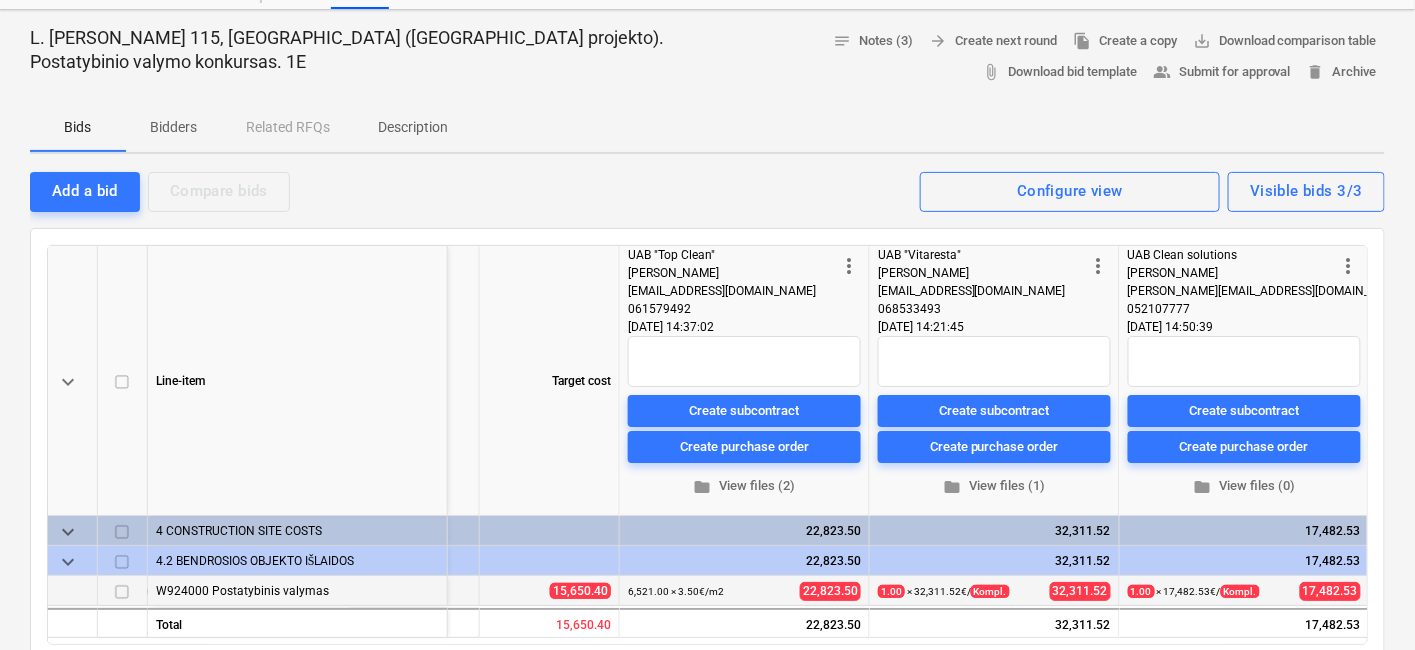 scroll, scrollTop: 0, scrollLeft: 0, axis: both 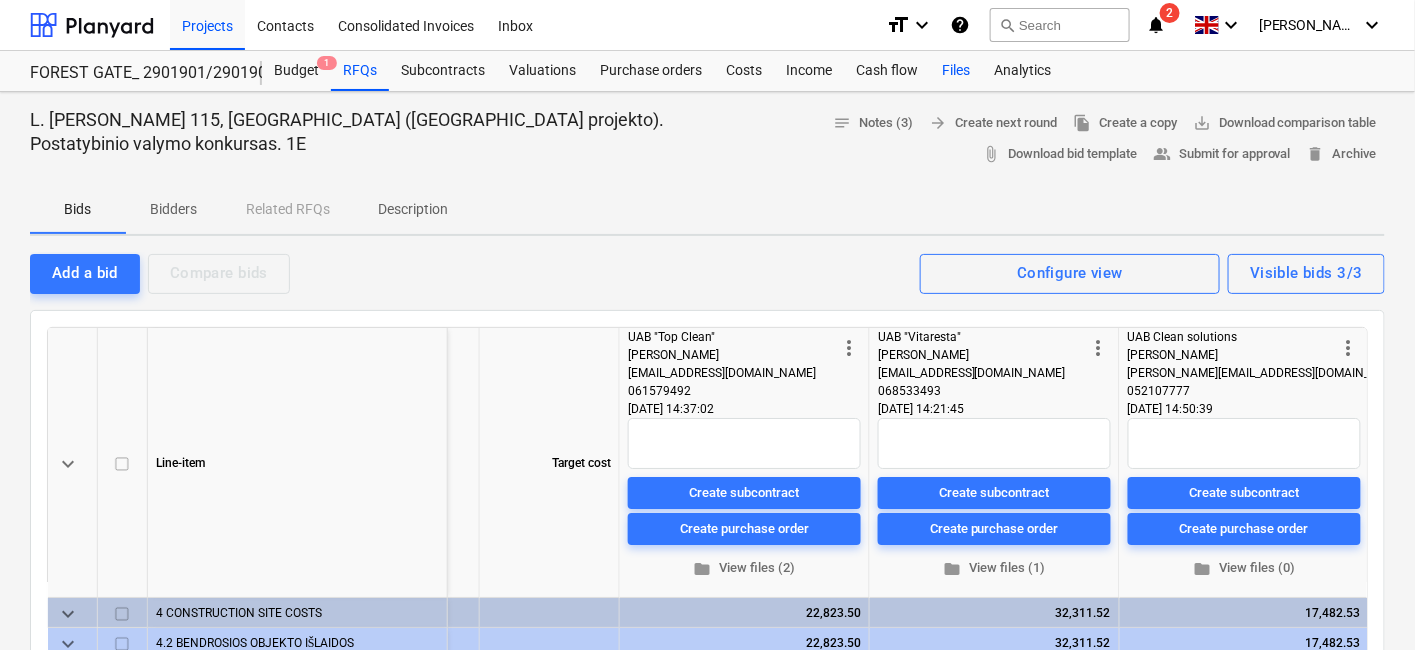 click on "Files" at bounding box center (956, 71) 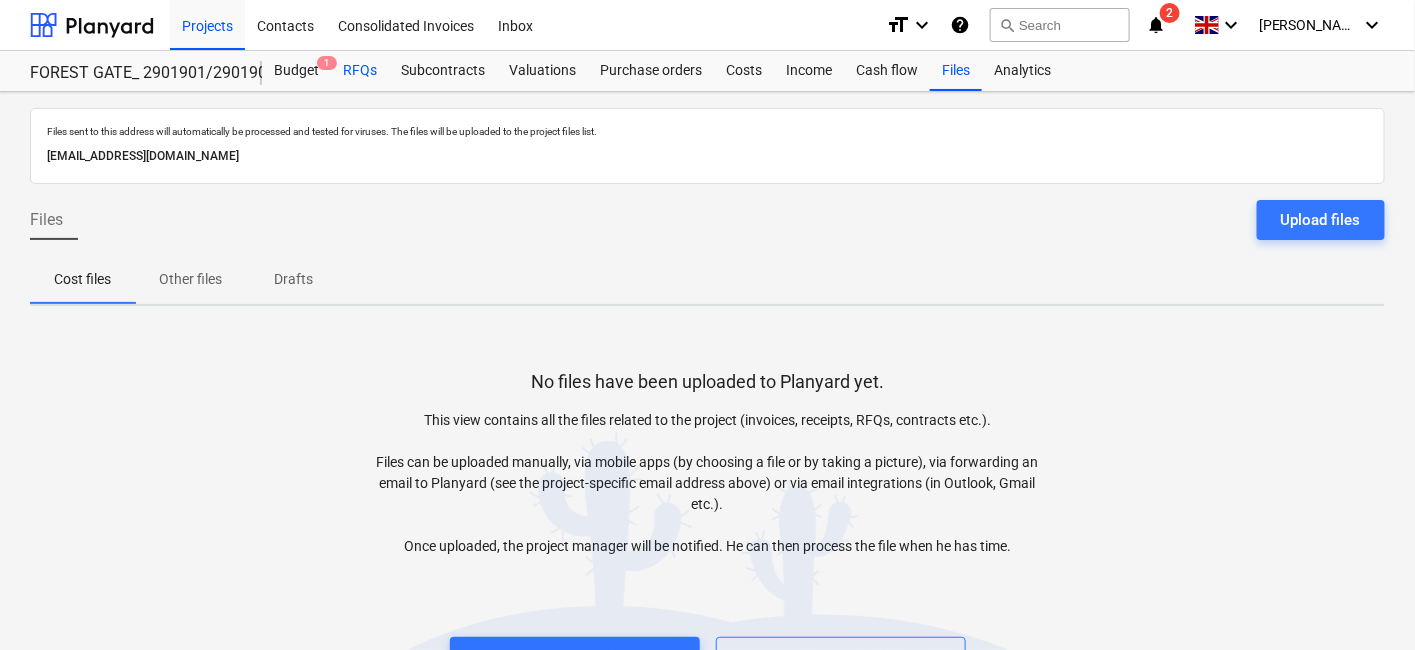 click on "RFQs" at bounding box center [360, 71] 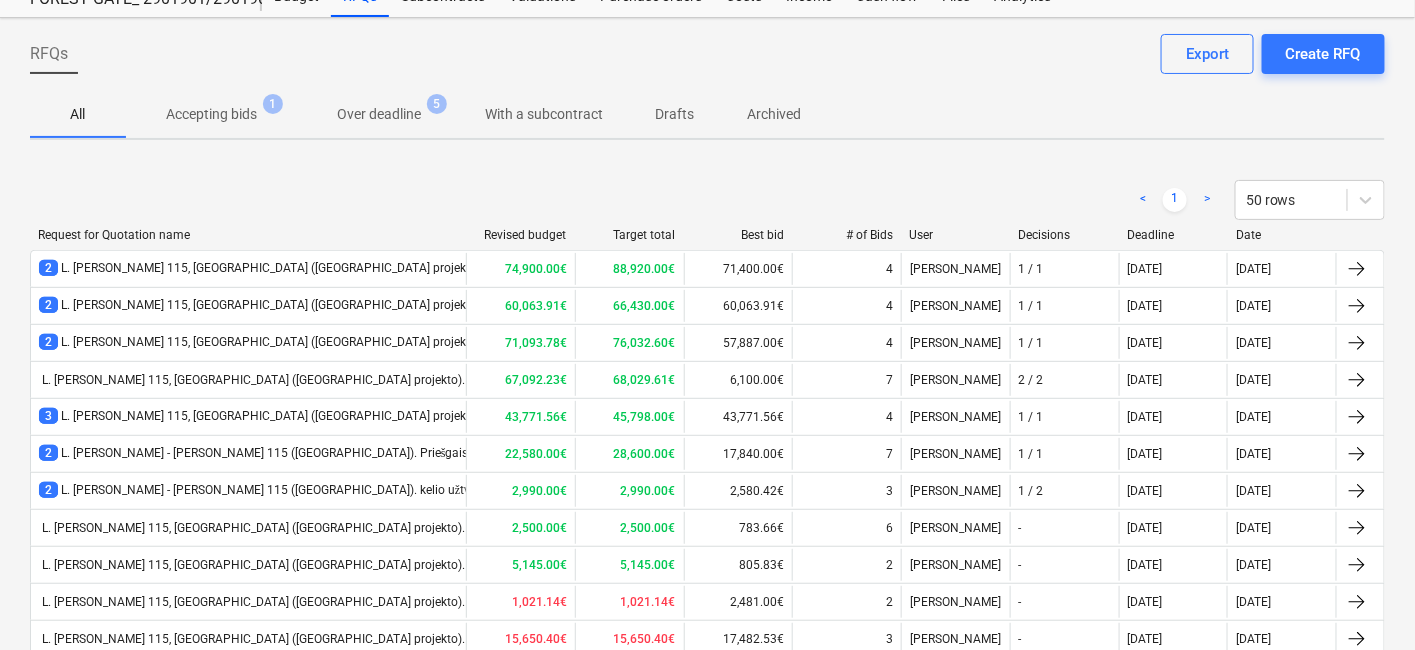 scroll, scrollTop: 0, scrollLeft: 0, axis: both 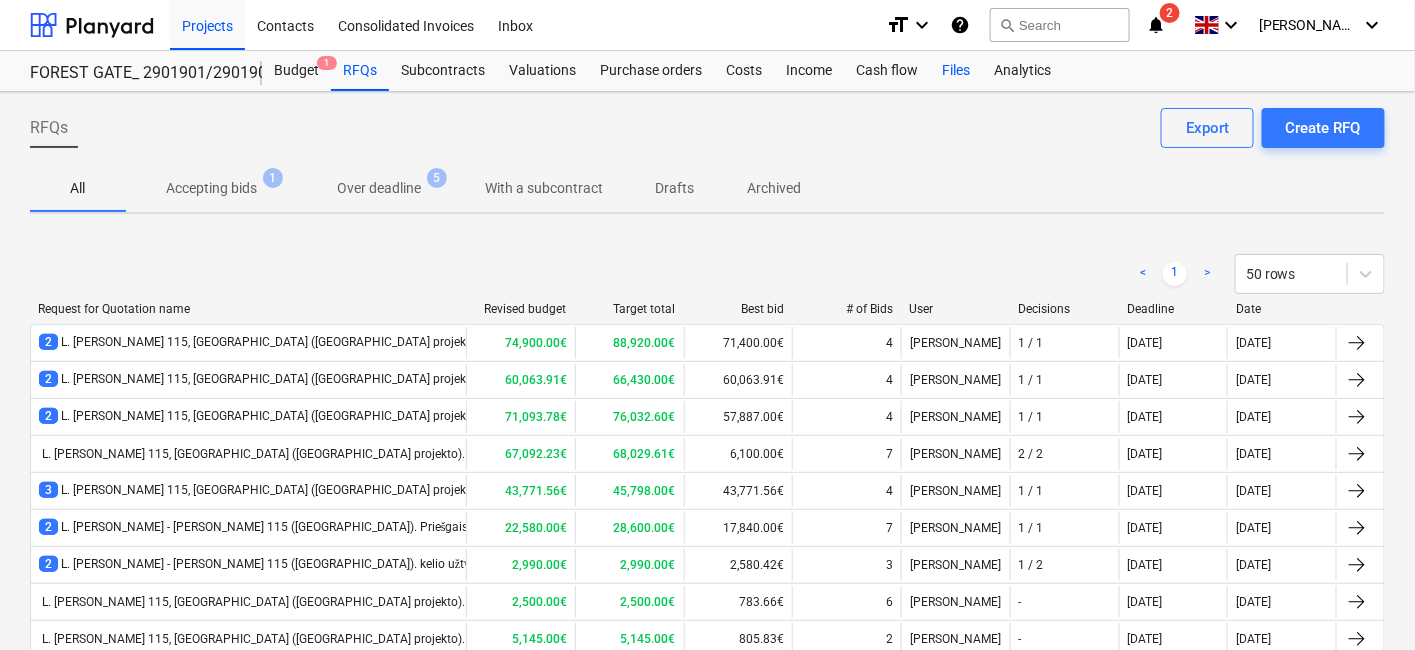 click on "Files" at bounding box center (956, 71) 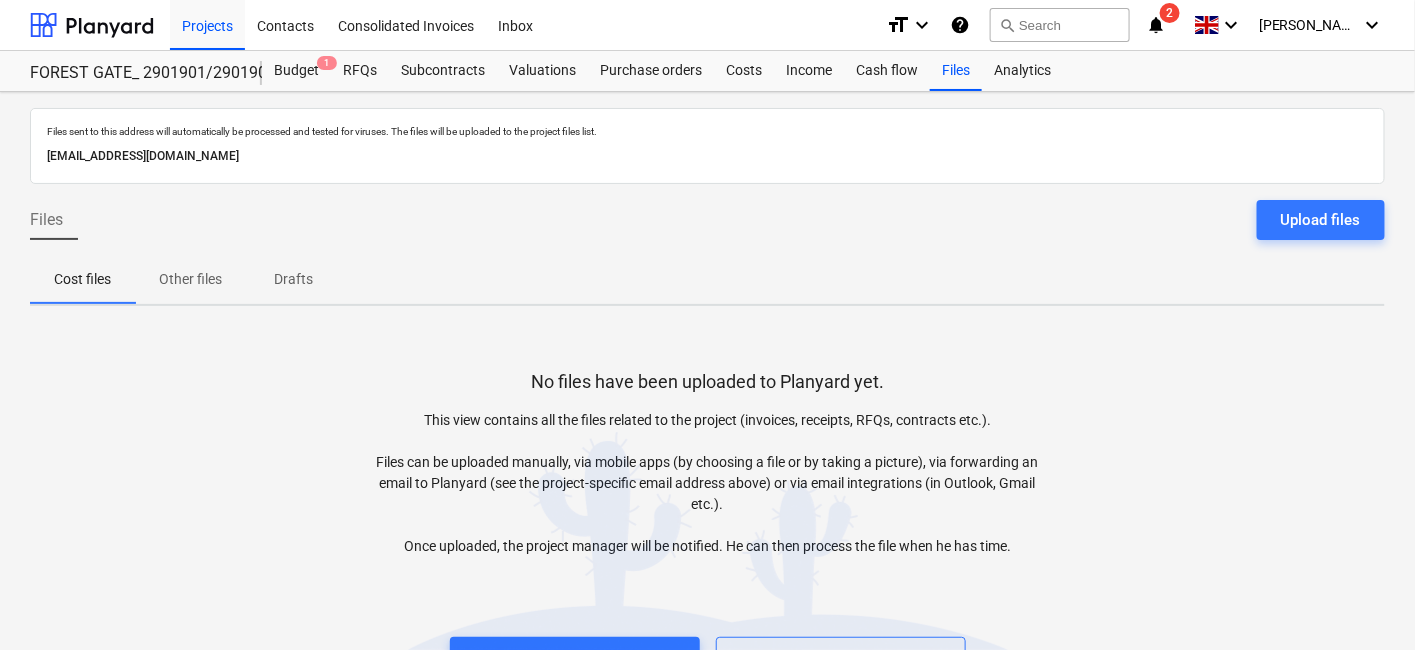 drag, startPoint x: 973, startPoint y: 426, endPoint x: 1027, endPoint y: 381, distance: 70.292244 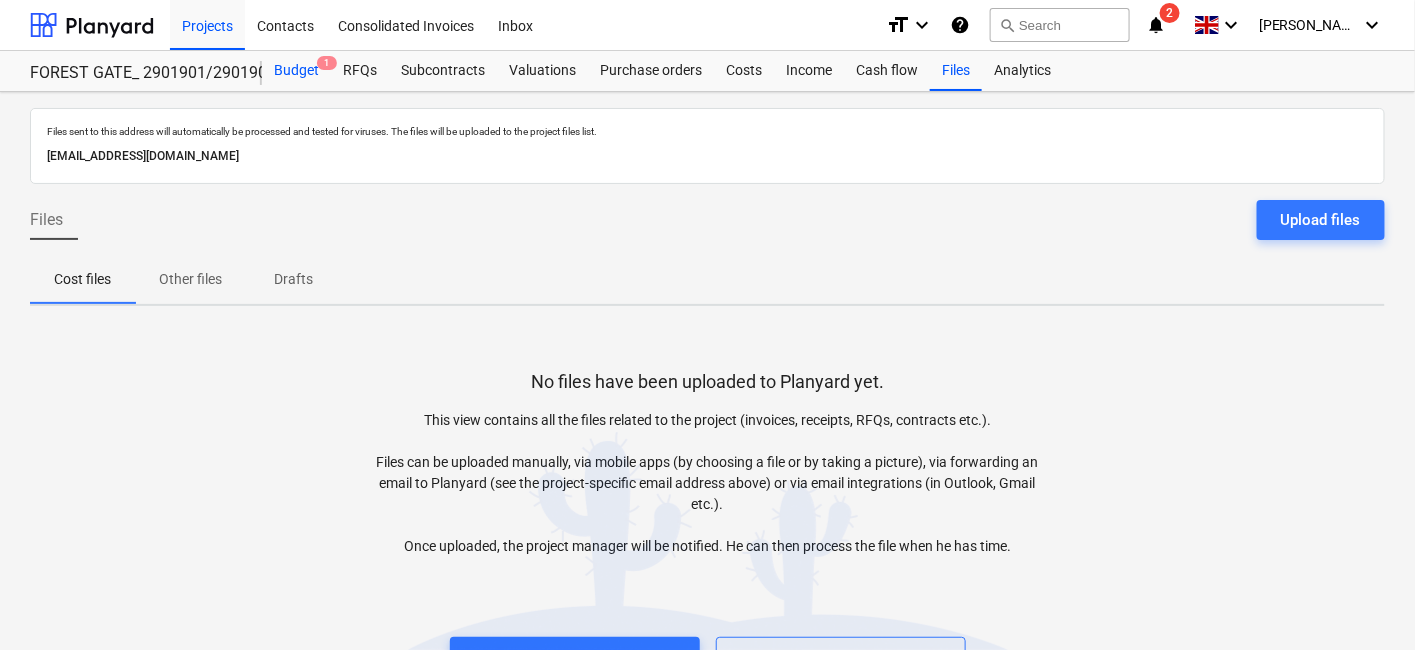 drag, startPoint x: 1060, startPoint y: 352, endPoint x: 266, endPoint y: 55, distance: 847.7293 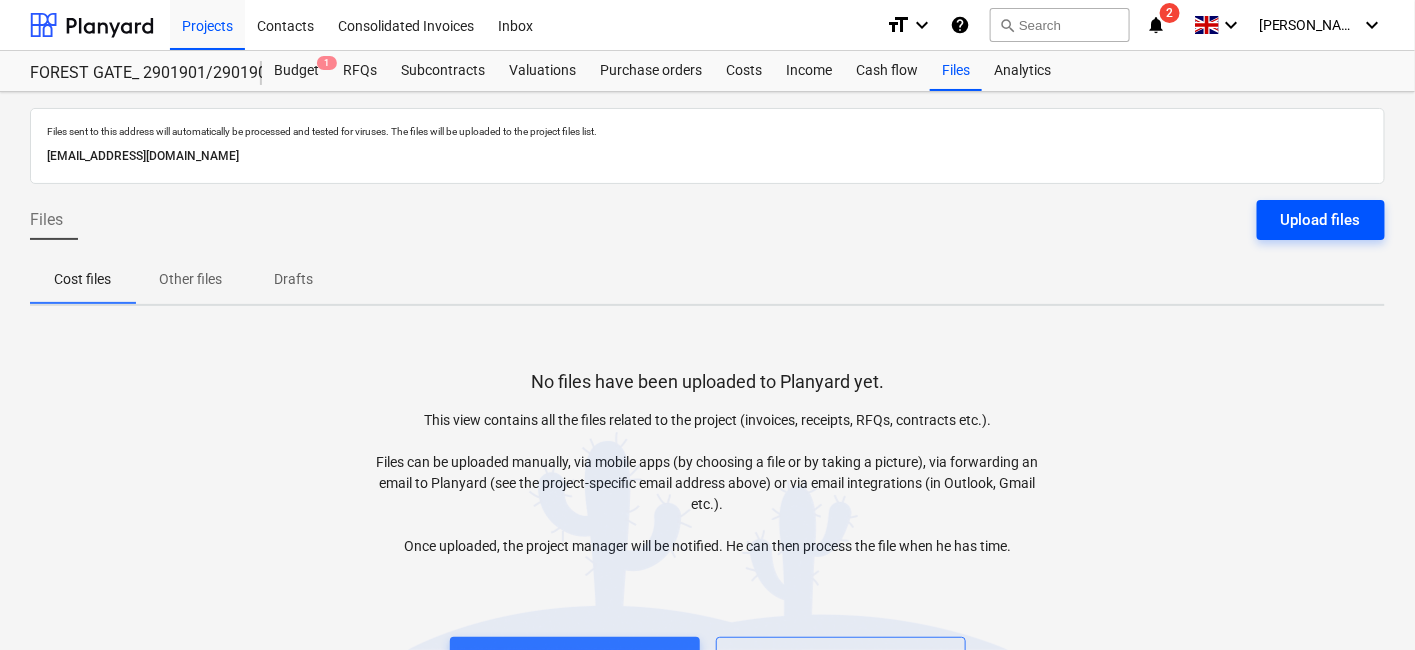 click on "Upload files" at bounding box center (1321, 220) 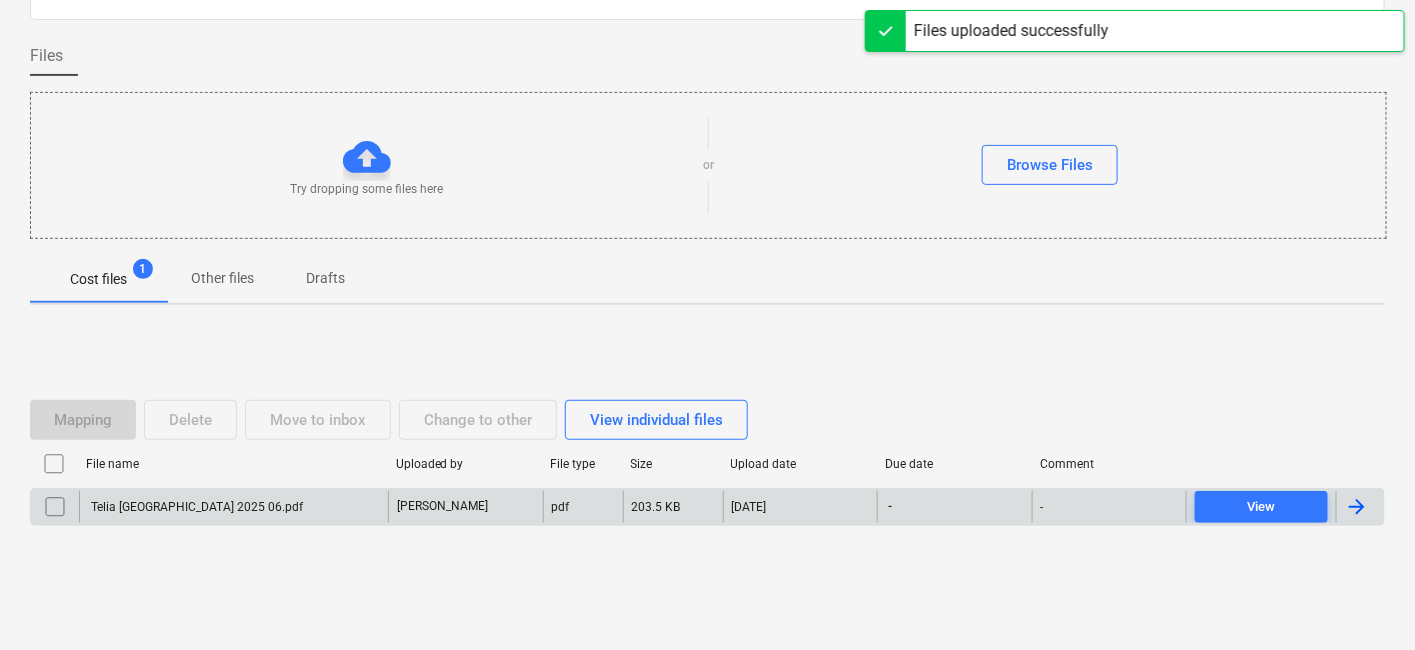 click on "[PERSON_NAME]" at bounding box center (442, 506) 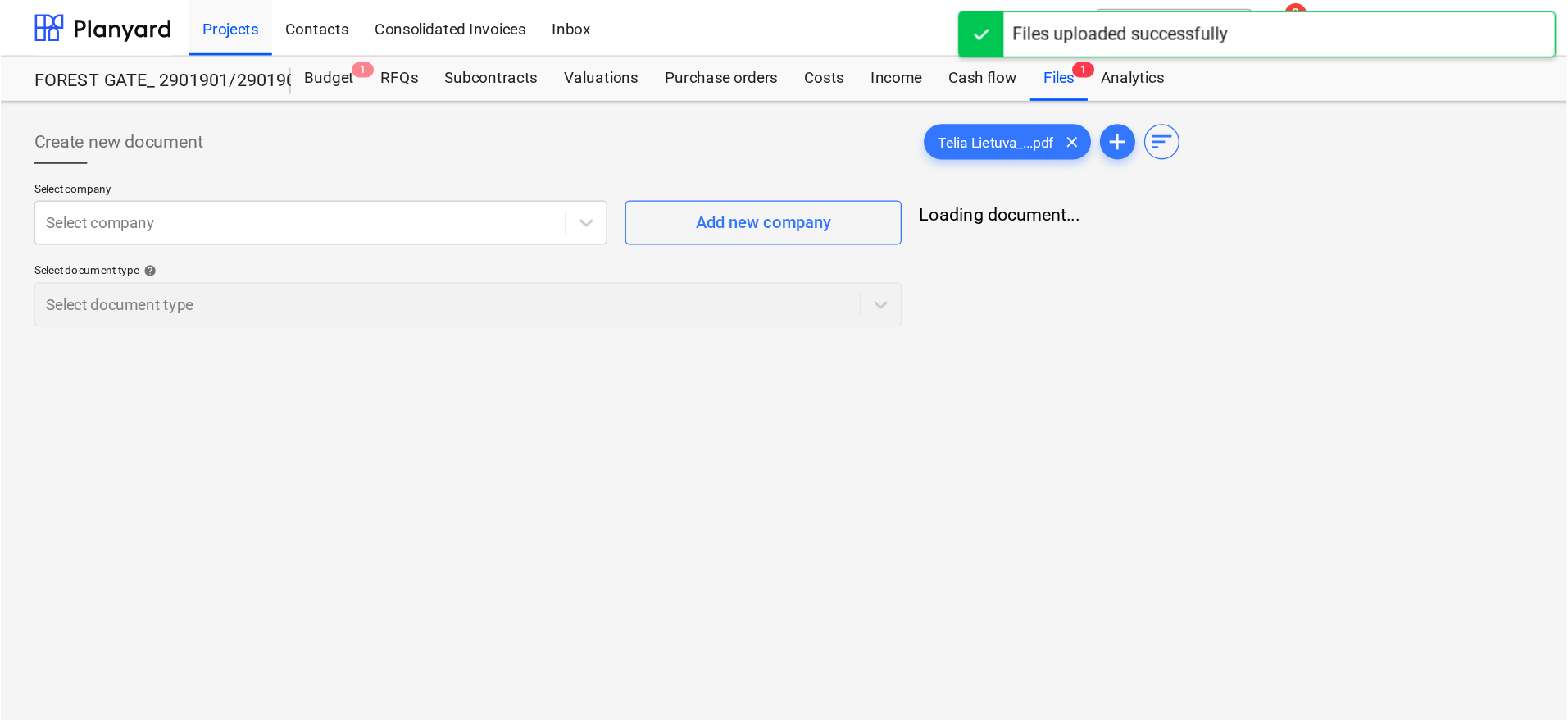 scroll, scrollTop: 0, scrollLeft: 0, axis: both 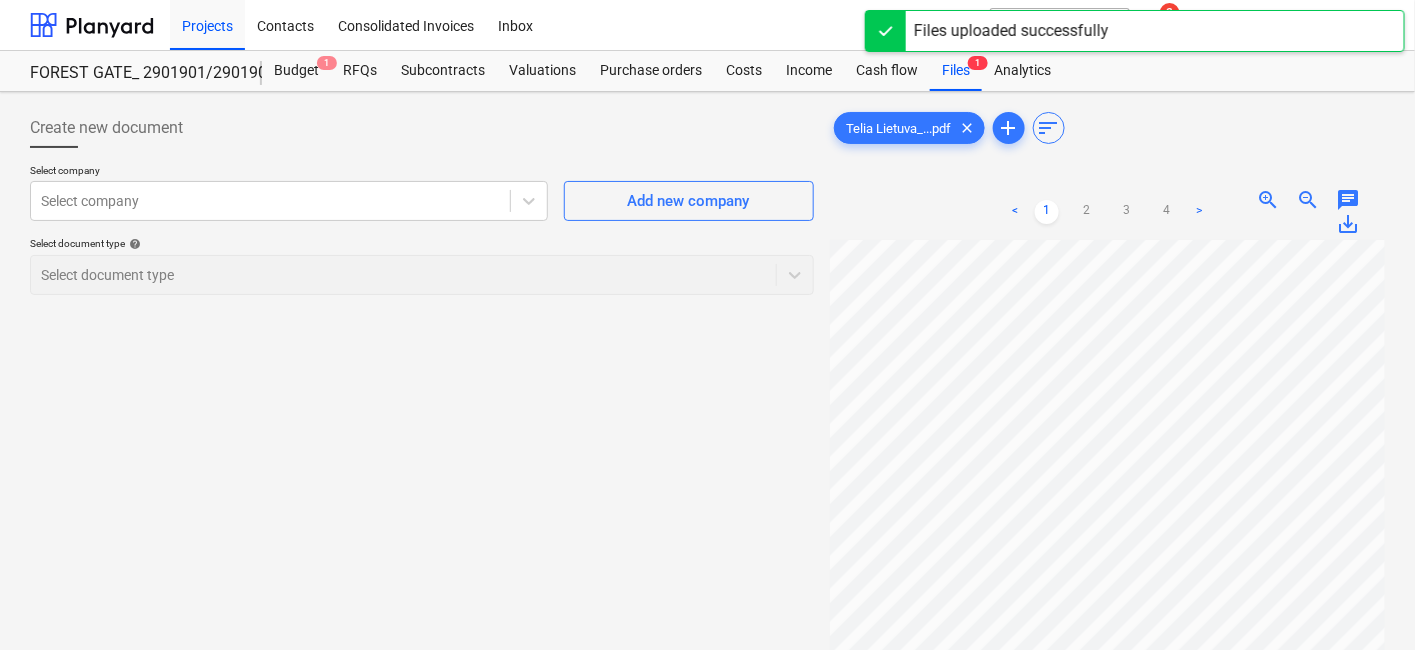 click on "zoom_out" at bounding box center (1309, 200) 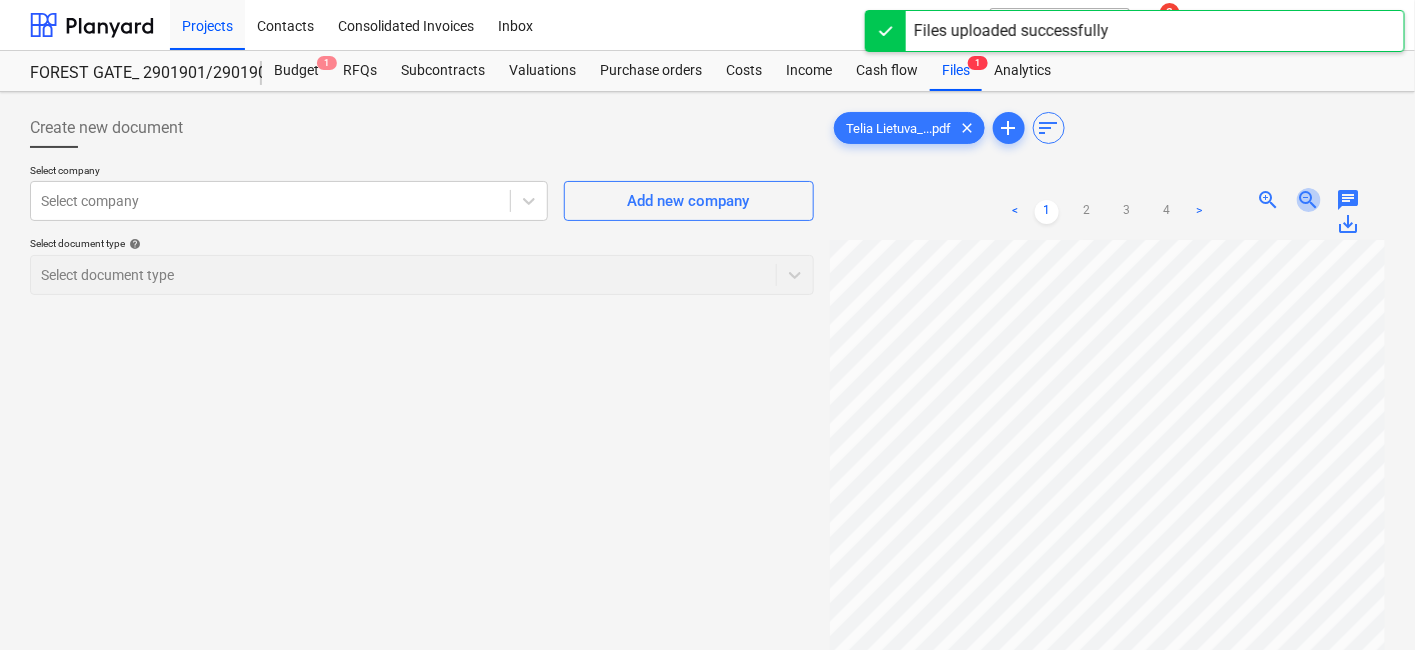 click on "zoom_out" at bounding box center [1309, 200] 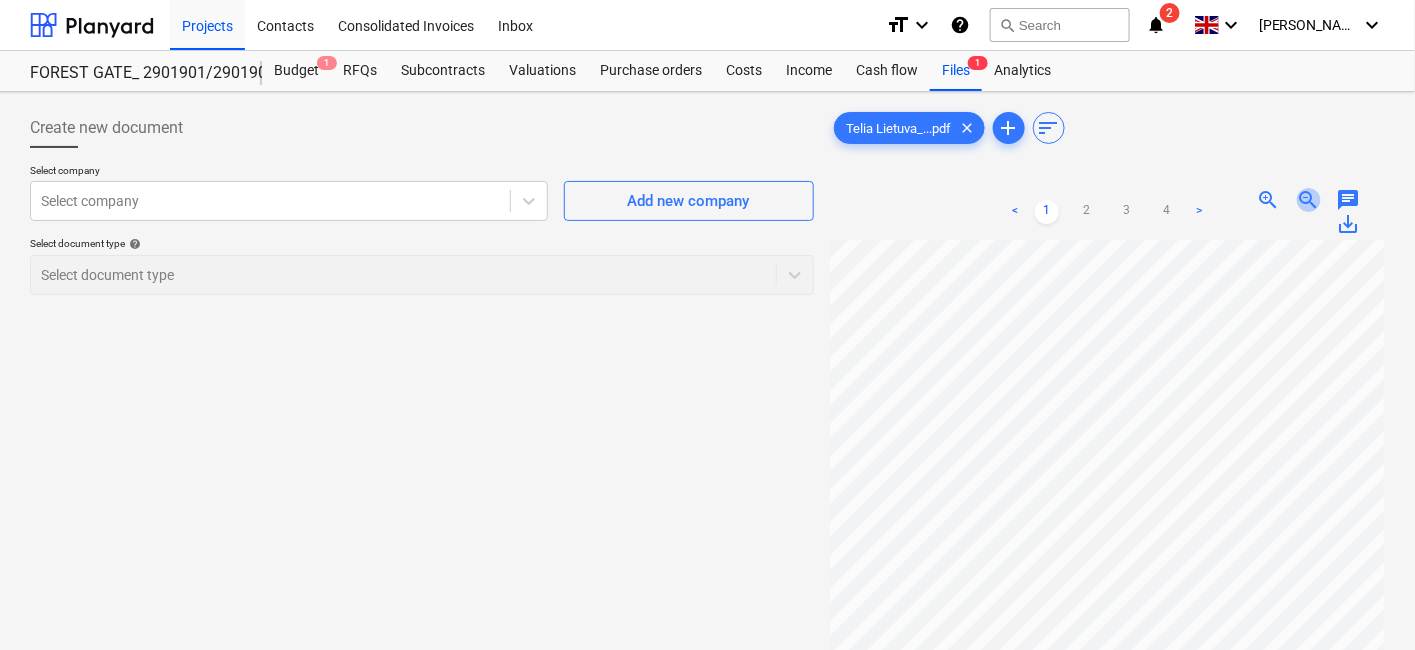 click on "zoom_out" at bounding box center (1309, 200) 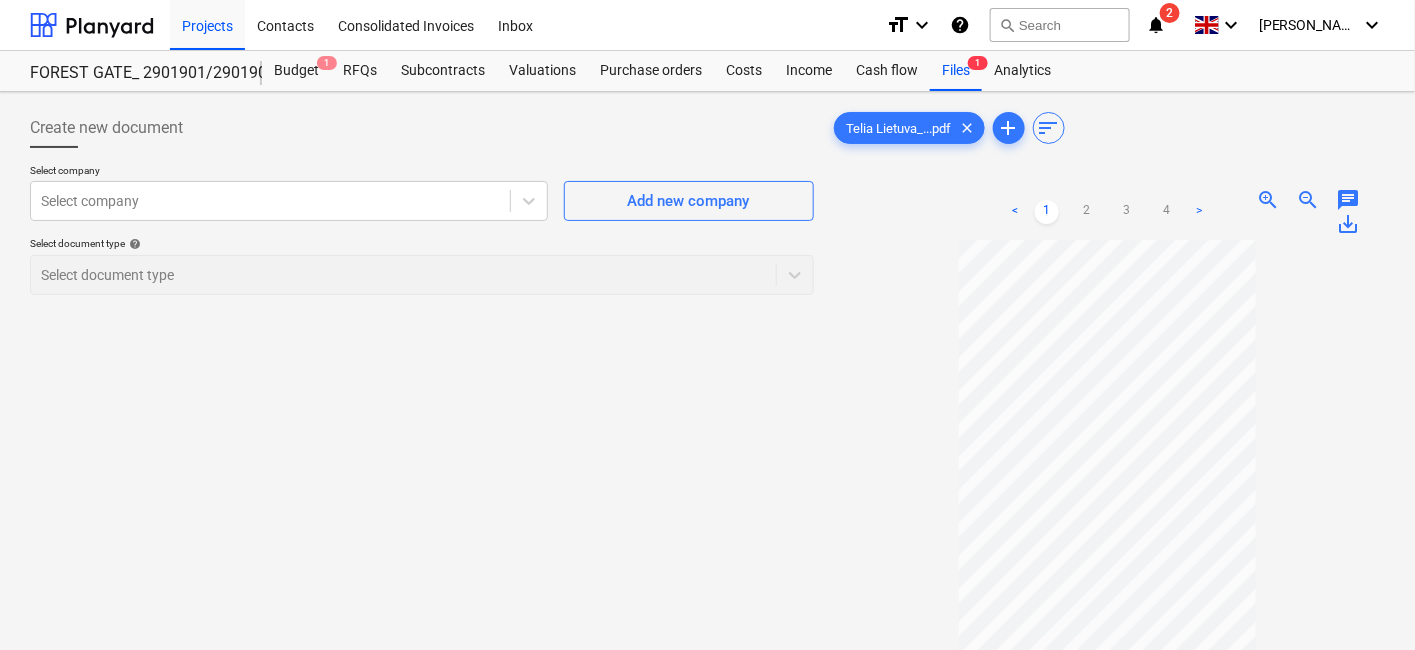 click on "zoom_in" at bounding box center [1269, 200] 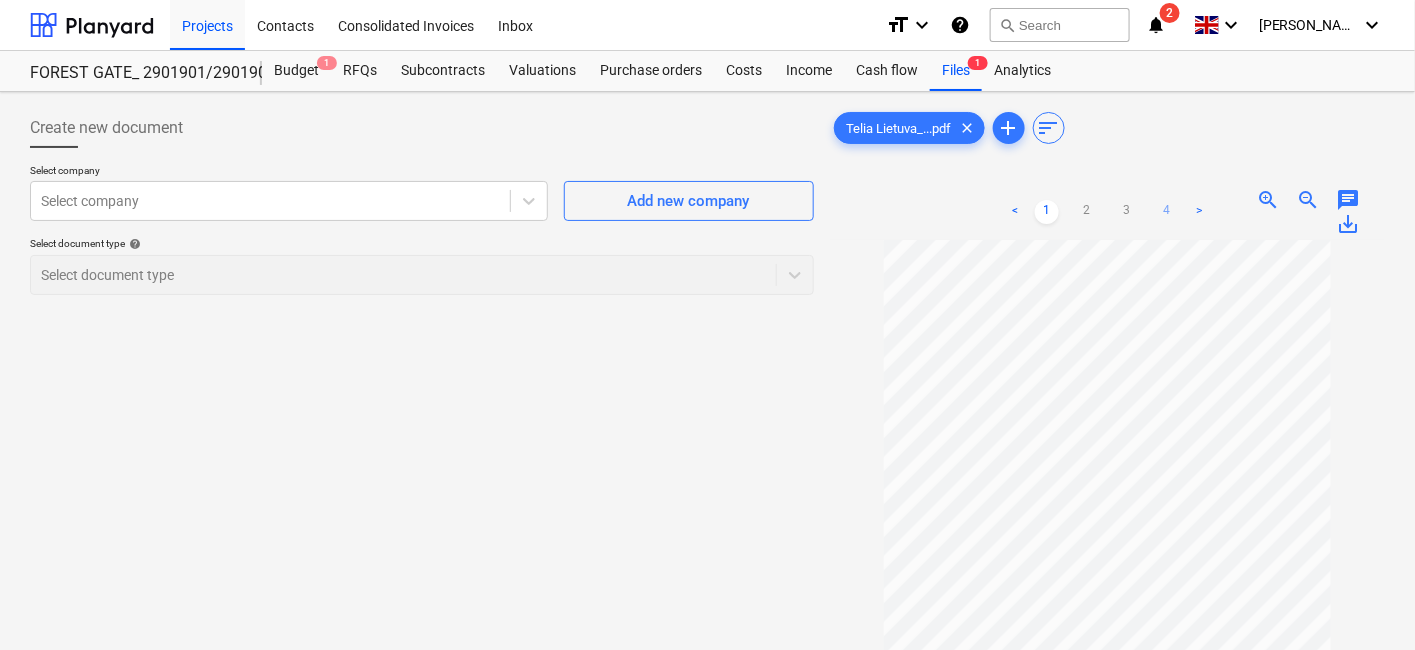 click on "4" at bounding box center [1167, 212] 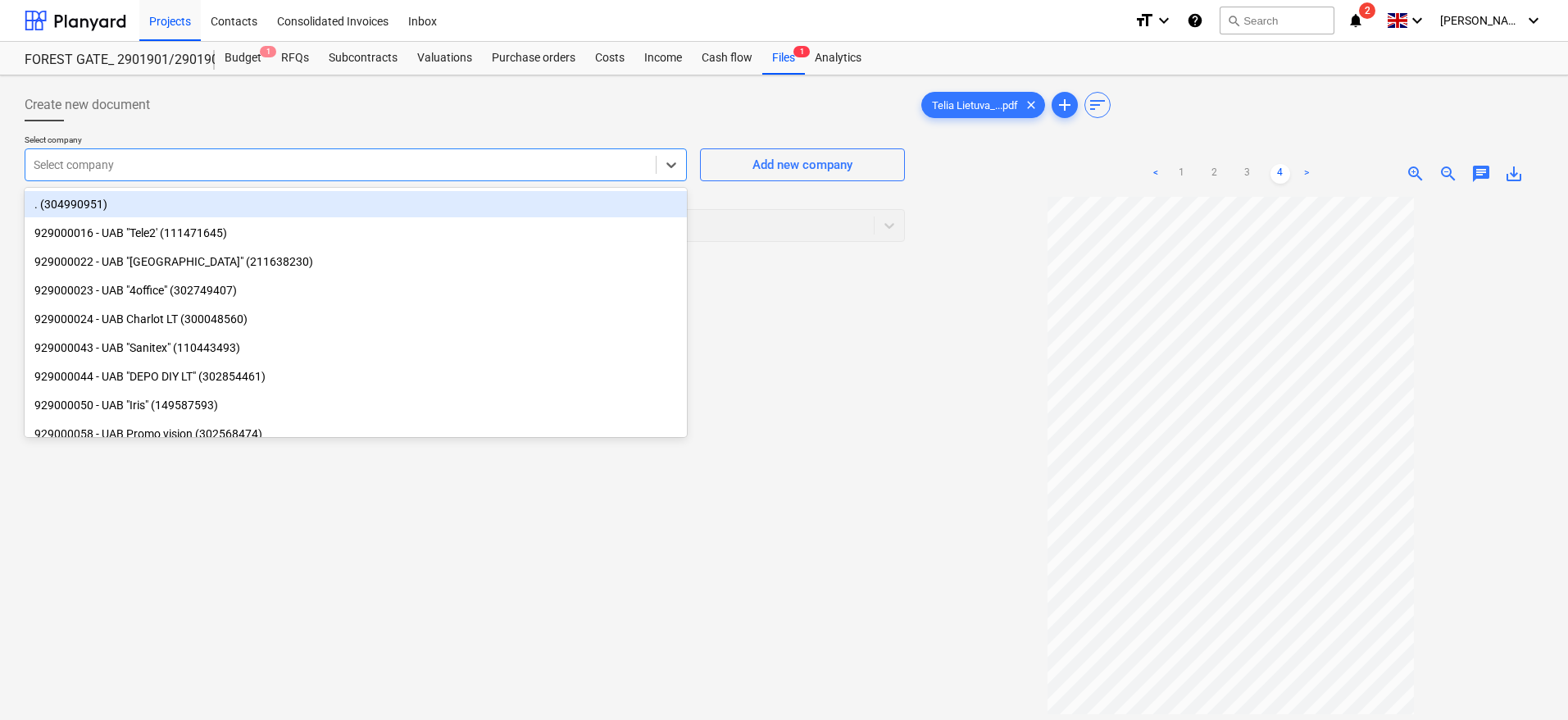 click at bounding box center [340, 165] 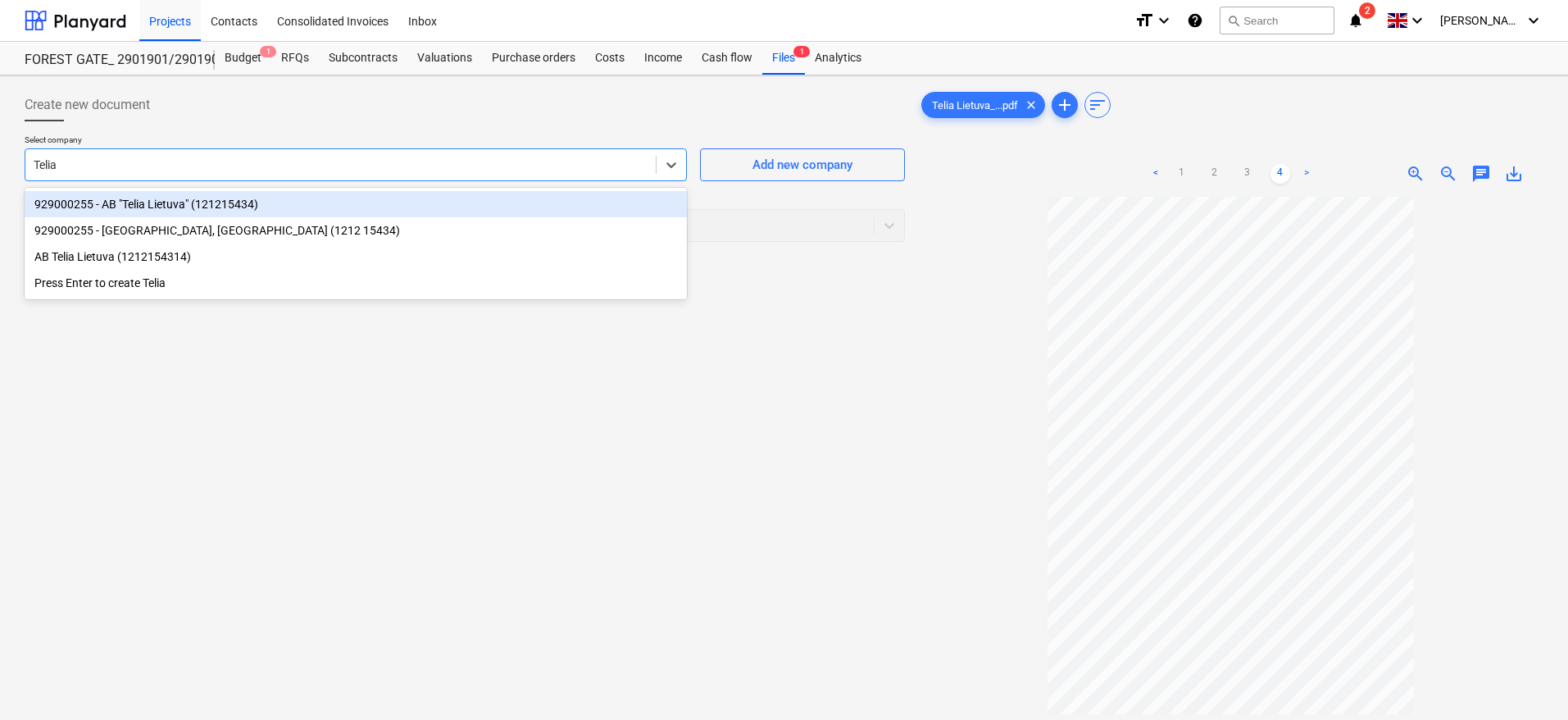 type on "Telia" 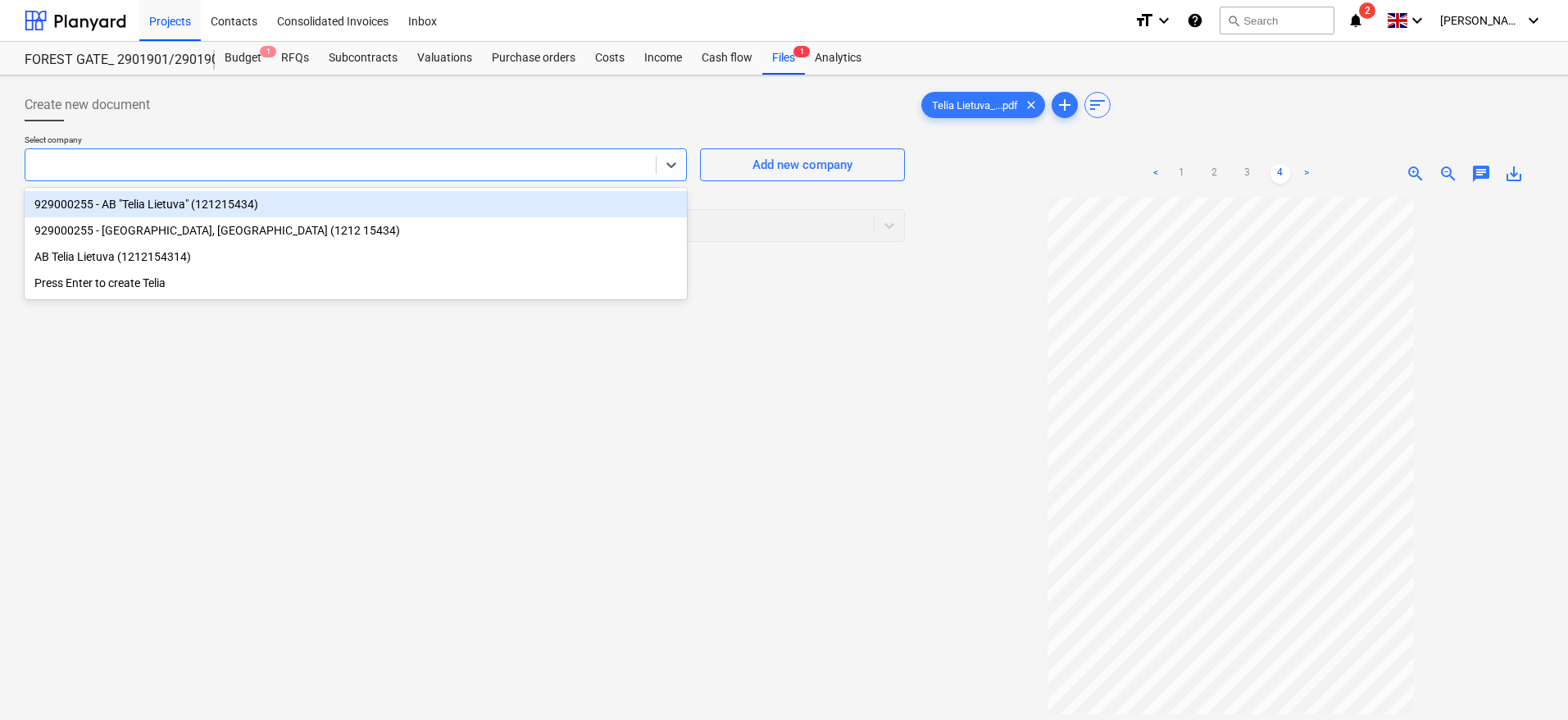 click on "Select company option 929000255 - AB "Telia Lietuva" (121215434)  focused, 1 of 4. 4 results available for search term Telia. Use Up and Down to choose options, press Enter to select the currently focused option, press Escape to exit the menu, press Tab to select the option and exit the menu. Add new company Select document type help Select document type" at bounding box center [465, 194] 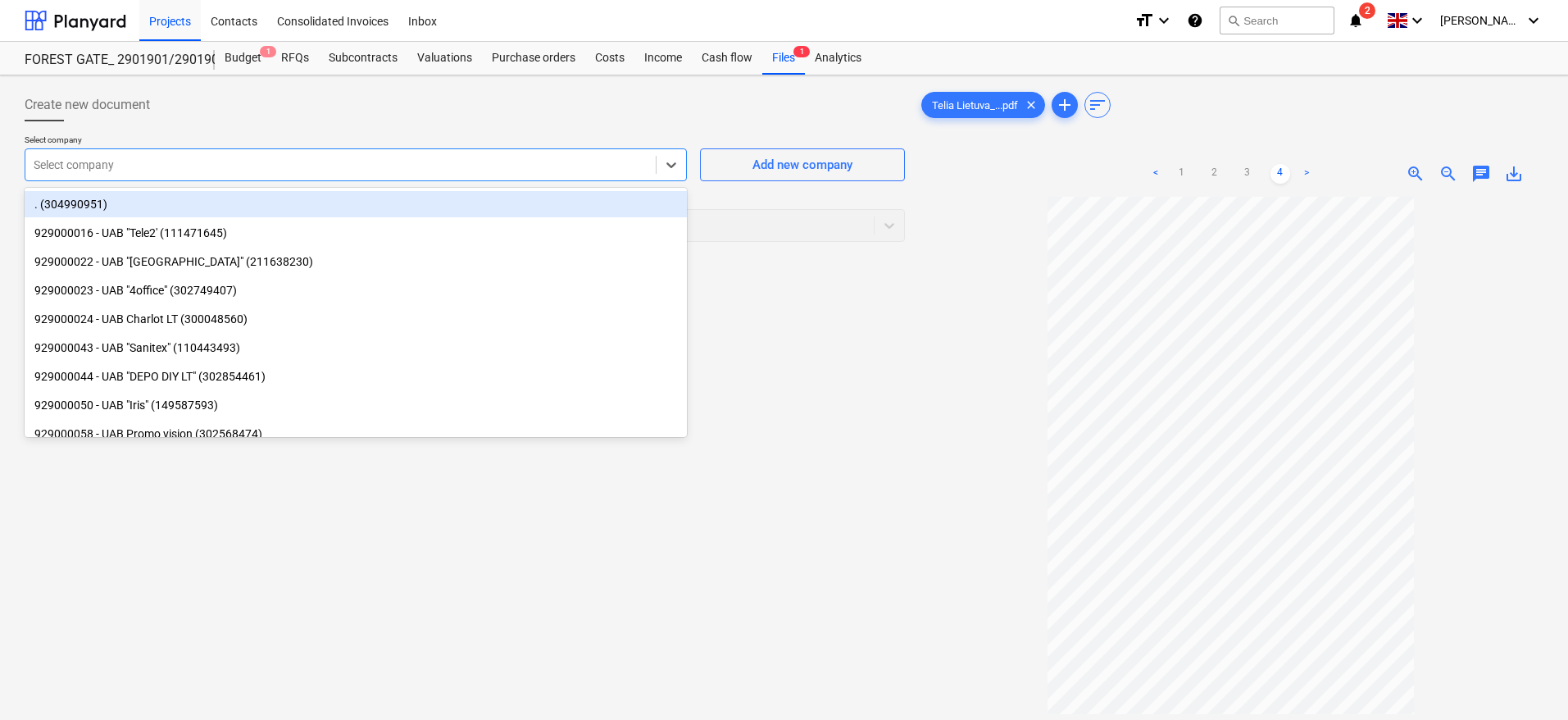 click on "Select company" at bounding box center (356, 165) 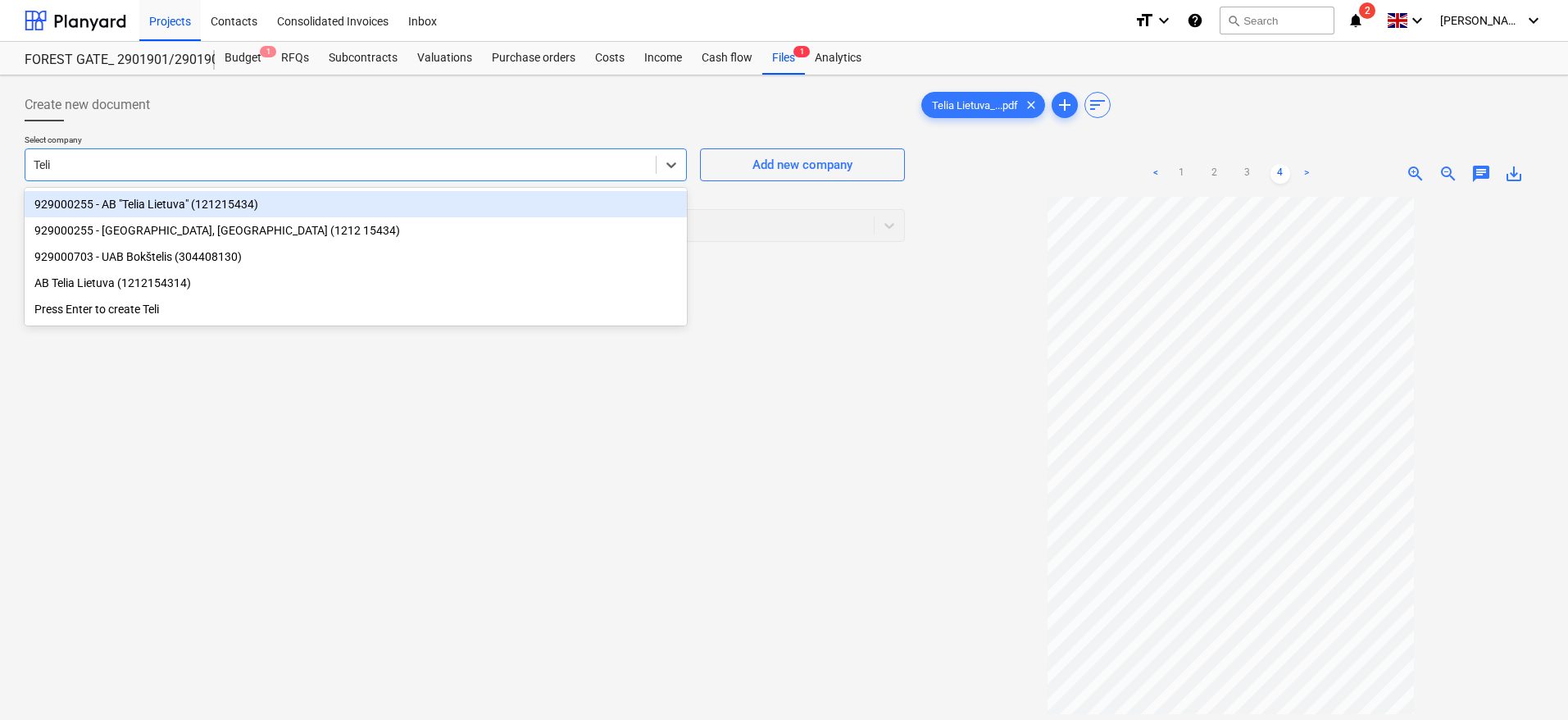 type on "Telia" 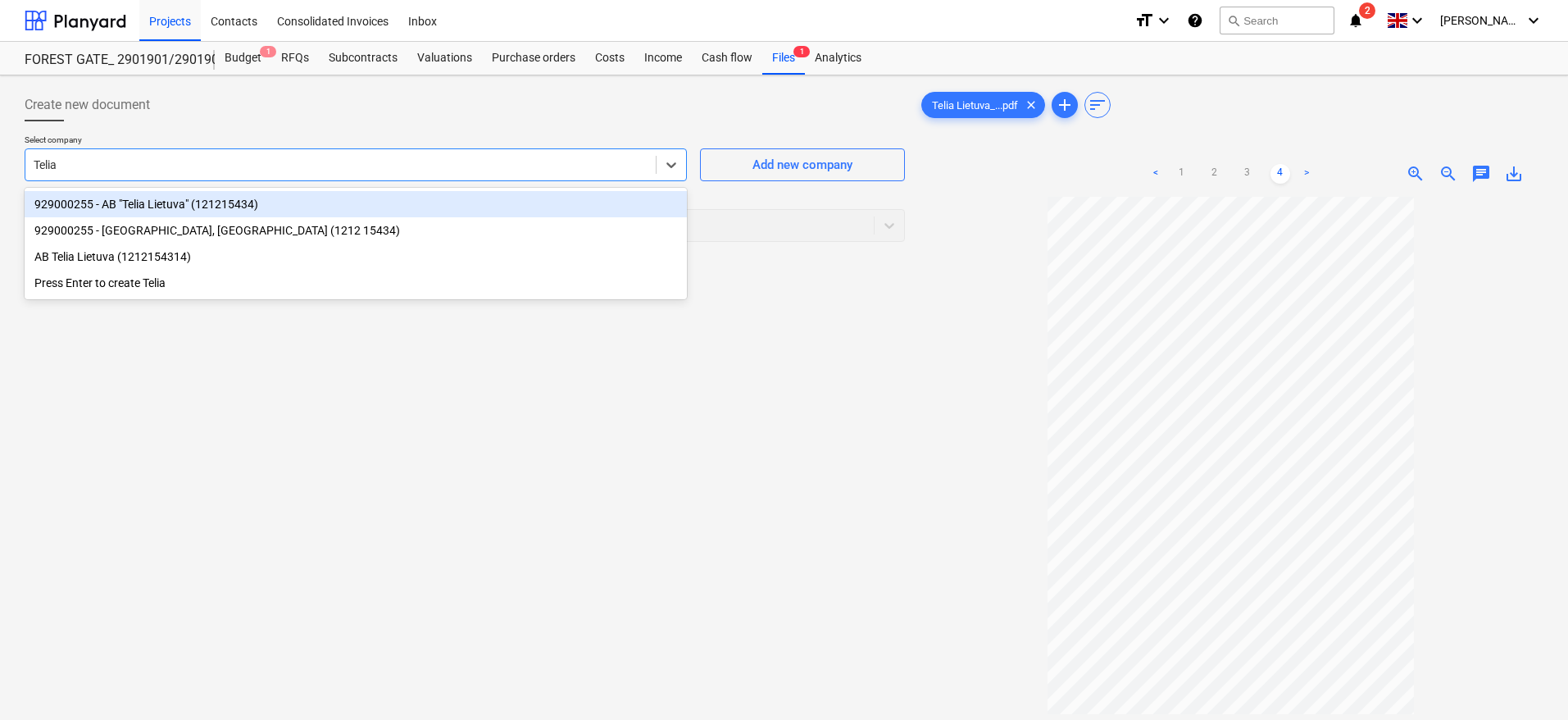 click on "929000255 - AB "Telia Lietuva" (121215434)" at bounding box center [356, 204] 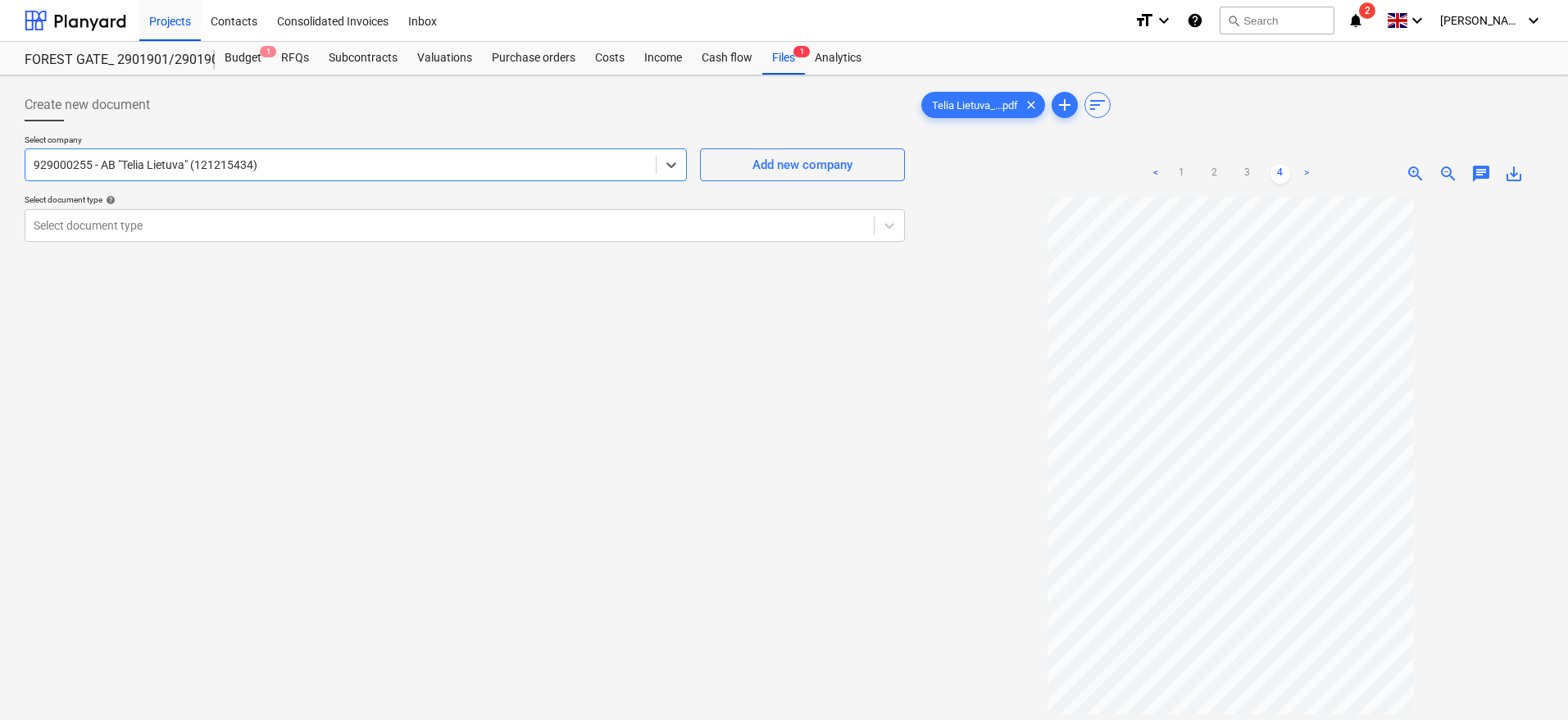 drag, startPoint x: 402, startPoint y: 436, endPoint x: 1102, endPoint y: 24, distance: 812.2463 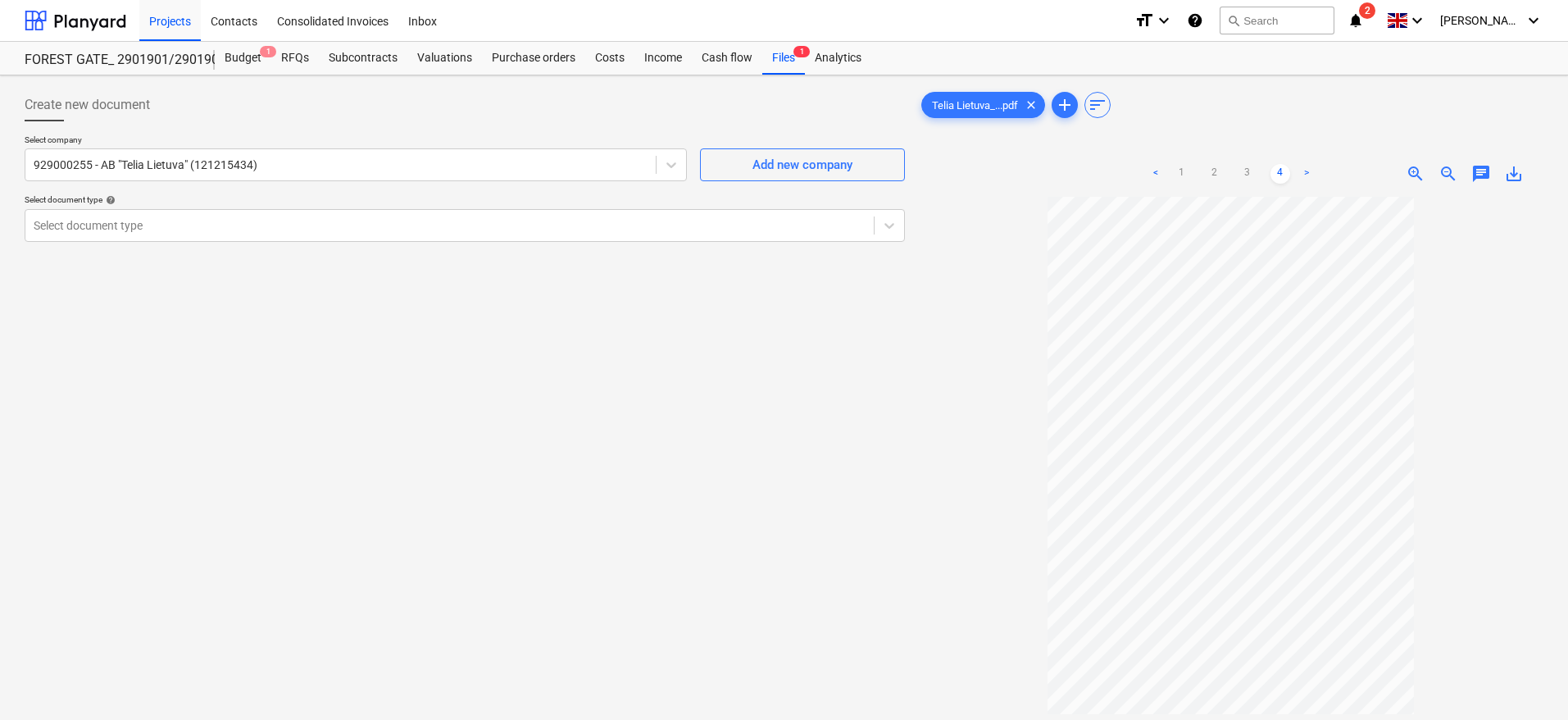 click on "zoom_in" at bounding box center (1416, 174) 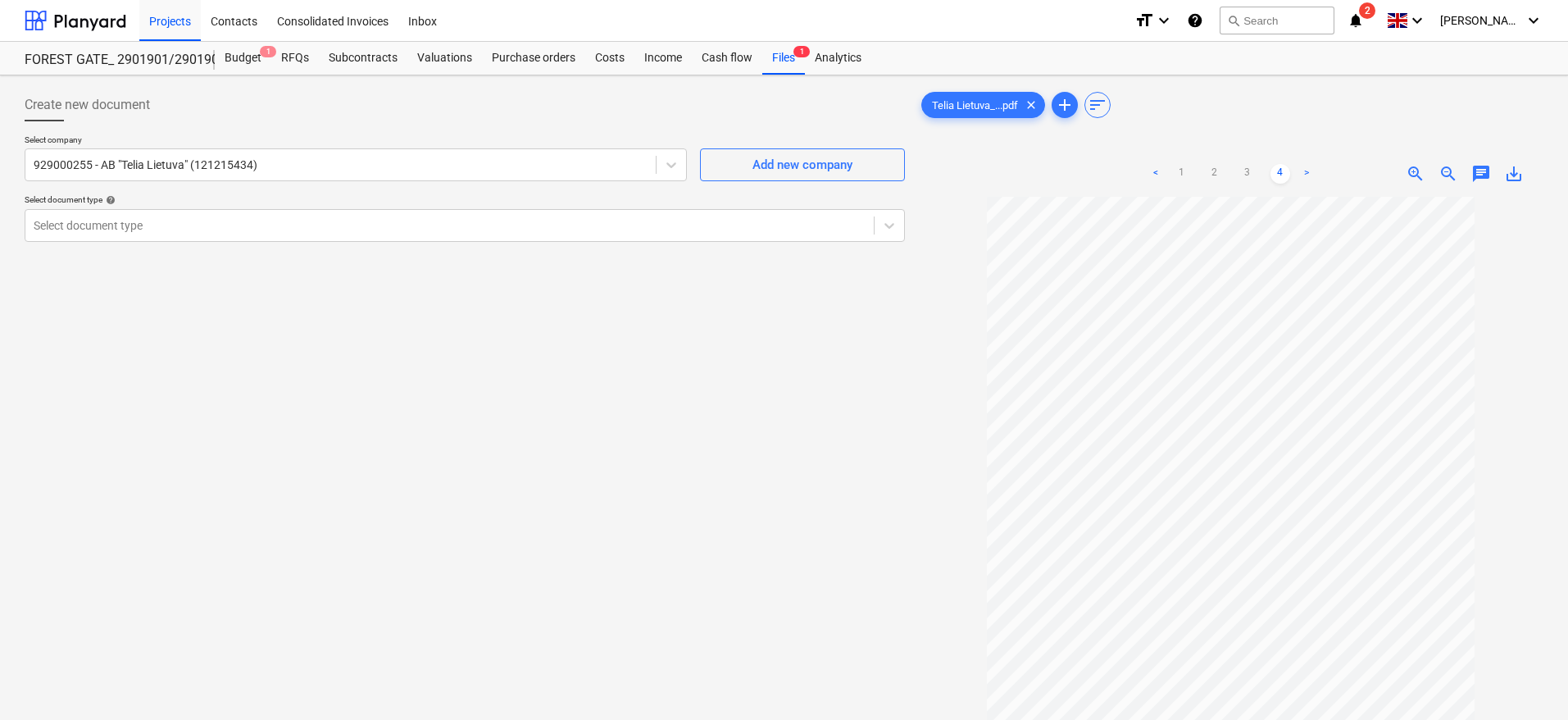 click on "zoom_in" at bounding box center [1416, 174] 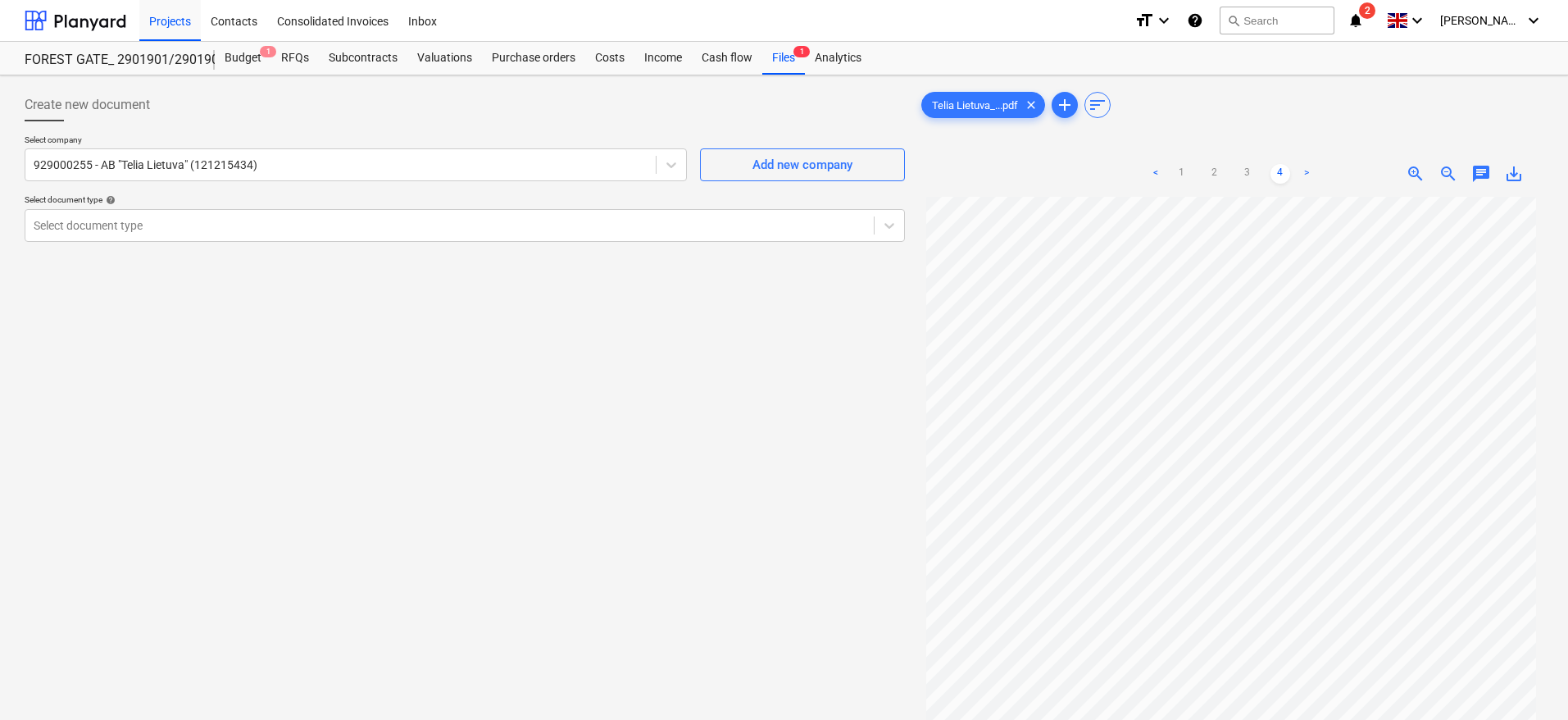 click on "< 1 2 3 4 >" at bounding box center [1231, 174] 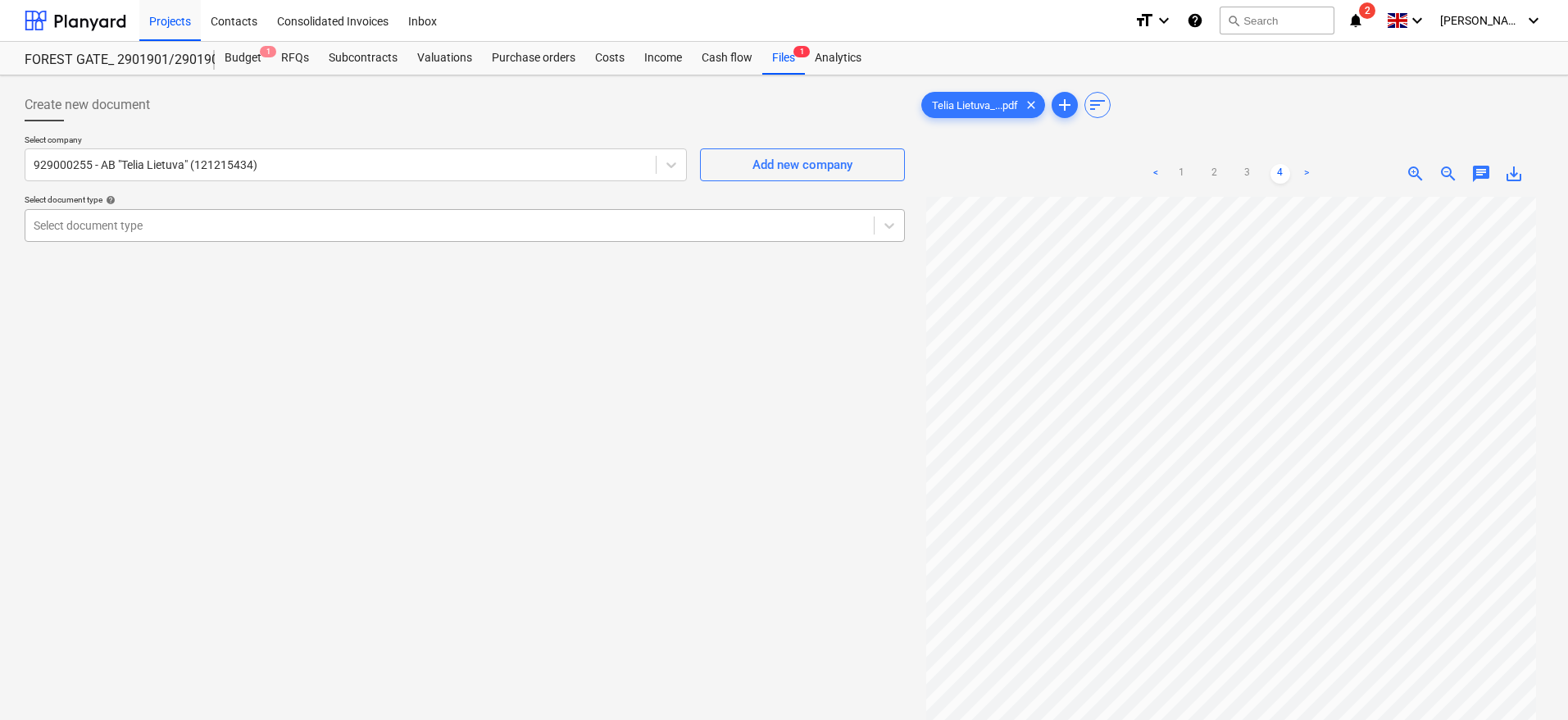 click on "Select document type" at bounding box center [449, 226] 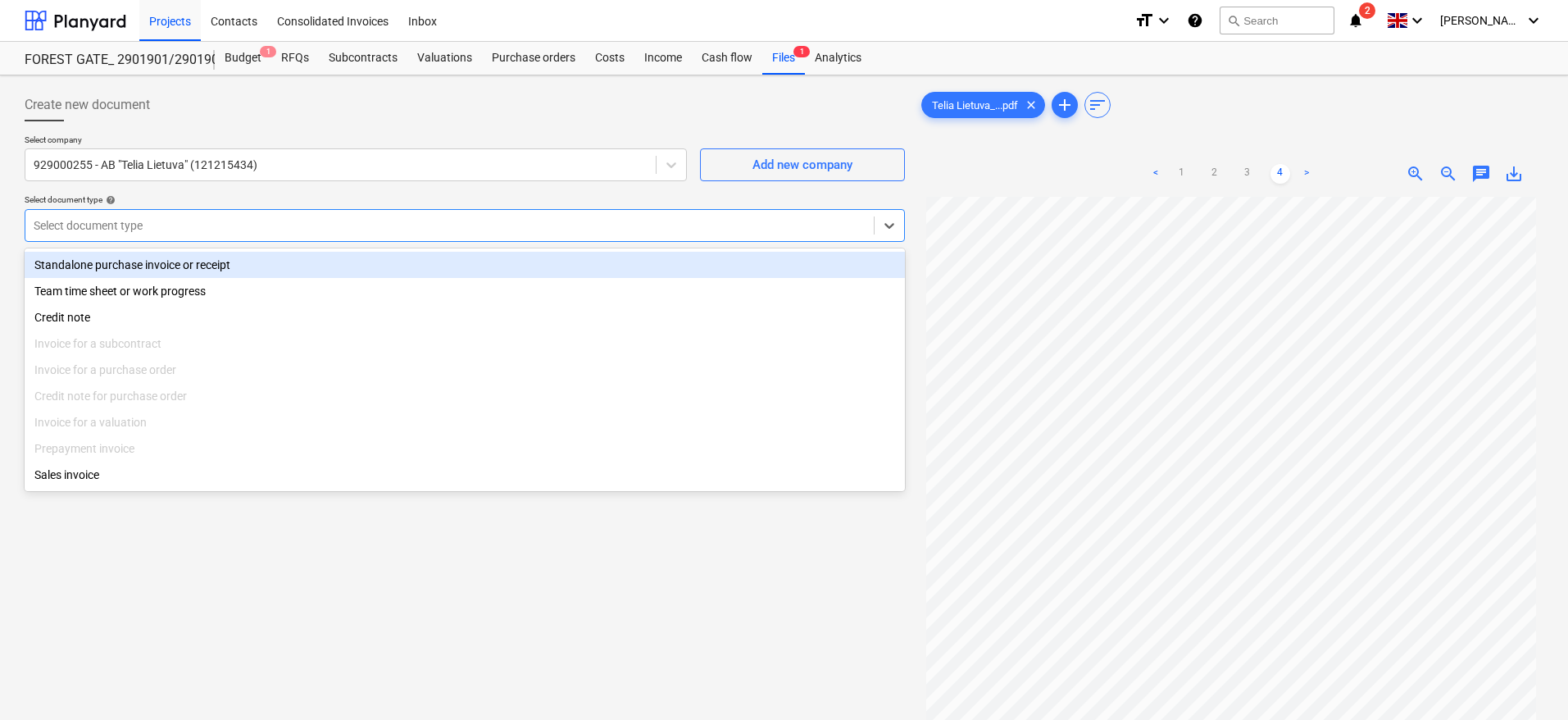 click on "Standalone purchase invoice or receipt" at bounding box center (465, 265) 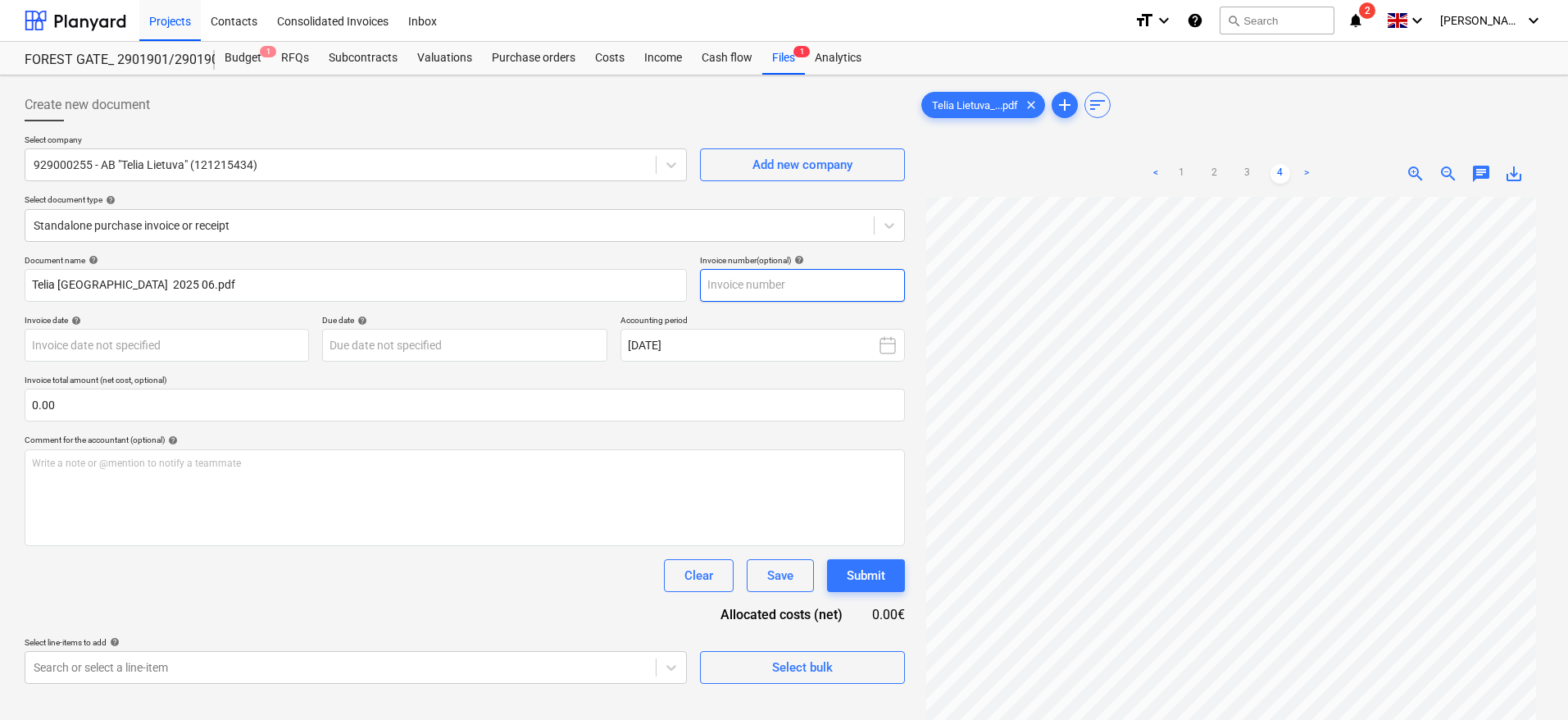 click at bounding box center [802, 285] 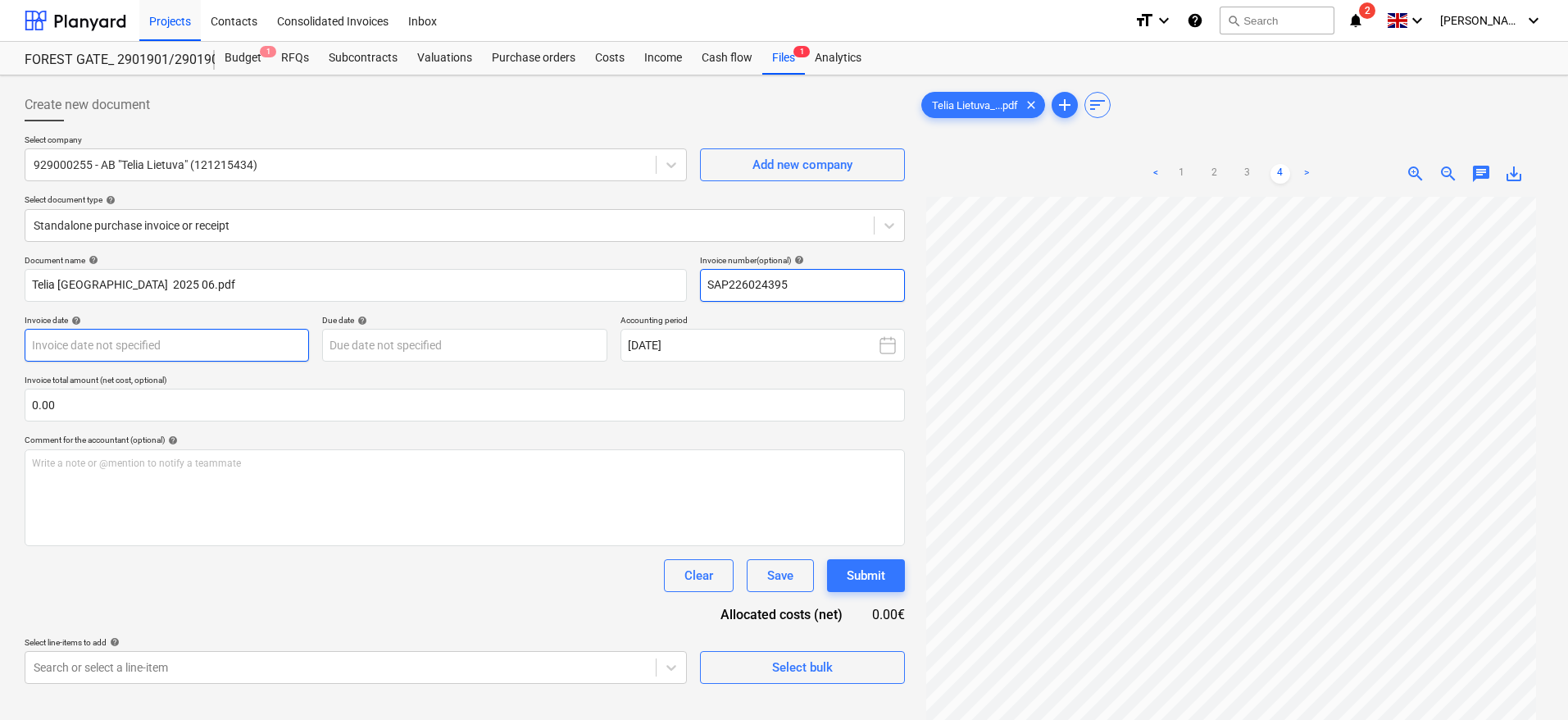 type on "SAP226024395" 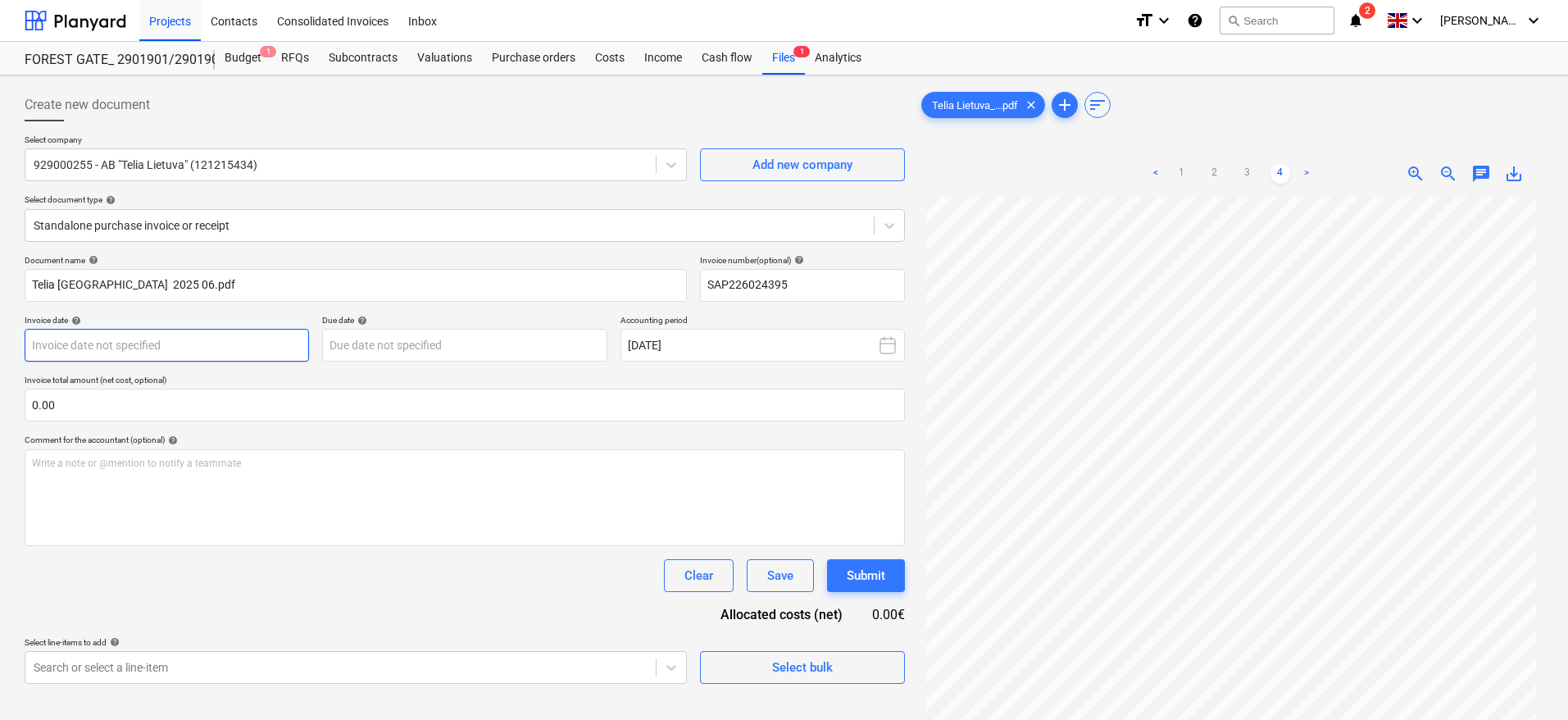 click on "Projects Contacts Consolidated Invoices Inbox format_size keyboard_arrow_down help search Search notifications 2 keyboard_arrow_down [PERSON_NAME] keyboard_arrow_down FOREST GATE_ 2901901/2901902/2901903 Budget 1 RFQs Subcontracts Valuations Purchase orders Costs Income Cash flow Files 1 Analytics Create new document Select company 929000255 - AB "Telia Lietuva" (121215434)  Add new company Select document type help Standalone purchase invoice or receipt Document name help Telia Lietuva_Forest gate  2025 06.pdf Invoice number  (optional) help SAP226024395 Invoice date help Press the down arrow key to interact with the calendar and
select a date. Press the question mark key to get the keyboard shortcuts for changing dates. Due date help Press the down arrow key to interact with the calendar and
select a date. Press the question mark key to get the keyboard shortcuts for changing dates. Accounting period [DATE] Invoice total amount (net cost, optional) 0.00 Comment for the accountant (optional) <" at bounding box center (784, 360) 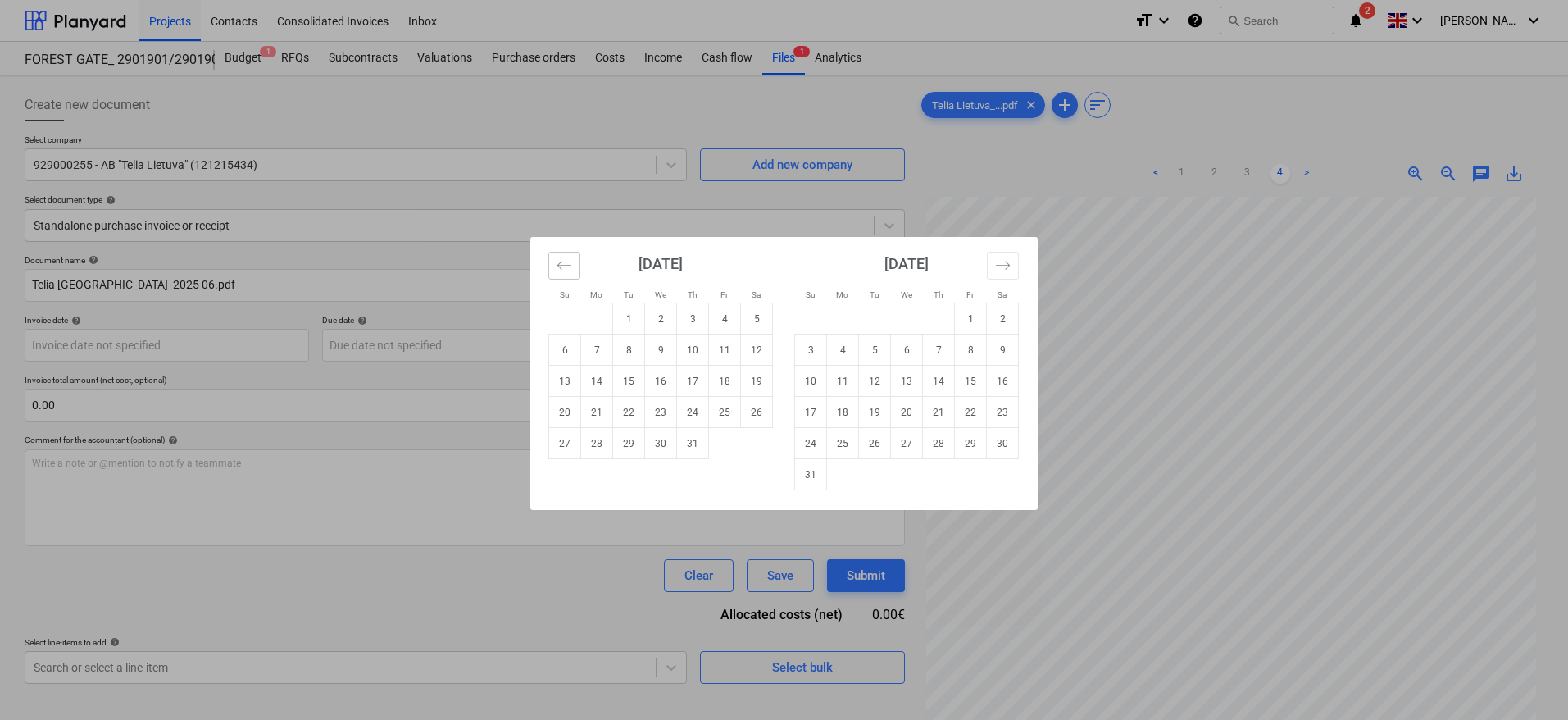 click at bounding box center [564, 266] 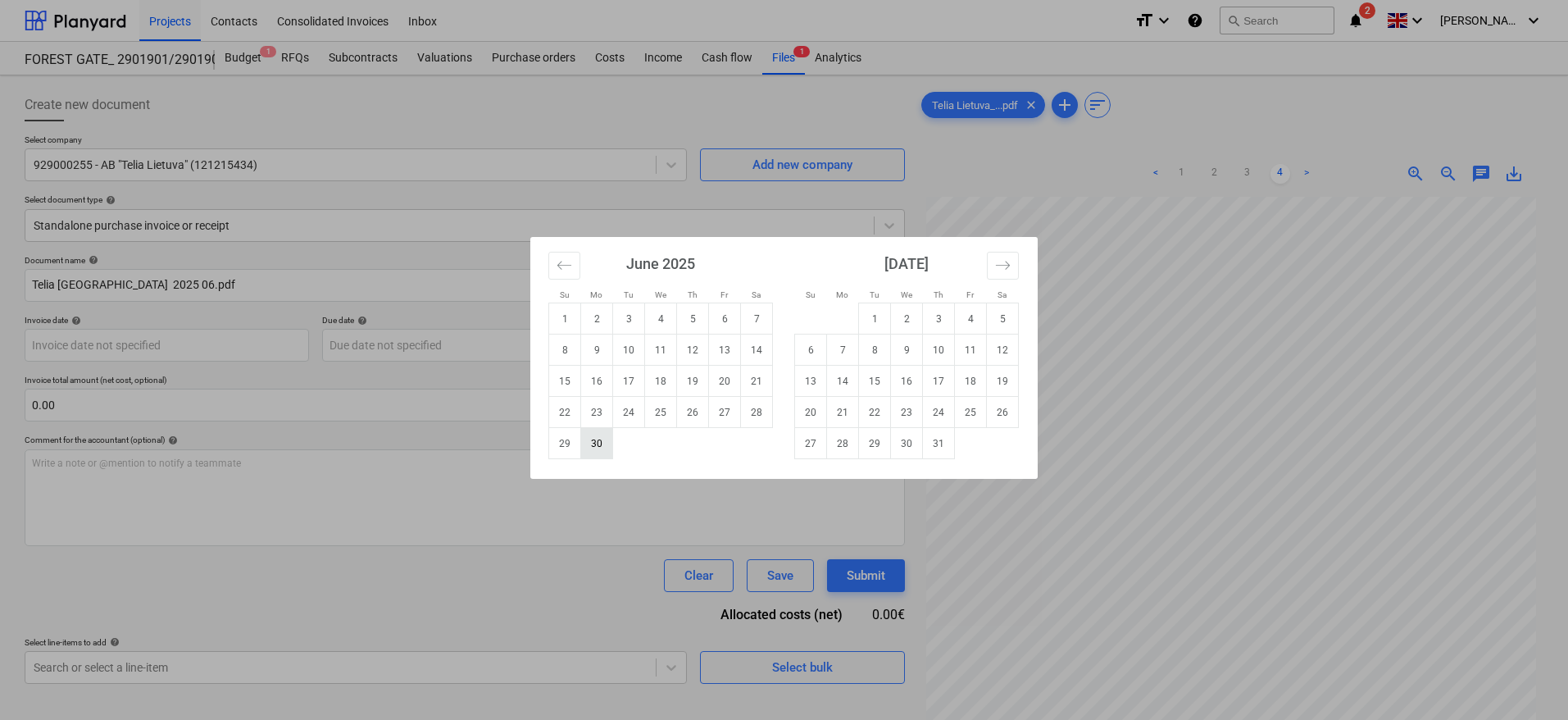click on "30" at bounding box center [597, 444] 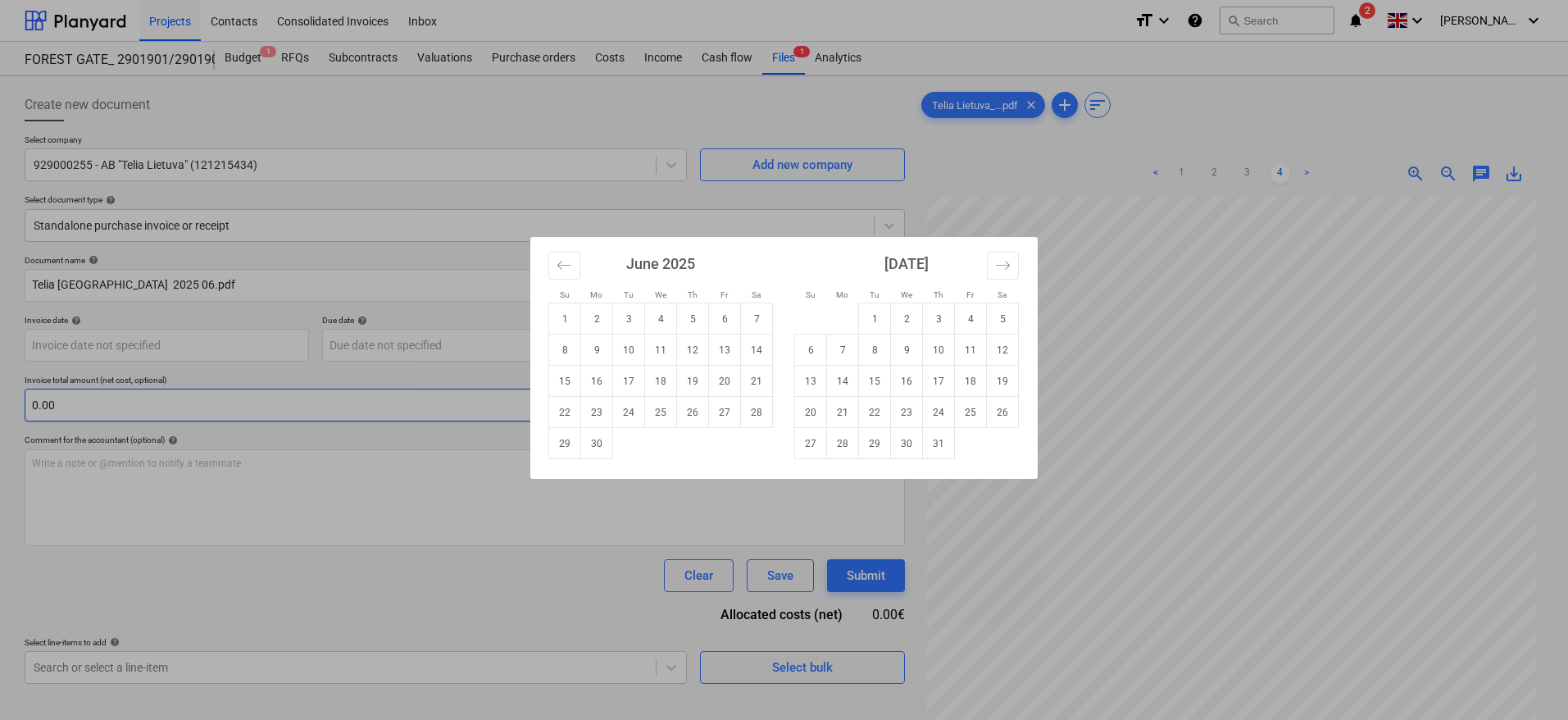 type on "[DATE]" 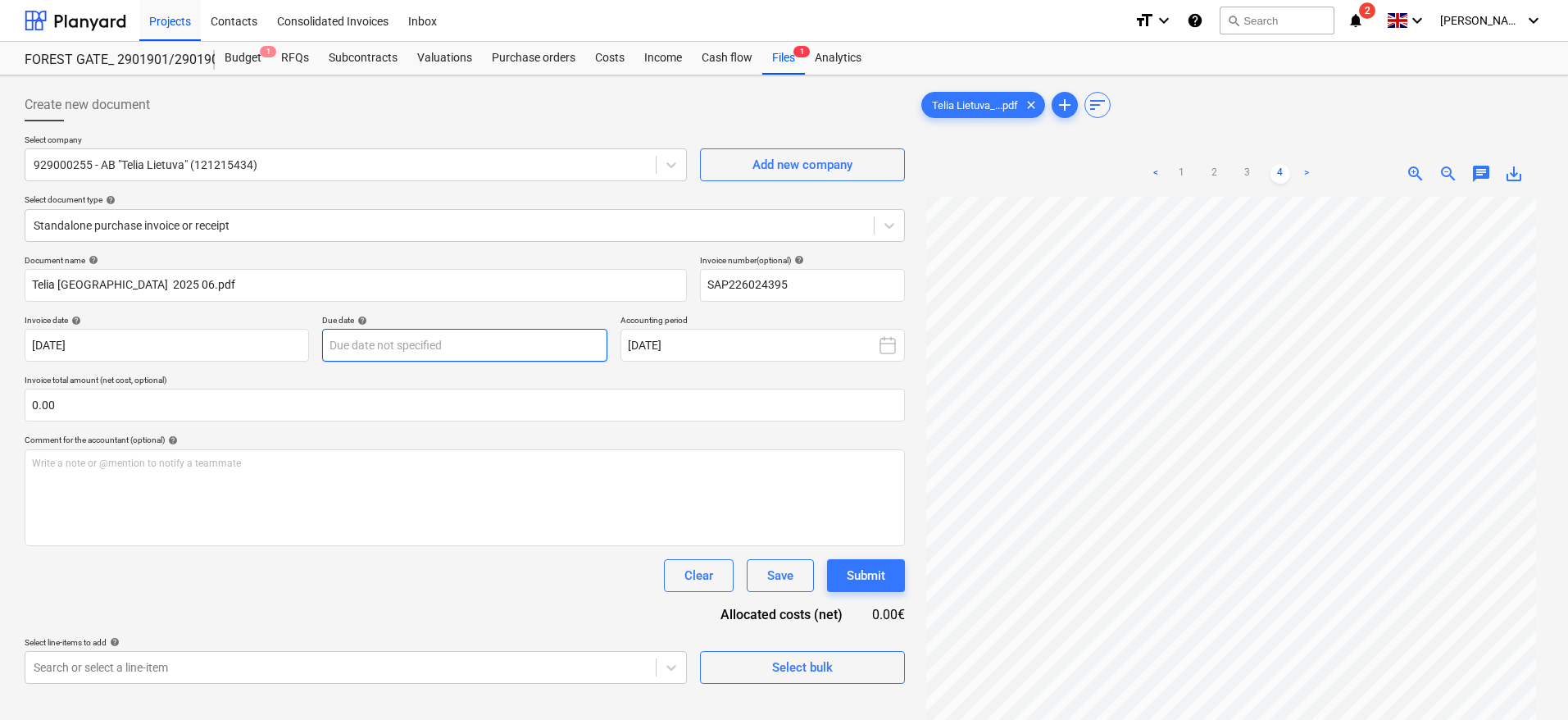 click on "Projects Contacts Consolidated Invoices Inbox format_size keyboard_arrow_down help search Search notifications 2 keyboard_arrow_down [PERSON_NAME] keyboard_arrow_down FOREST GATE_ 2901901/2901902/2901903 Budget 1 RFQs Subcontracts Valuations Purchase orders Costs Income Cash flow Files 1 Analytics Create new document Select company 929000255 - AB "Telia Lietuva" (121215434)  Add new company Select document type help Standalone purchase invoice or receipt Document name help Telia Lietuva_Forest gate  2025 06.pdf Invoice number  (optional) help SAP226024395 Invoice date help [DATE] [DATE] Press the down arrow key to interact with the calendar and
select a date. Press the question mark key to get the keyboard shortcuts for changing dates. Due date help Press the down arrow key to interact with the calendar and
select a date. Press the question mark key to get the keyboard shortcuts for changing dates. Accounting period [DATE] Invoice total amount (net cost, optional) 0.00 help ﻿ Clear <" at bounding box center (784, 360) 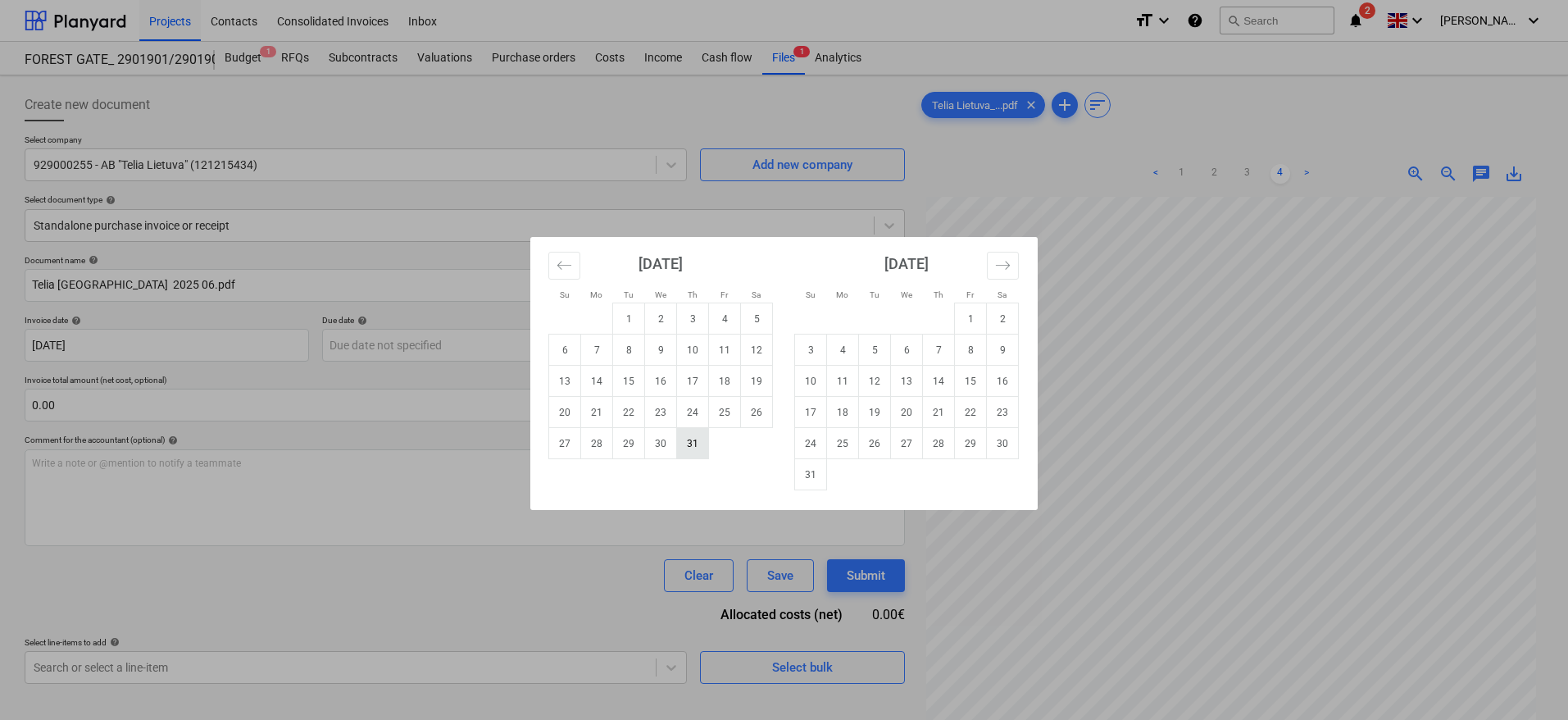 click on "31" at bounding box center (693, 444) 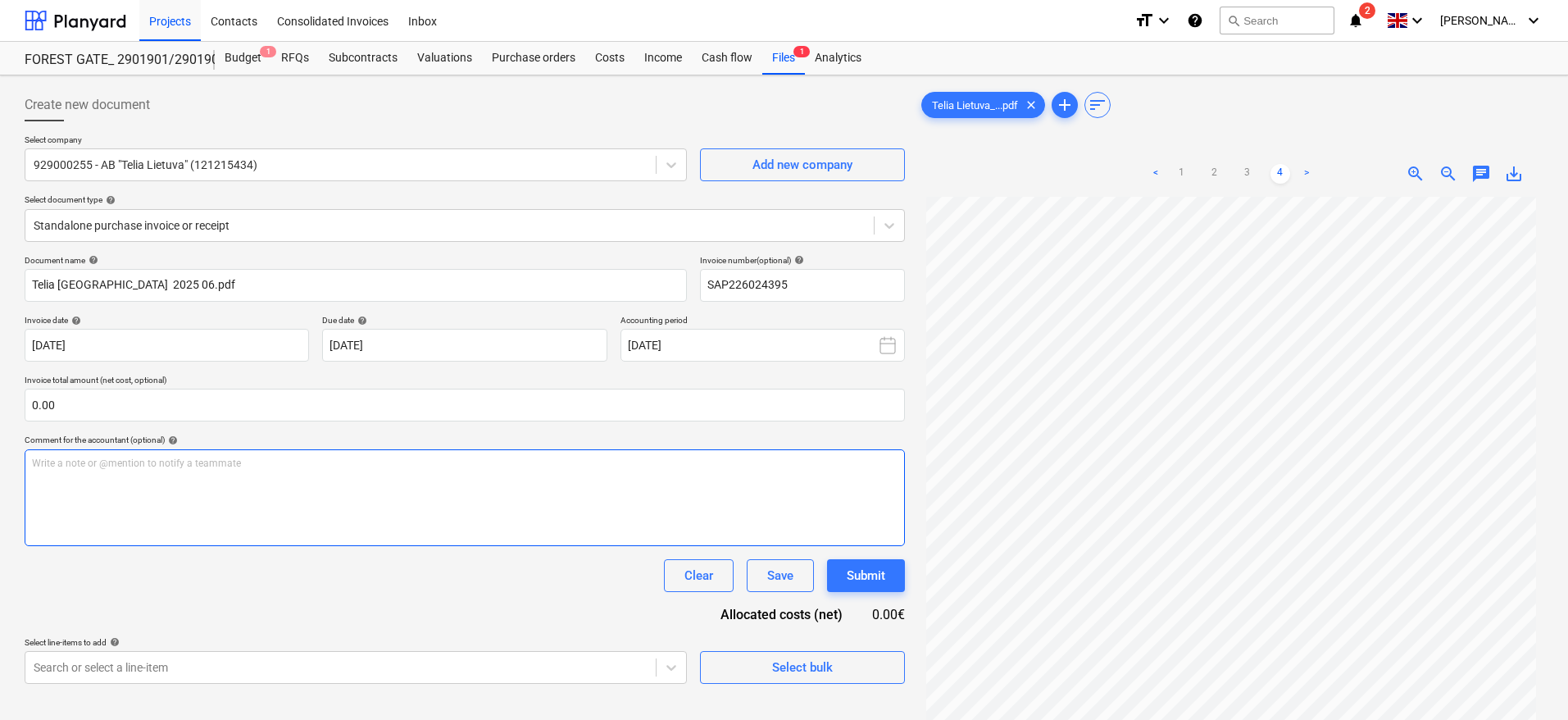 scroll, scrollTop: 123, scrollLeft: 0, axis: vertical 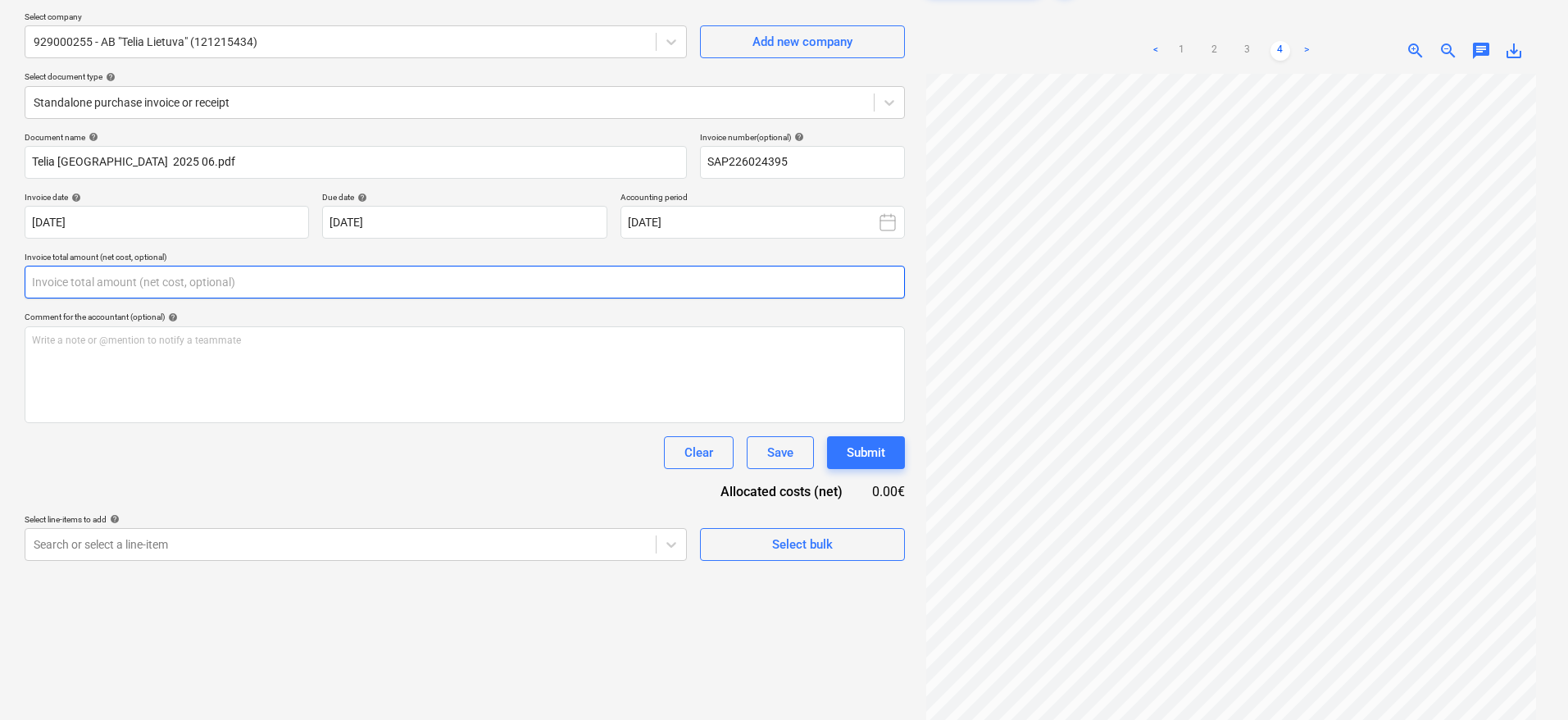 click at bounding box center (465, 282) 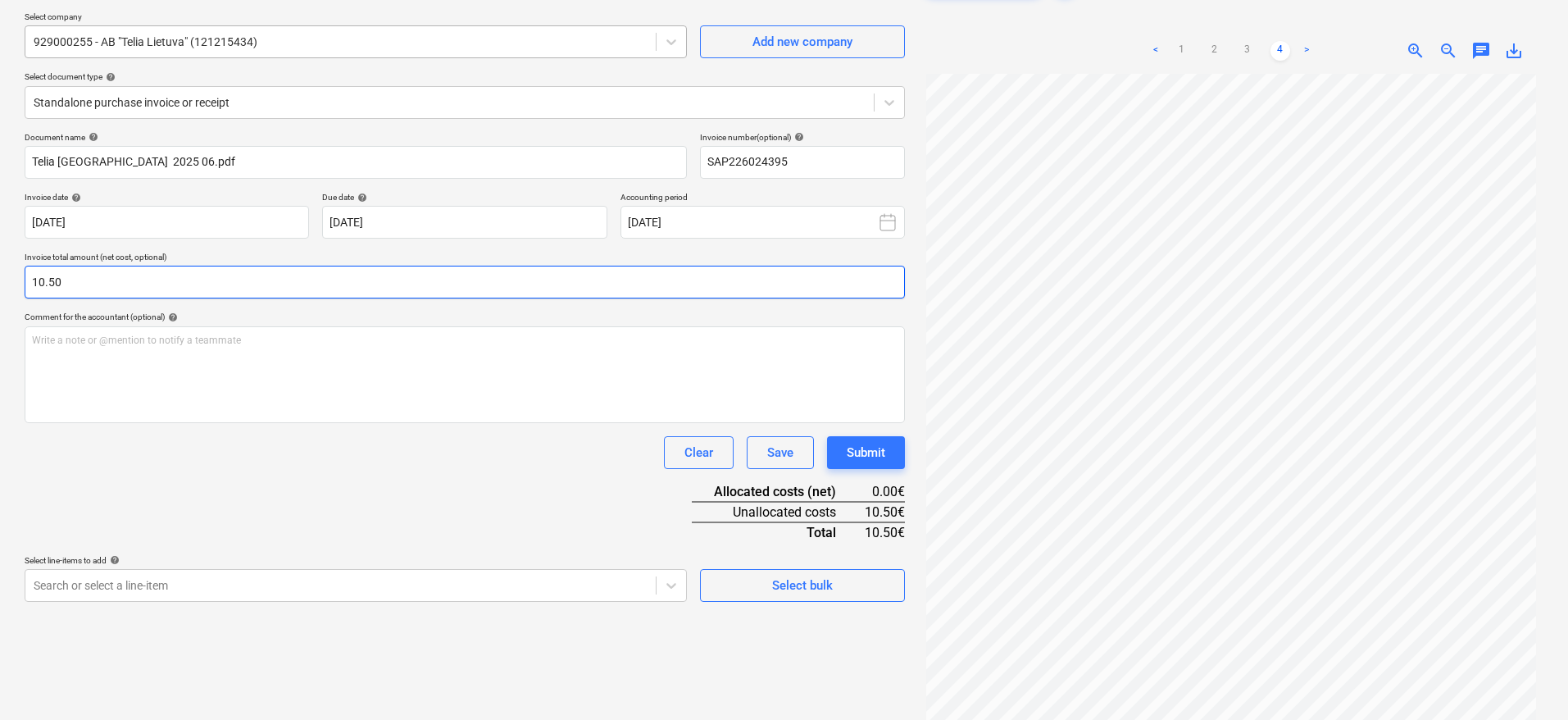 type on "10.5" 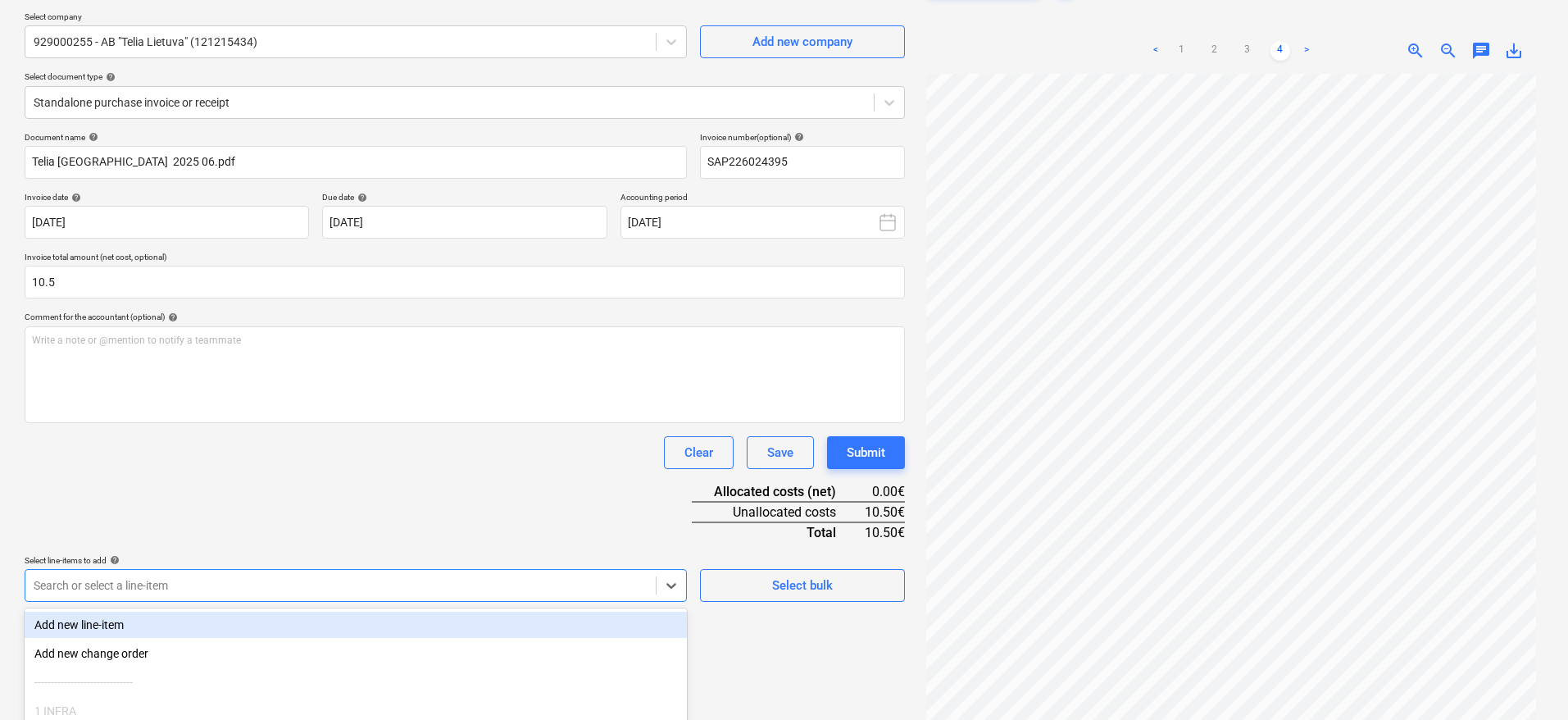 click on "Projects Contacts Consolidated Invoices Inbox format_size keyboard_arrow_down help search Search notifications 2 keyboard_arrow_down [PERSON_NAME] keyboard_arrow_down FOREST GATE_ 2901901/2901902/2901903 Budget 1 RFQs Subcontracts Valuations Purchase orders Costs Income Cash flow Files 1 Analytics Create new document Select company 929000255 - AB "Telia Lietuva" (121215434)  Add new company Select document type help Standalone purchase invoice or receipt Document name help Telia Lietuva_Forest gate  2025 06.pdf Invoice number  (optional) help SAP226024395 Invoice date help [DATE] [DATE] Press the down arrow key to interact with the calendar and
select a date. Press the question mark key to get the keyboard shortcuts for changing dates. Due date help [DATE] [DATE] Press the down arrow key to interact with the calendar and
select a date. Press the question mark key to get the keyboard shortcuts for changing dates. Accounting period [DATE] Invoice total amount (net cost, optional)" at bounding box center [784, 237] 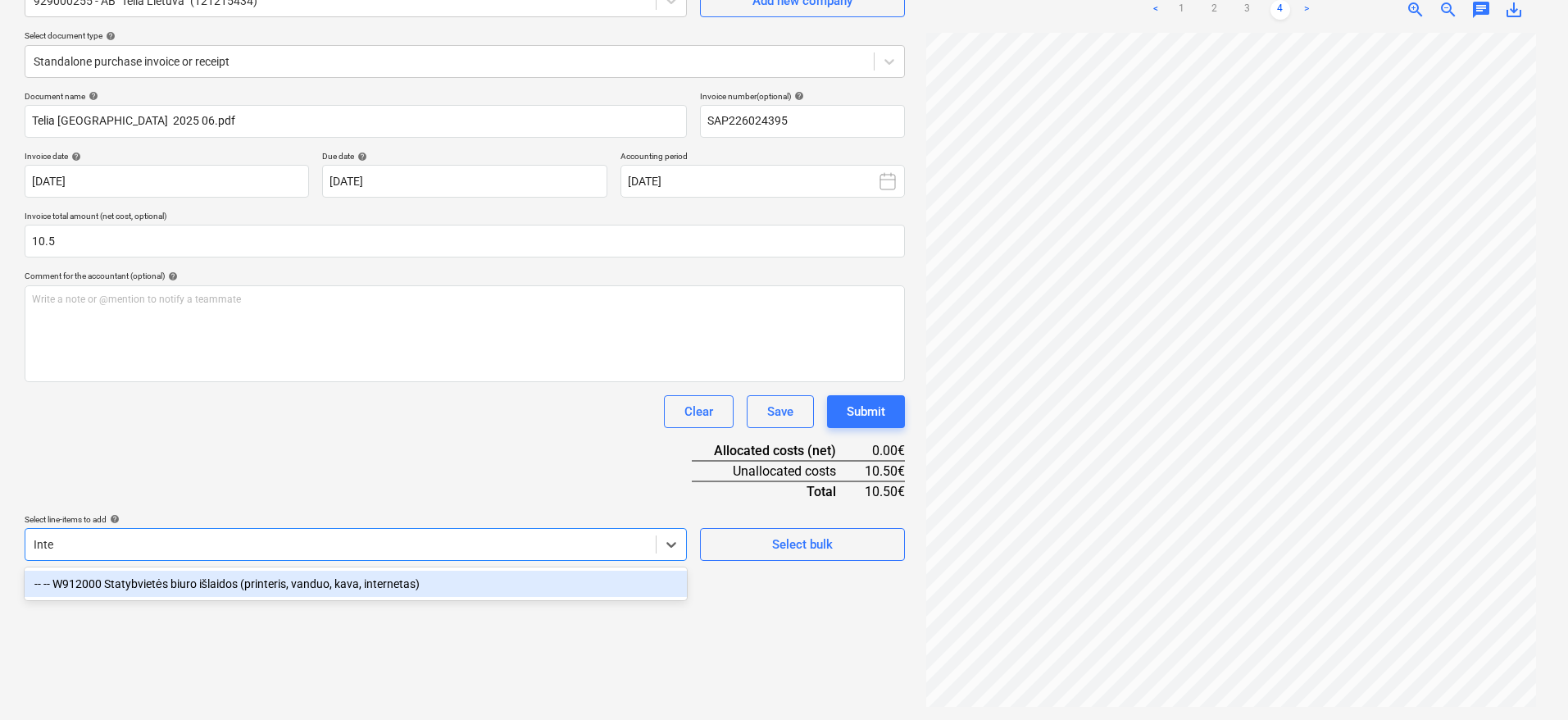scroll, scrollTop: 164, scrollLeft: 0, axis: vertical 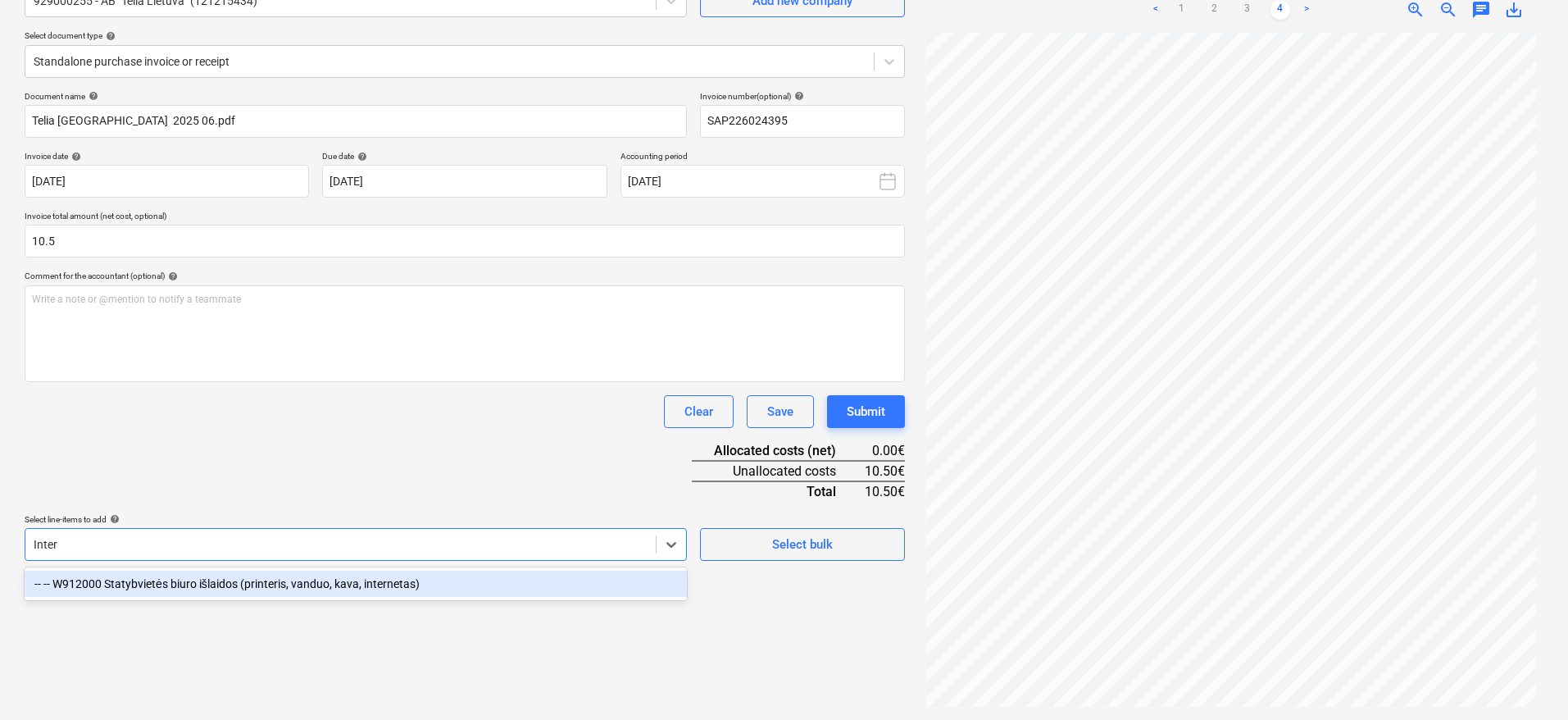 type on "Intern" 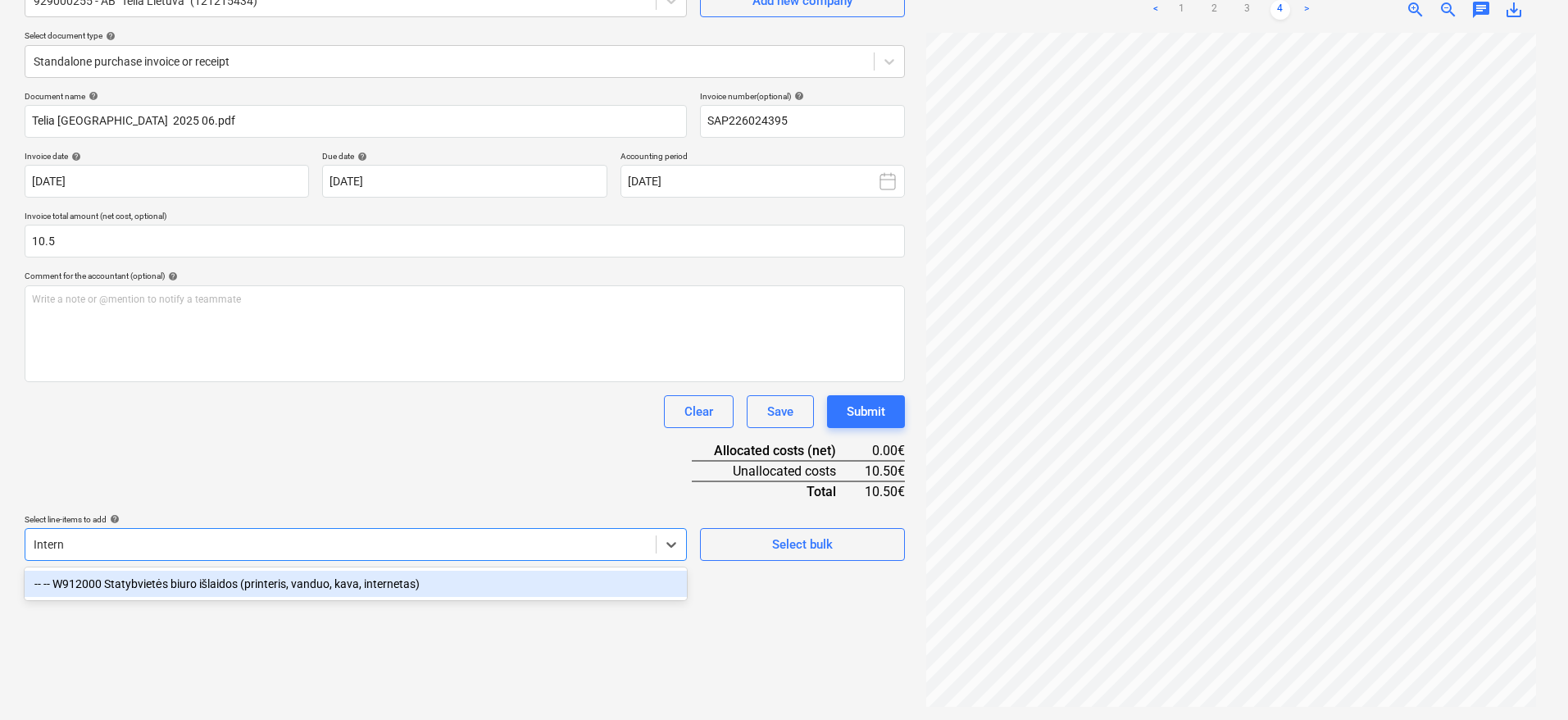 click on "-- --  W912000 Statybvietės biuro išlaidos (printeris, vanduo, kava, internetas)" at bounding box center [356, 584] 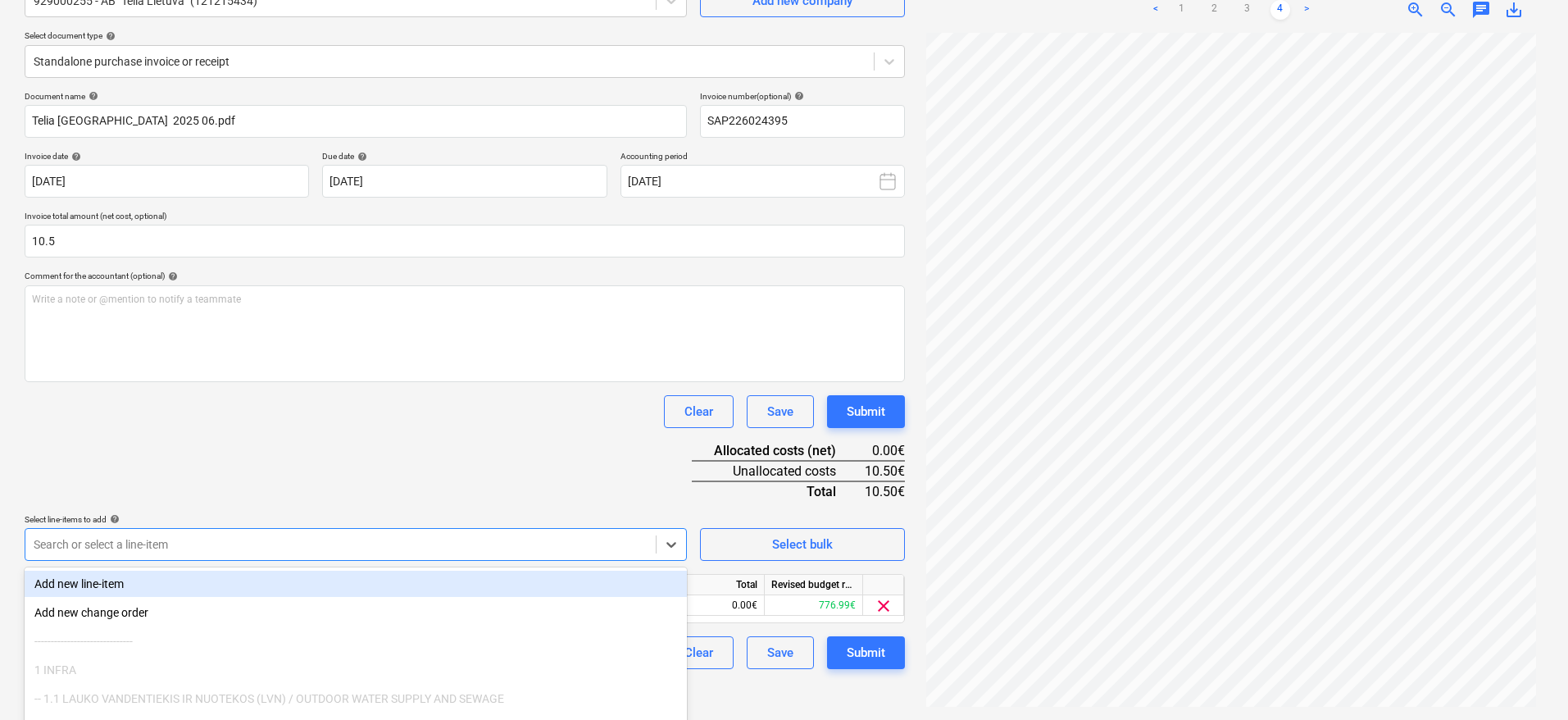 click on "Document name help Telia Lietuva_Forest gate  2025 06.pdf Invoice number  (optional) help SAP226024395 Invoice date help [DATE] [DATE] Press the down arrow key to interact with the calendar and
select a date. Press the question mark key to get the keyboard shortcuts for changing dates. Due date help [DATE] [DATE] Press the down arrow key to interact with the calendar and
select a date. Press the question mark key to get the keyboard shortcuts for changing dates. Accounting period [DATE] Invoice total amount (net cost, optional) 10.5 Comment for the accountant (optional) help Write a note or @mention to notify a teammate ﻿ Clear Save Submit Allocated costs (net) 0.00€ Unallocated costs 10.50€ Total 10.50€ Select line-items to add help option -- --  W912000 Statybvietės biuro išlaidos (printeris, vanduo, kava, internetas), selected. Search or select a line-item Select bulk Line-item name Unit Quantity Unit price Total Revised budget remaining 0.00 0.00 0.00€ 776.99€ clear" at bounding box center (465, 380) 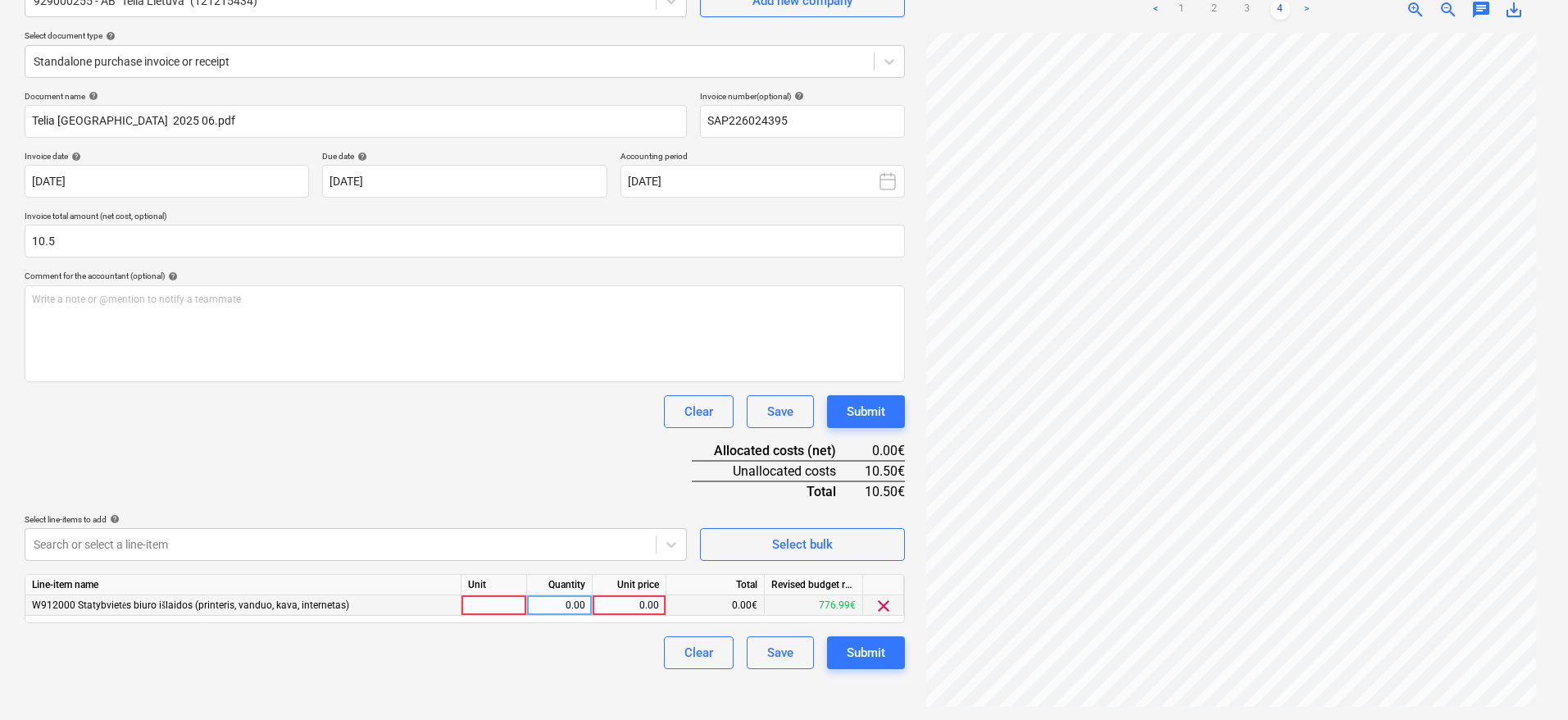 click at bounding box center [494, 605] 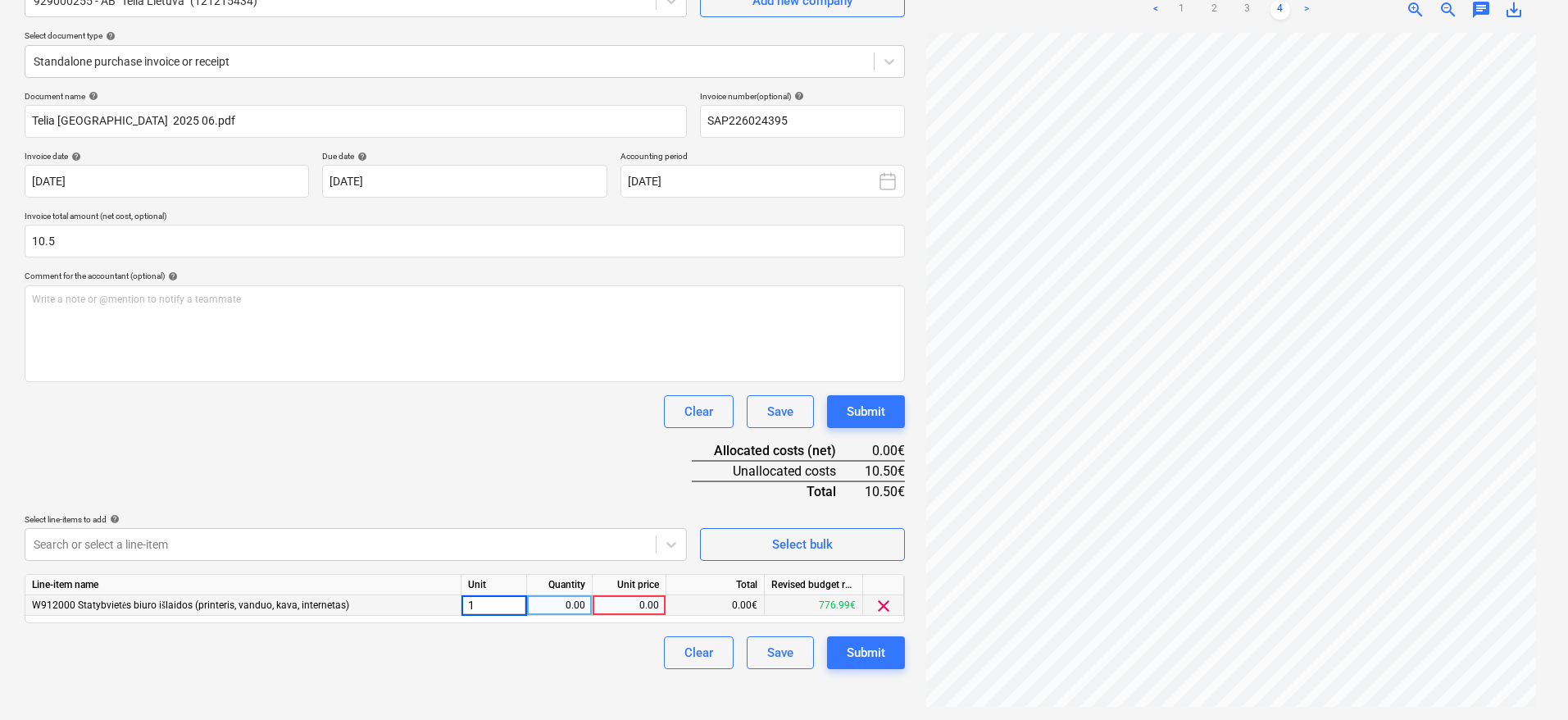 click on "0.00" at bounding box center [559, 605] 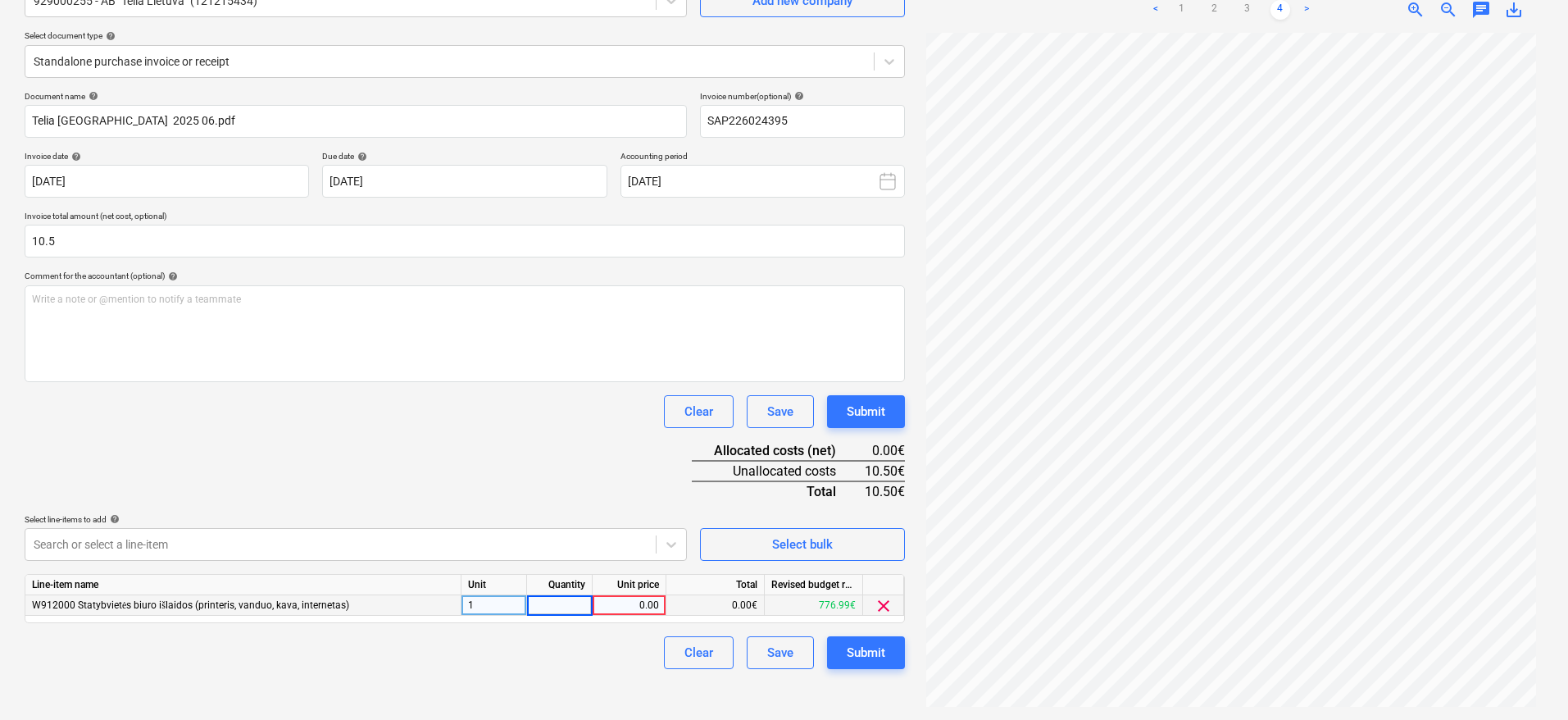 type on "1" 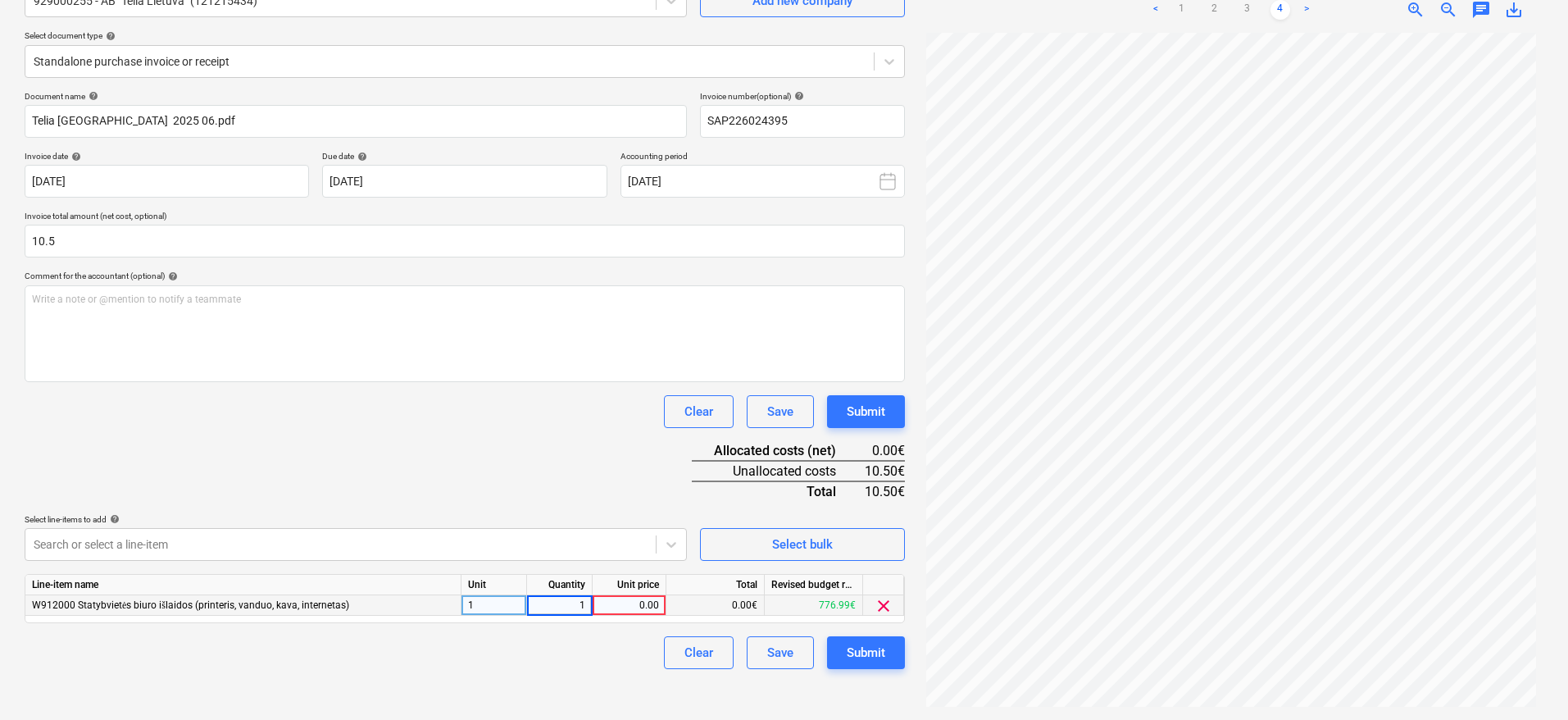 click on "0.00" at bounding box center (629, 605) 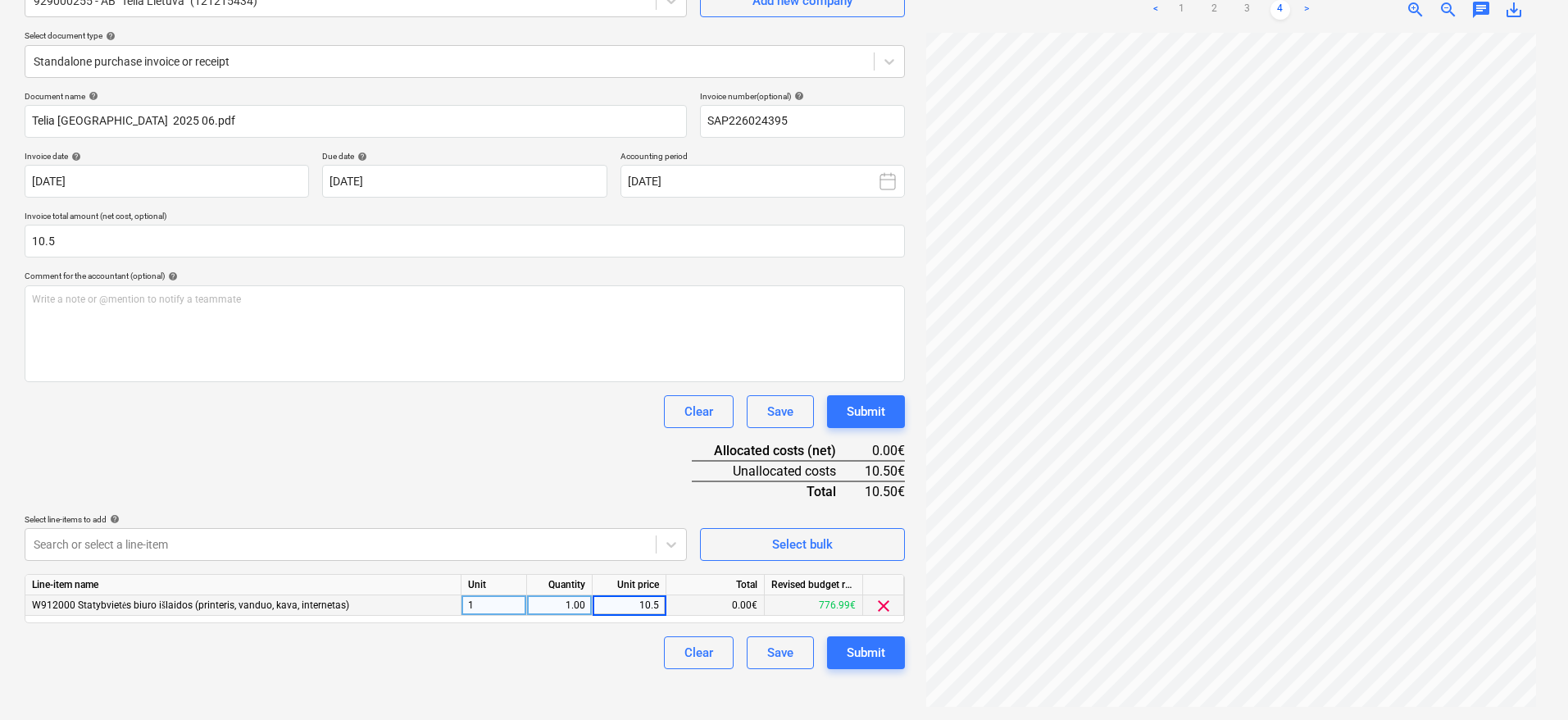 type on "10.50" 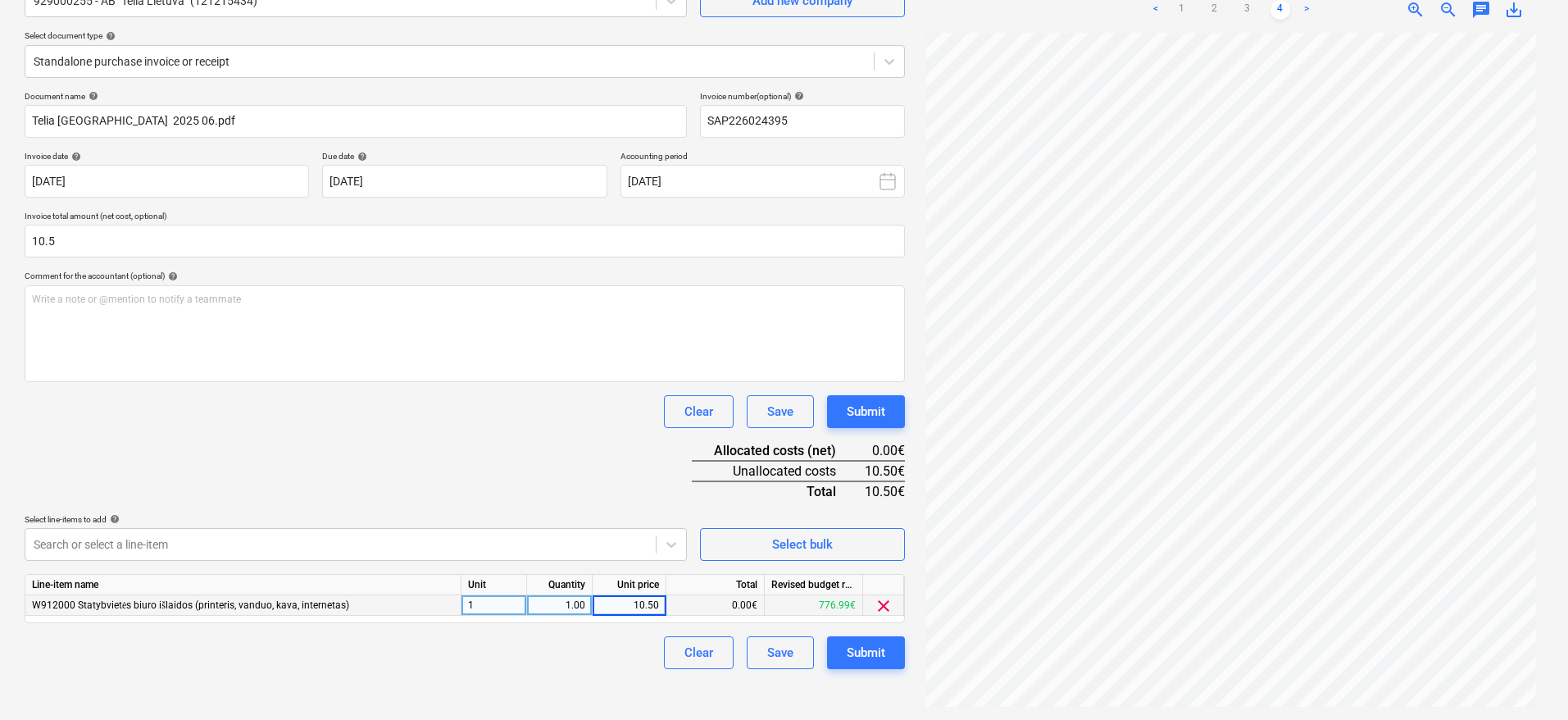 click on "Clear Save Submit" at bounding box center (465, 412) 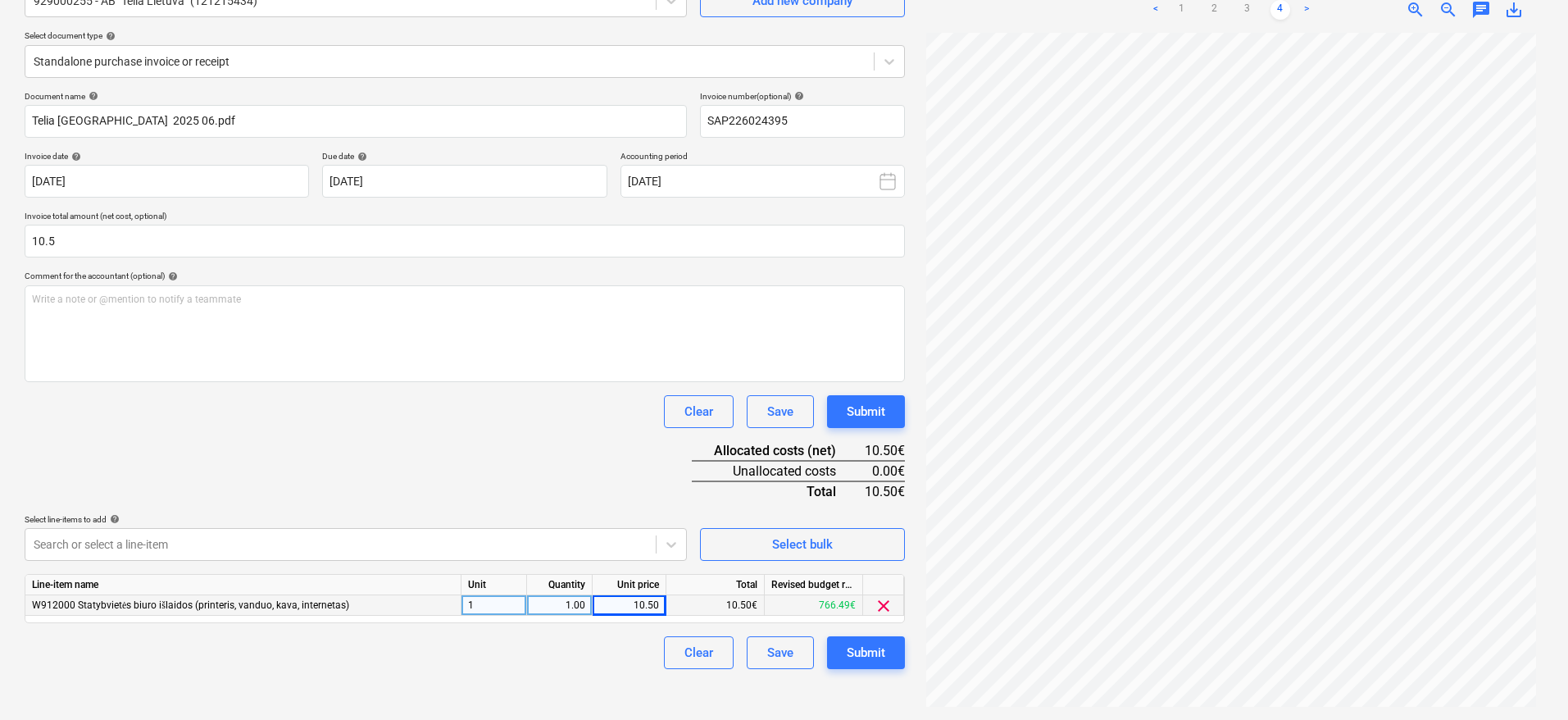 click on "Document name help Telia Lietuva_Forest gate  2025 06.pdf Invoice number  (optional) help SAP226024395 Invoice date help [DATE] [DATE] Press the down arrow key to interact with the calendar and
select a date. Press the question mark key to get the keyboard shortcuts for changing dates. Due date help [DATE] [DATE] Press the down arrow key to interact with the calendar and
select a date. Press the question mark key to get the keyboard shortcuts for changing dates. Accounting period [DATE] Invoice total amount (net cost, optional) 10.5 Comment for the accountant (optional) help Write a note or @mention to notify a teammate ﻿ Clear Save Submit Allocated costs (net) 10.50€ Unallocated costs 0.00€ Total 10.50€ Select line-items to add help Search or select a line-item Select bulk Line-item name Unit Quantity Unit price Total Revised budget remaining W912000 Statybvietės biuro išlaidos (printeris, vanduo, kava, internetas) 1 1.00 10.50 10.50€ 766.49€ clear Clear Save Submit" at bounding box center (465, 380) 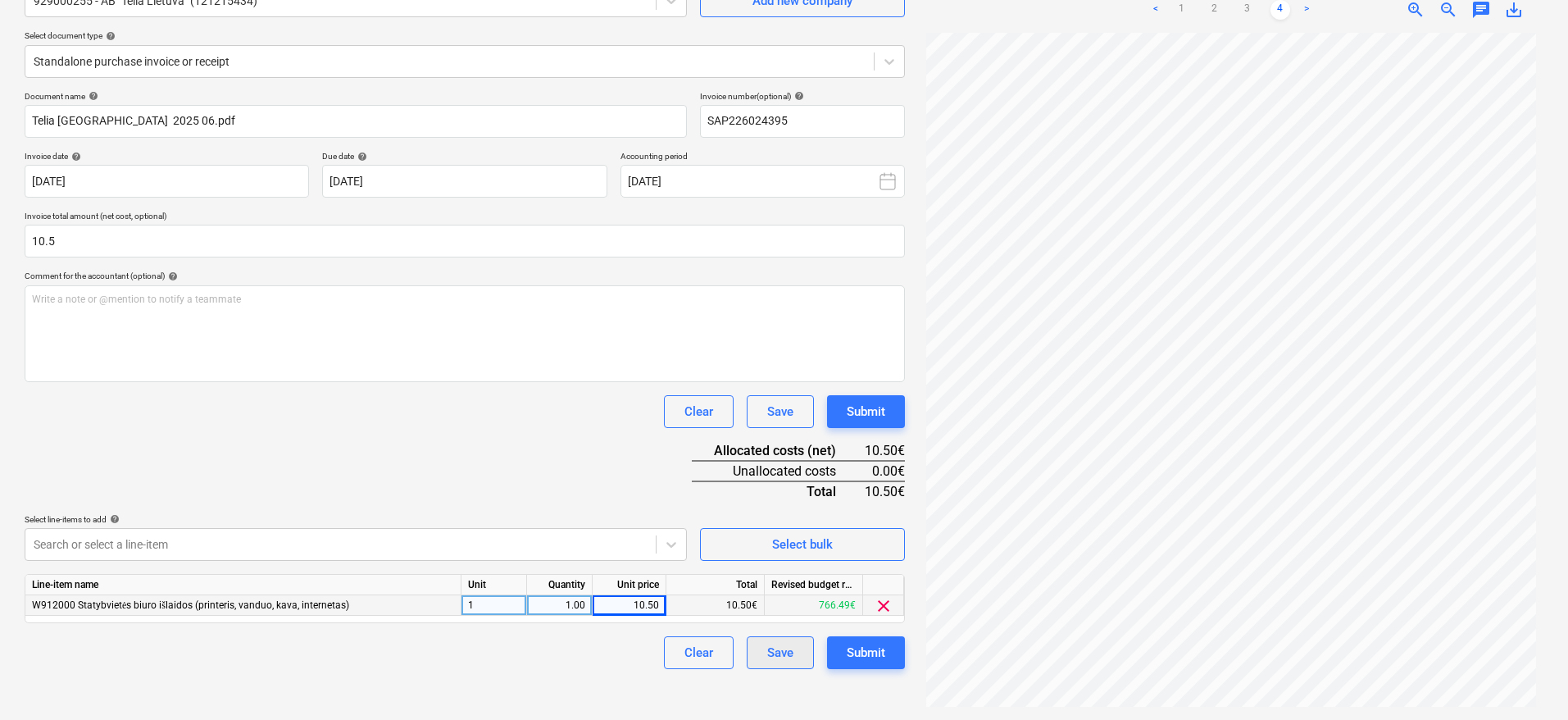 click on "Save" at bounding box center [780, 653] 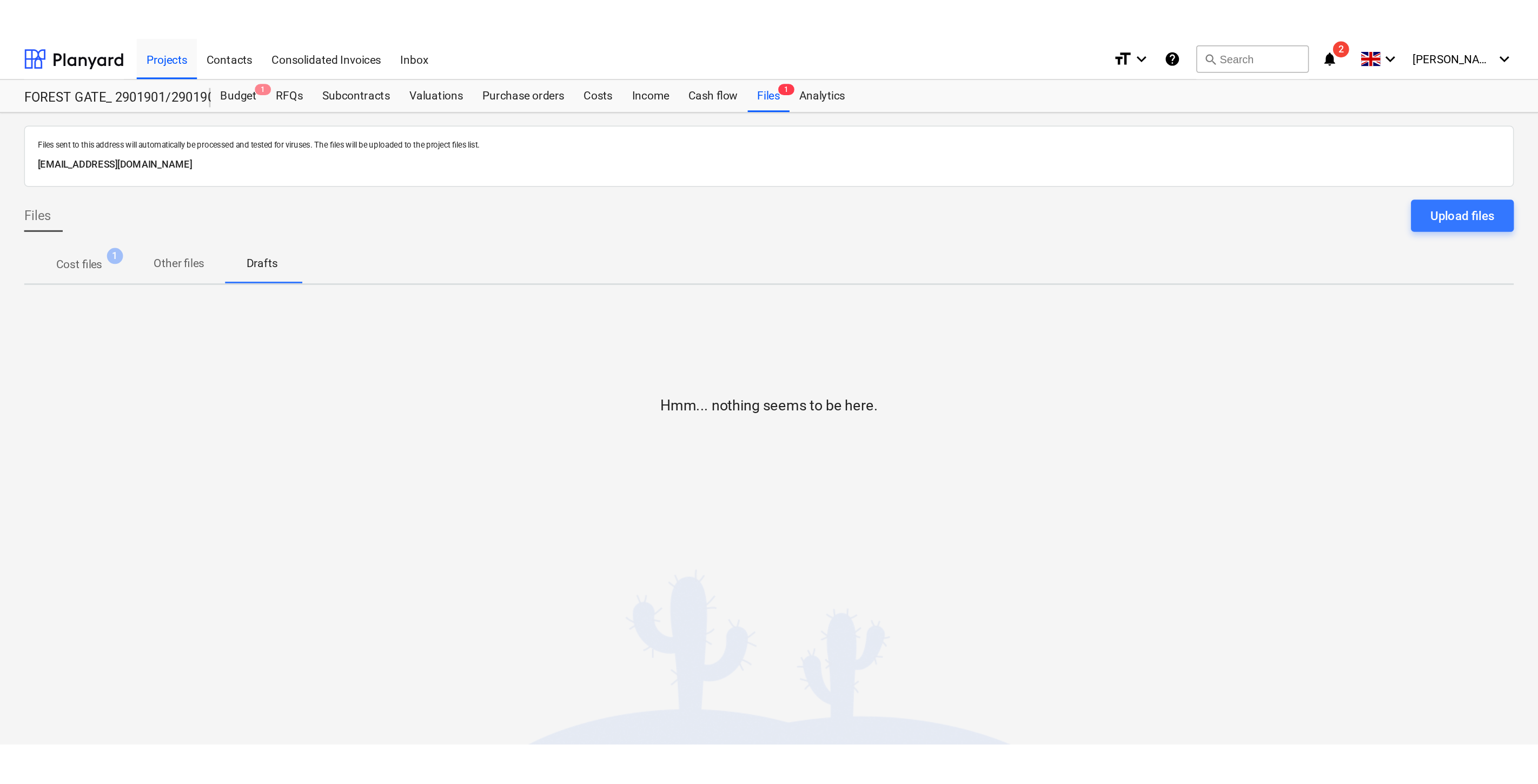 scroll, scrollTop: 0, scrollLeft: 0, axis: both 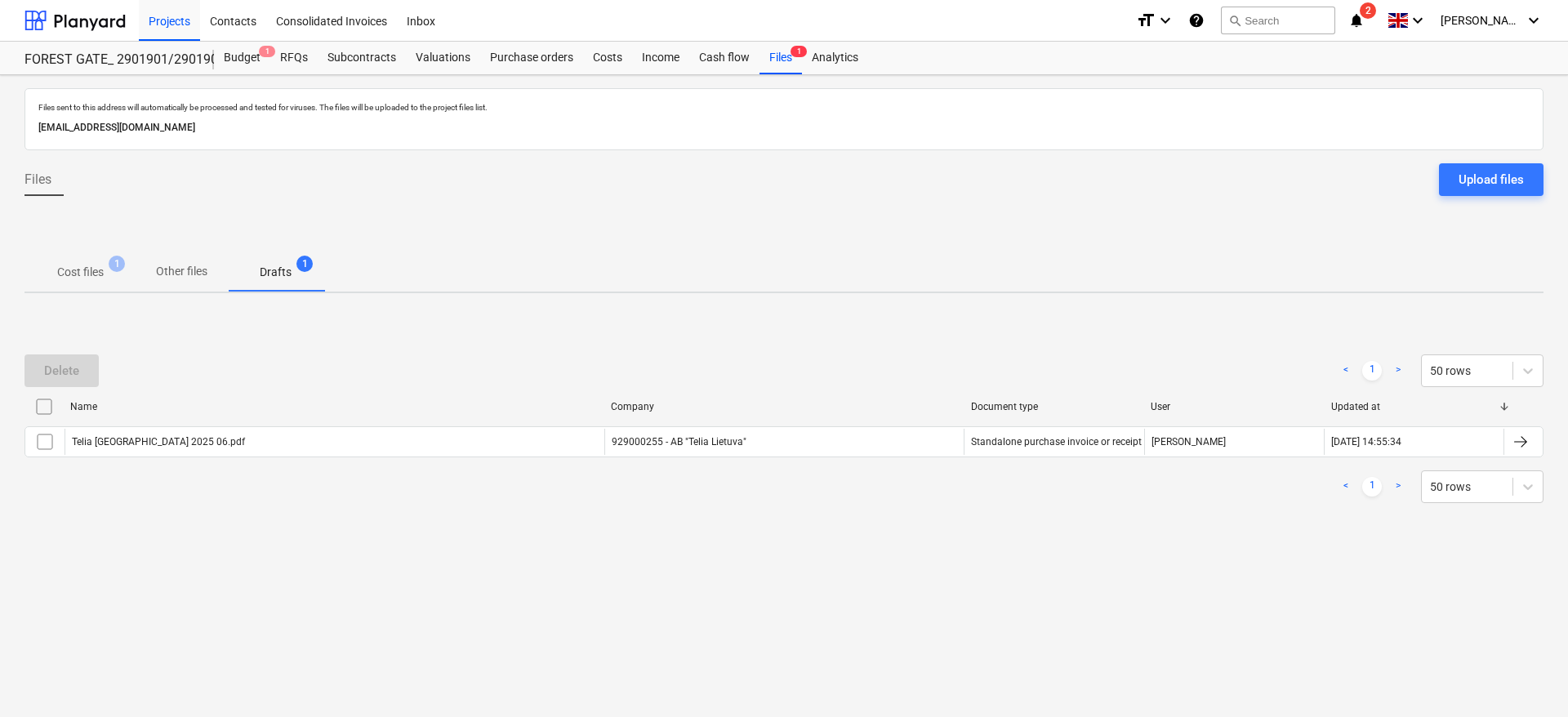 click on "Files sent to this address will automatically be processed and tested for viruses. The files will be uploaded to the project files list. [EMAIL_ADDRESS][DOMAIN_NAME] Files Upload files Cost files 1 Other files Drafts 1 Delete < 1 > 50 rows Name Company Document type User Updated at [GEOGRAPHIC_DATA] gate  2025 06.pdf 929000255 - AB "Telia Lietuva" Standalone purchase invoice or receipt [PERSON_NAME] [DATE] 14:55:34 < 1 > 50 rows Please wait" at bounding box center [784, 396] 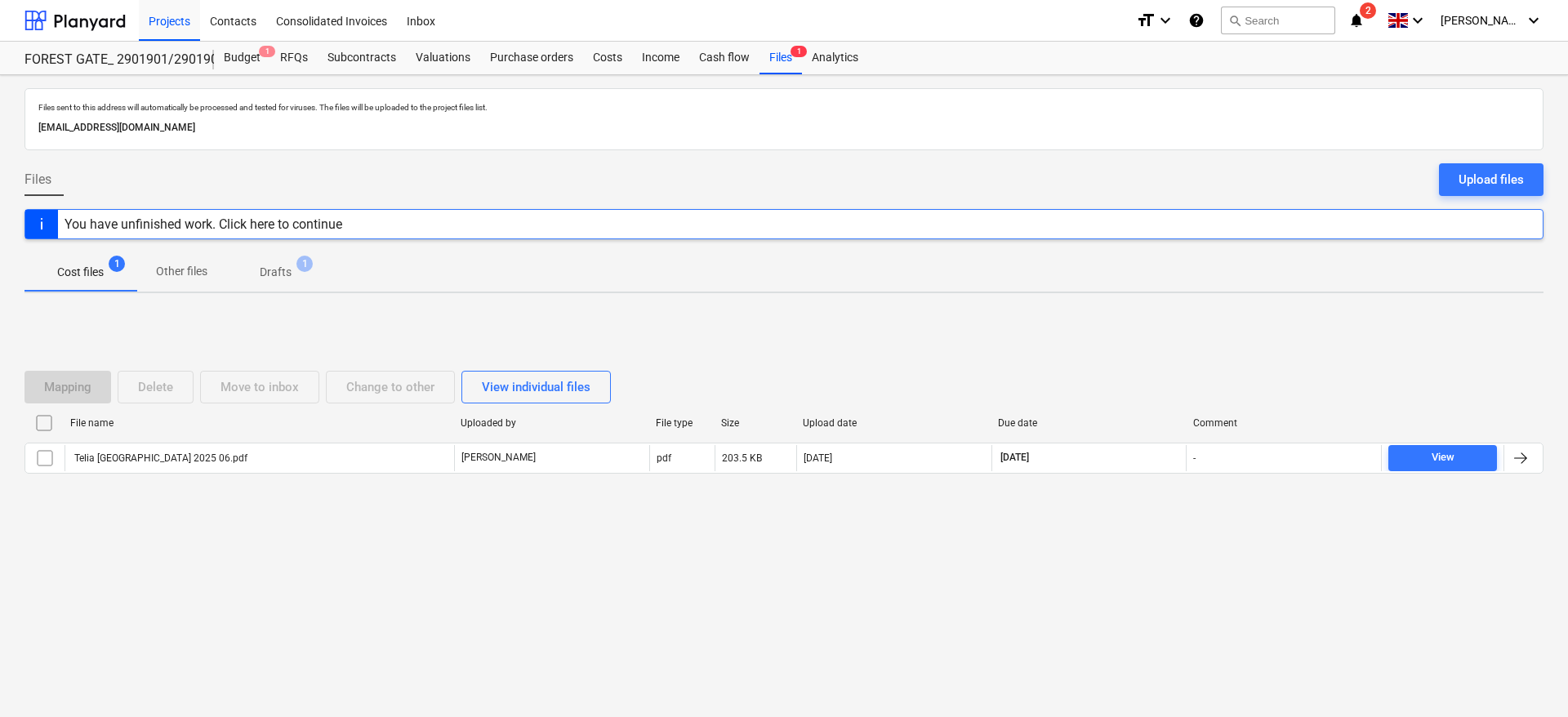 click on "Files sent to this address will automatically be processed and tested for viruses. The files will be uploaded to the project files list. [EMAIL_ADDRESS][DOMAIN_NAME] Files Upload files You have unfinished work. Click here to continue Cost files 1 Other files Drafts 1 Mapping Delete Move to inbox Change to other View individual files File name Uploaded by File type Size Upload date Due date Comment   Telia Lietuva_Forest gate  2025 06.pdf [PERSON_NAME] pdf 203.5 KB [DATE] [DATE] - View Please wait" at bounding box center [784, 396] 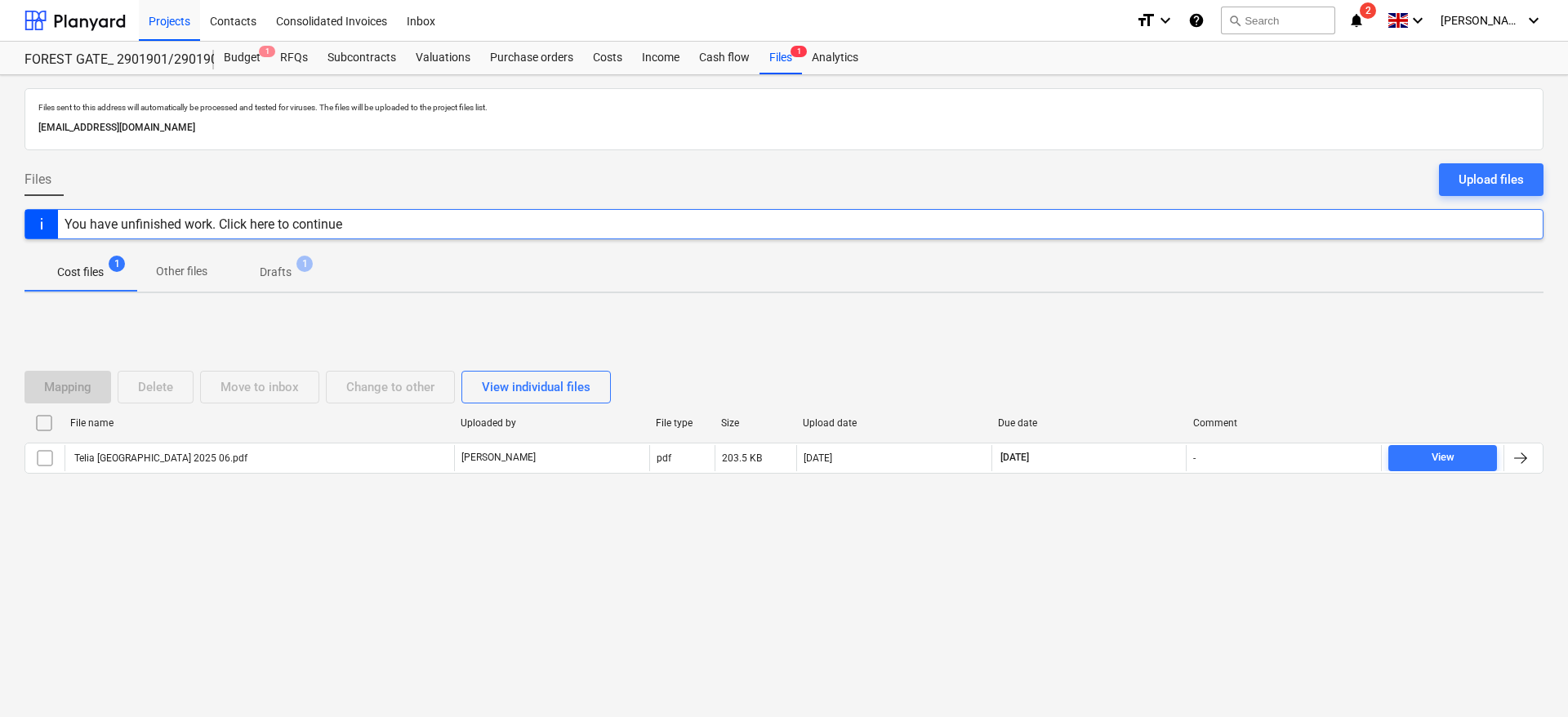 click on "Files sent to this address will automatically be processed and tested for viruses. The files will be uploaded to the project files list. [EMAIL_ADDRESS][DOMAIN_NAME] Files Upload files You have unfinished work. Click here to continue Cost files 1 Other files Drafts 1 Mapping Delete Move to inbox Change to other View individual files File name Uploaded by File type Size Upload date Due date Comment   Telia Lietuva_Forest gate  2025 06.pdf [PERSON_NAME] pdf 203.5 KB [DATE] [DATE] - View Please wait" at bounding box center (784, 396) 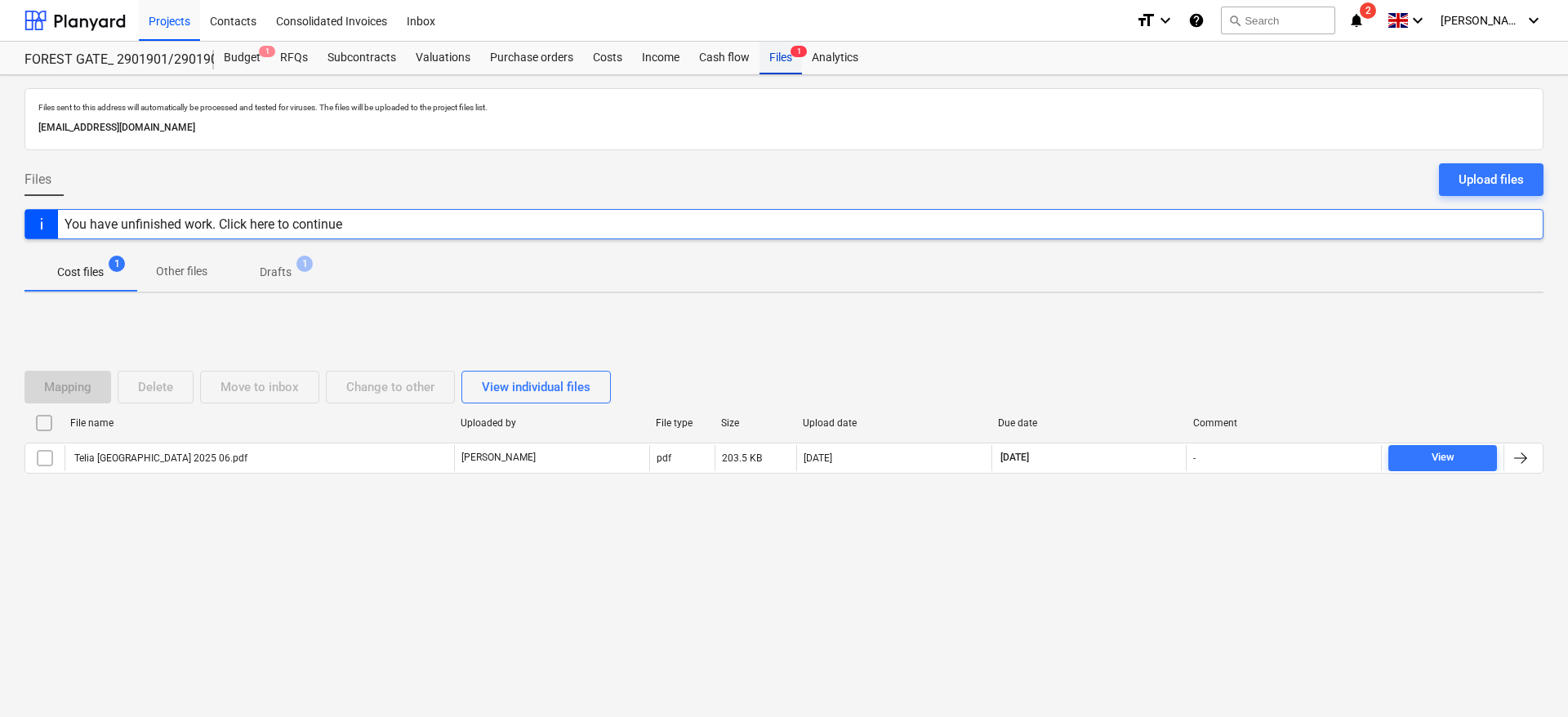 click on "Files 1" at bounding box center (781, 58) 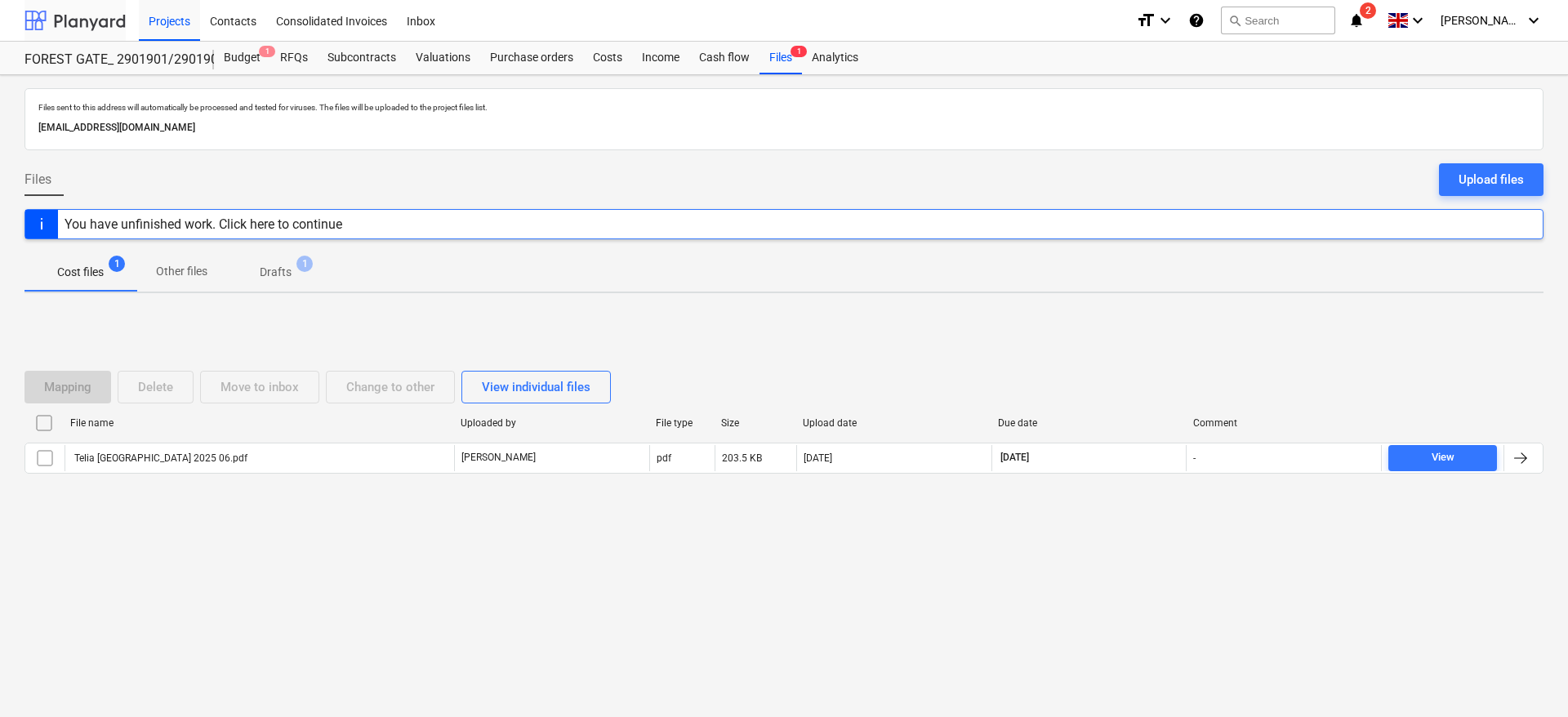 click at bounding box center (75, 20) 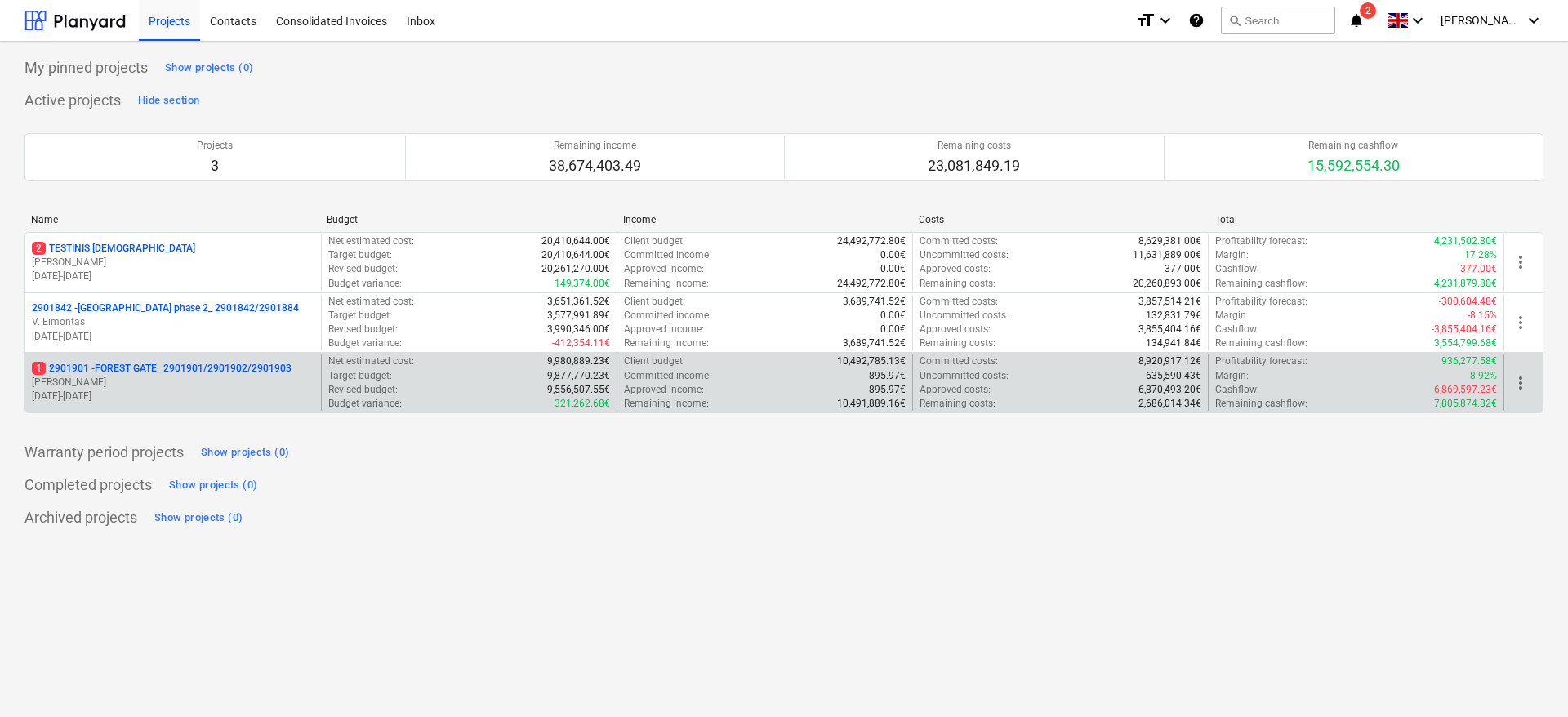 click on "1  2901901 -  FOREST GATE_ 2901901/2901902/2901903" at bounding box center (162, 368) 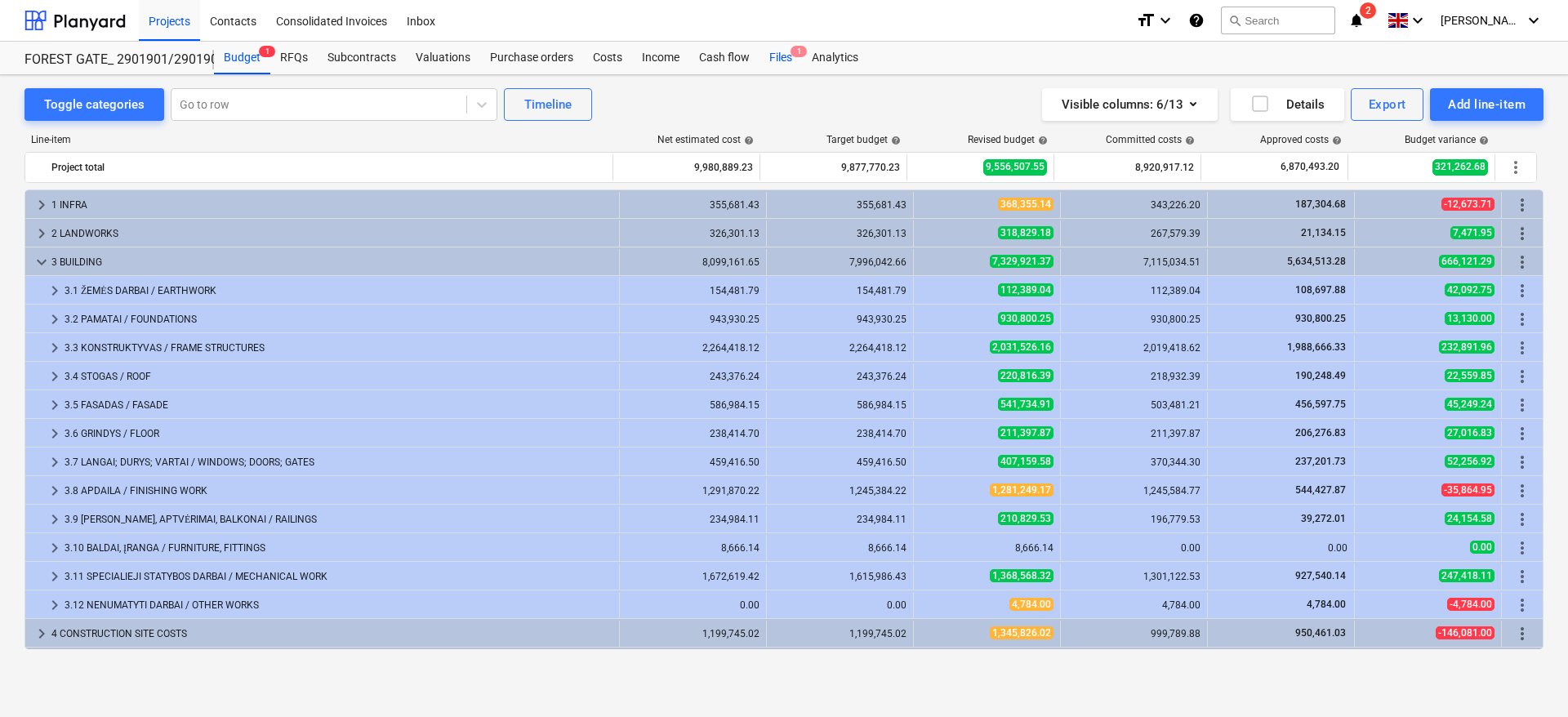 click on "Files 1" at bounding box center [781, 58] 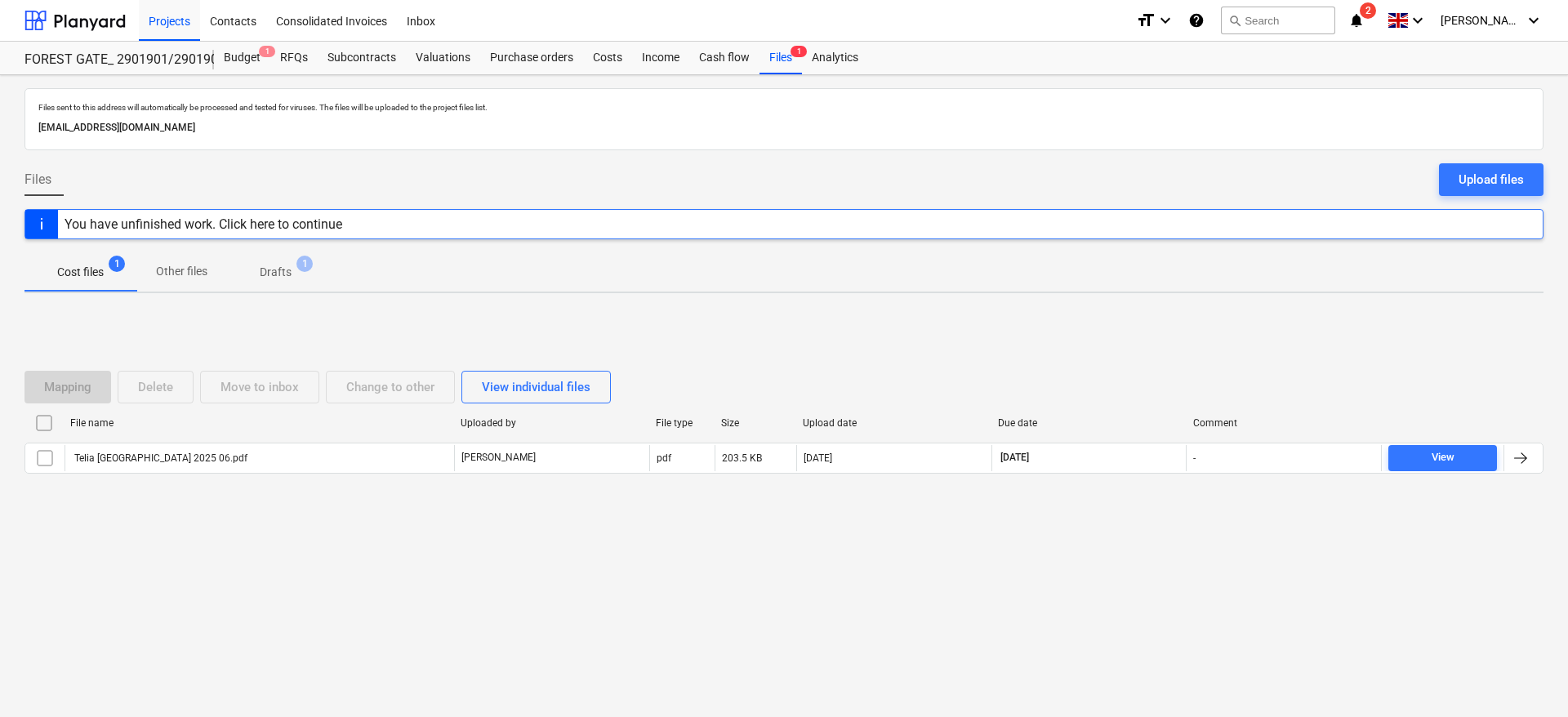 drag, startPoint x: 1018, startPoint y: 608, endPoint x: 1047, endPoint y: 570, distance: 47.801674 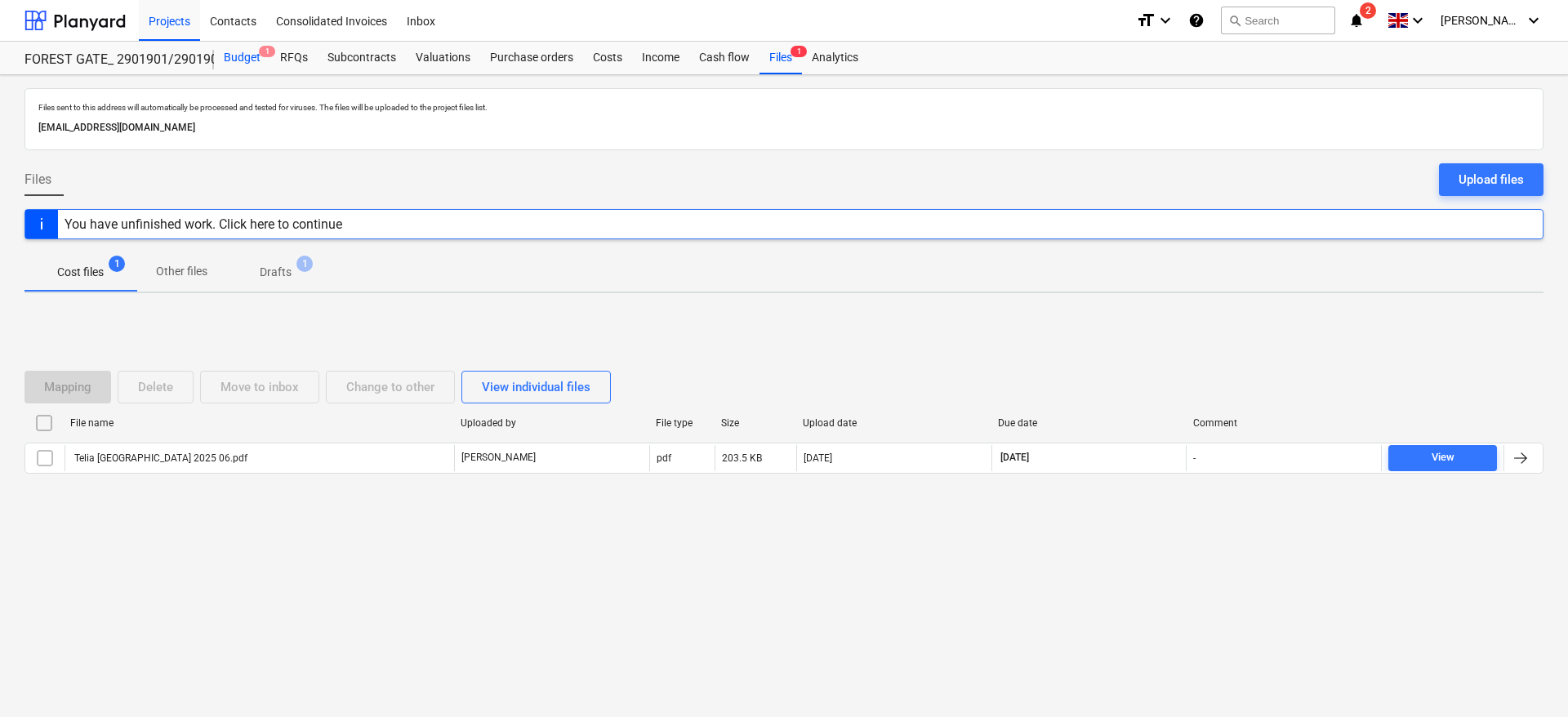 click on "Budget 1" at bounding box center (242, 58) 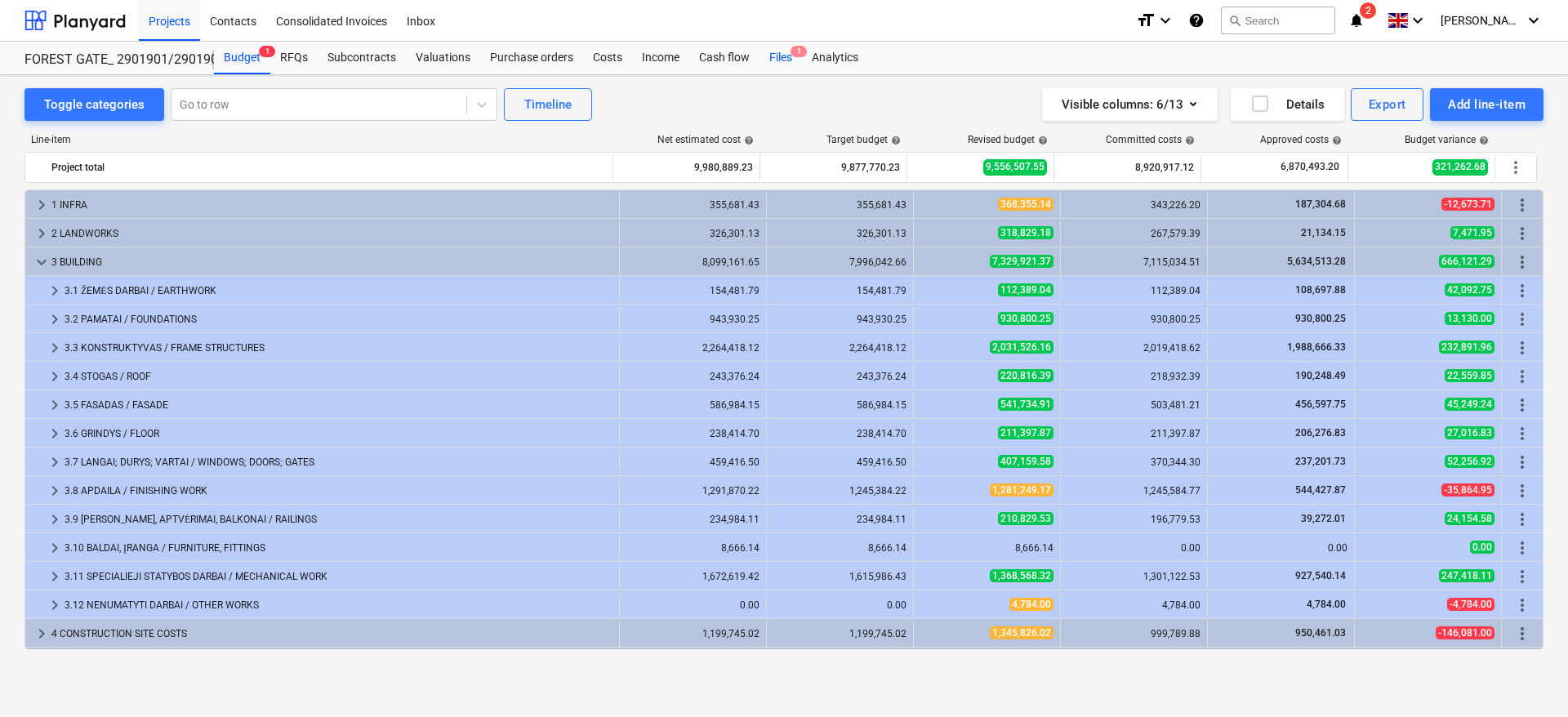 click on "Files 1" at bounding box center (781, 58) 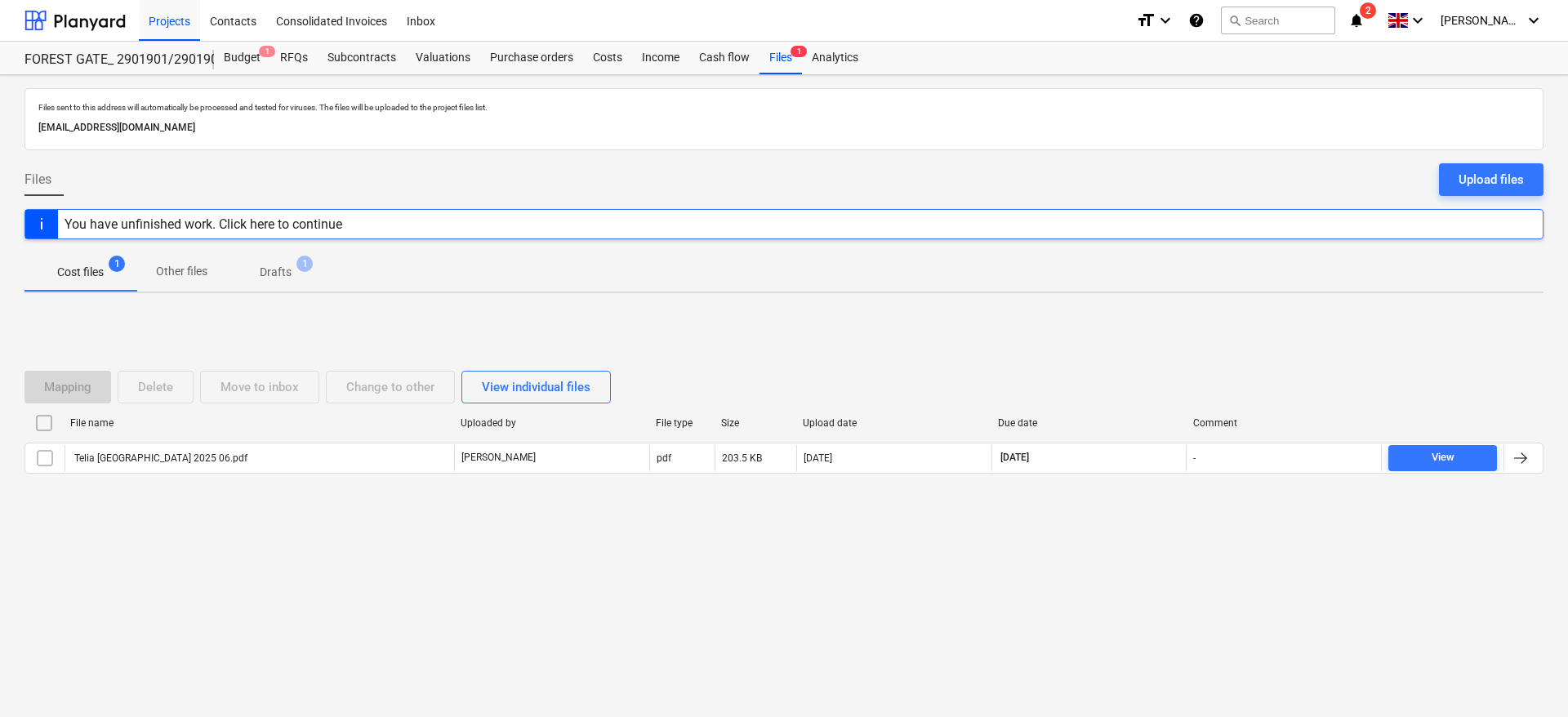 click on "Mapping Delete Move to inbox Change to other View individual files" at bounding box center (784, 387) 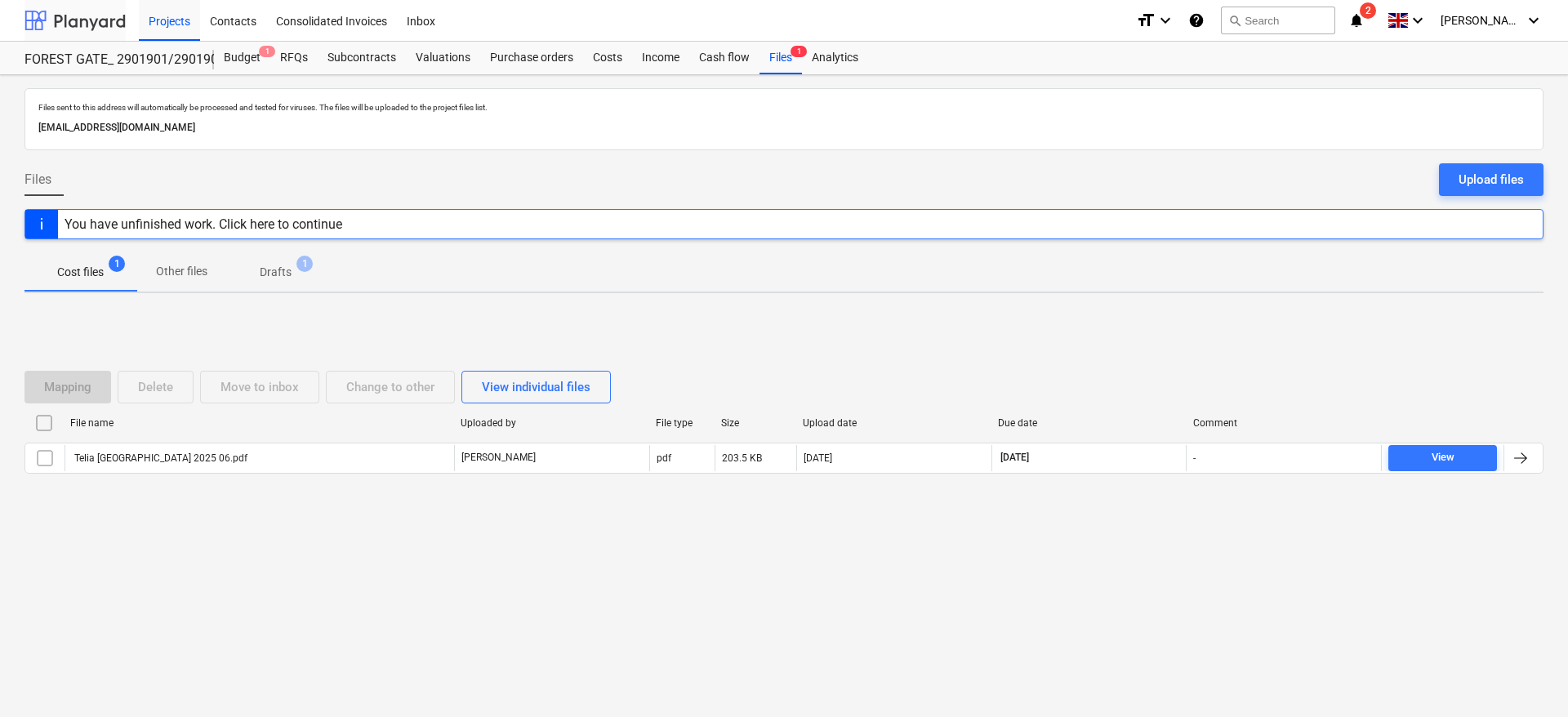 click at bounding box center [75, 20] 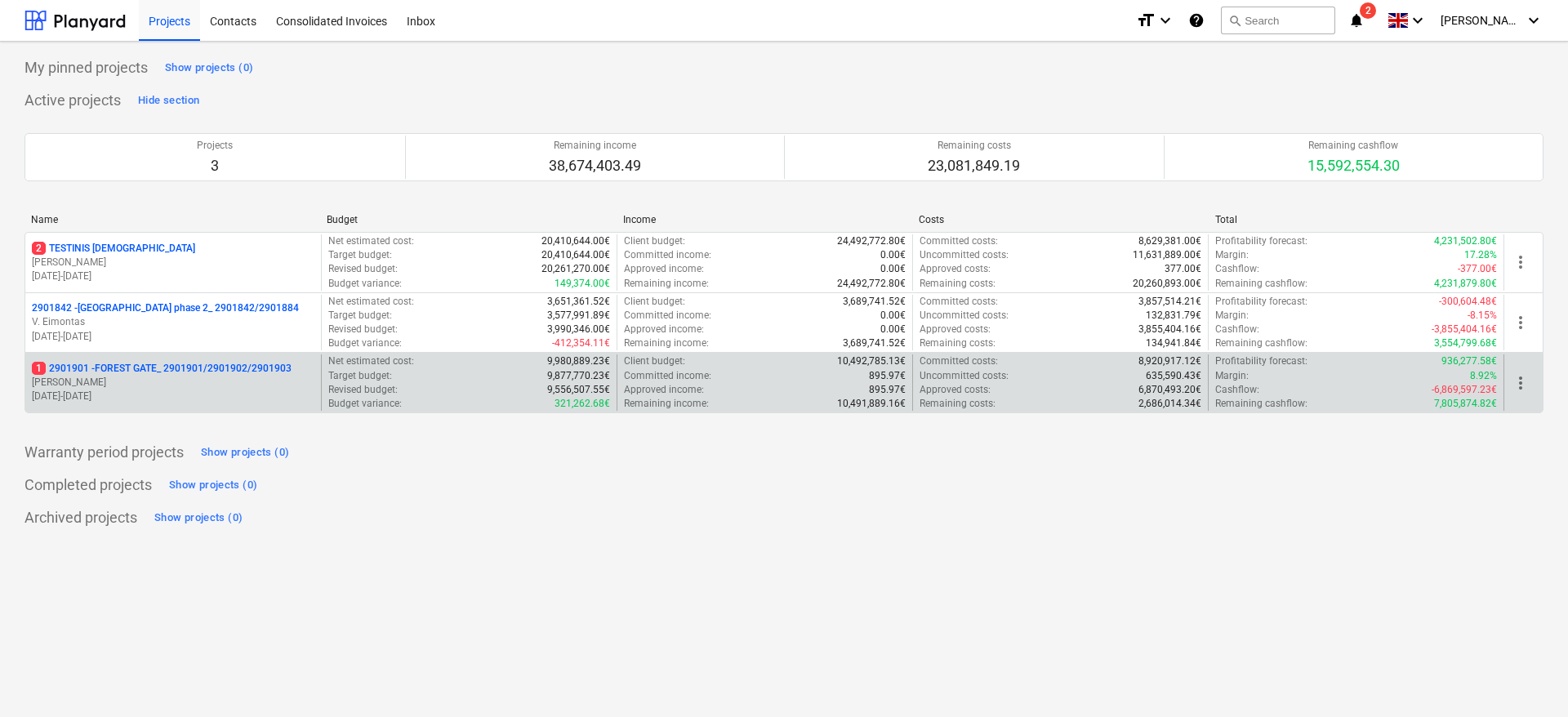 click on "[PERSON_NAME]" at bounding box center (173, 382) 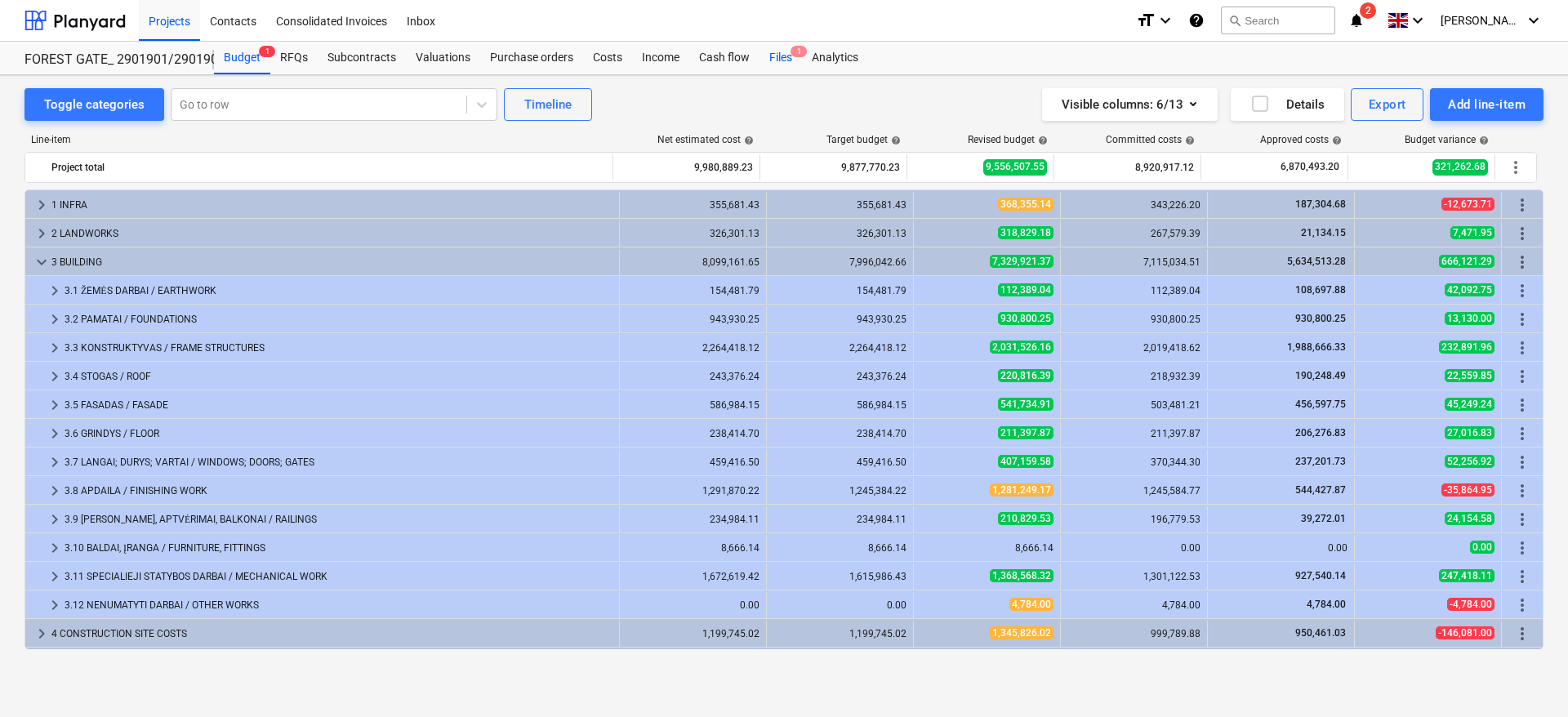 drag, startPoint x: 781, startPoint y: 51, endPoint x: 849, endPoint y: 2, distance: 83.81527 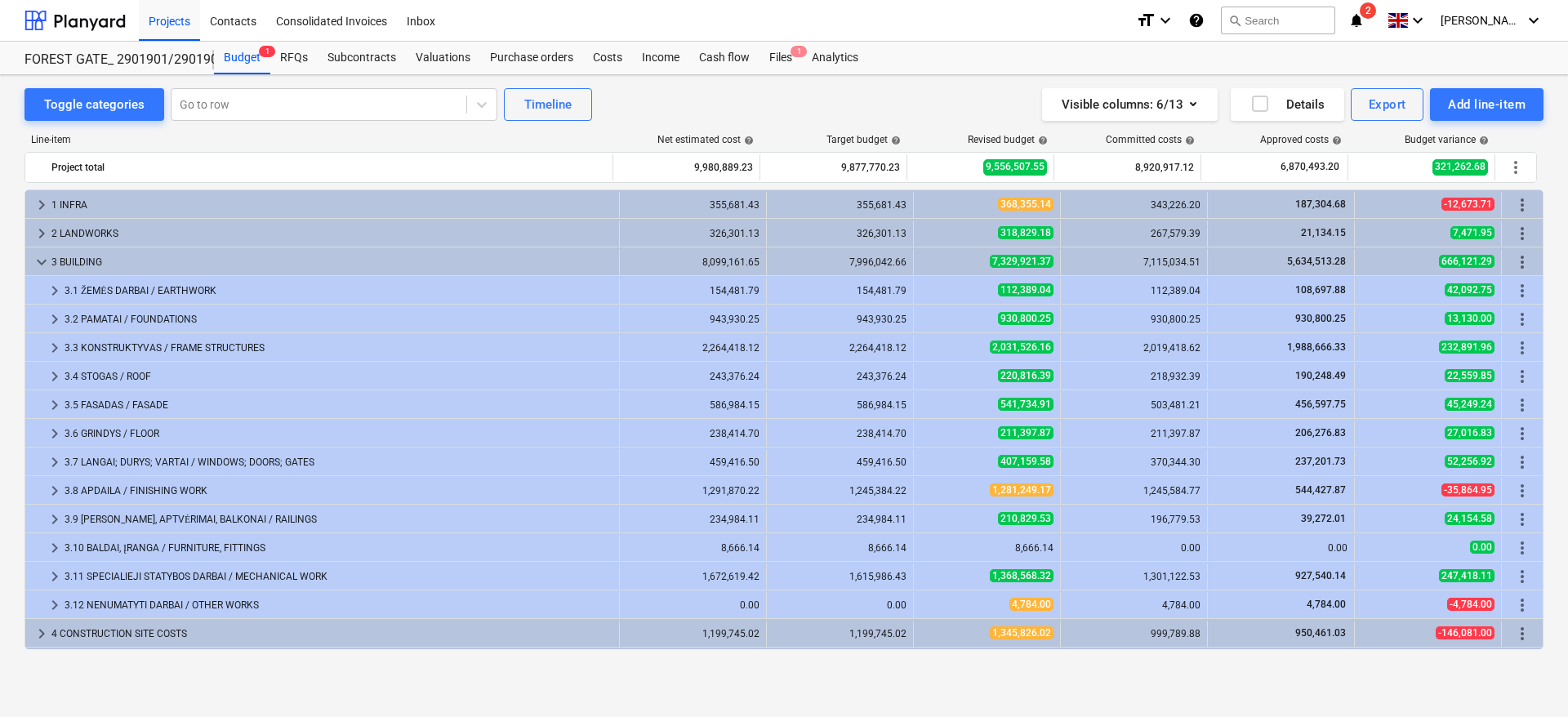 click on "Files 1" at bounding box center [781, 58] 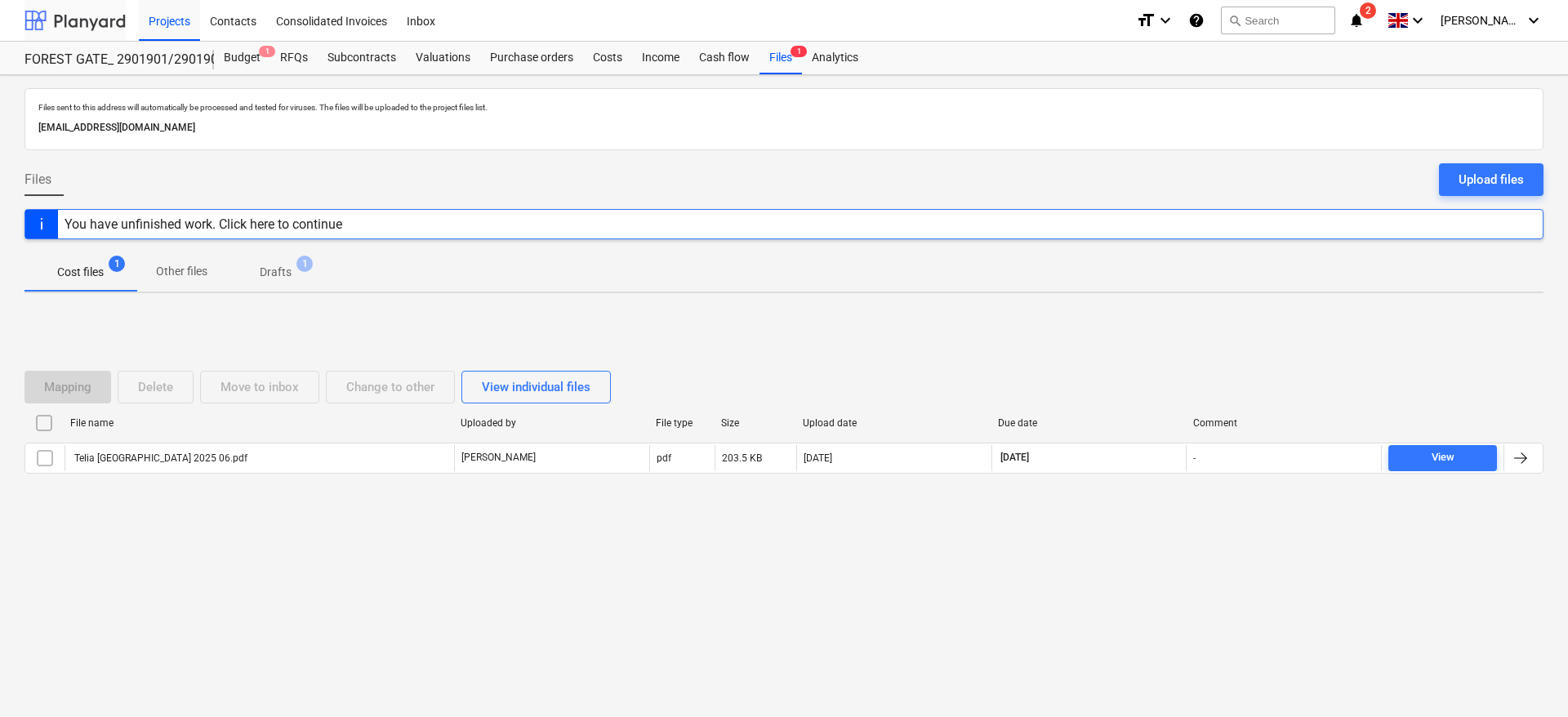 click at bounding box center (75, 20) 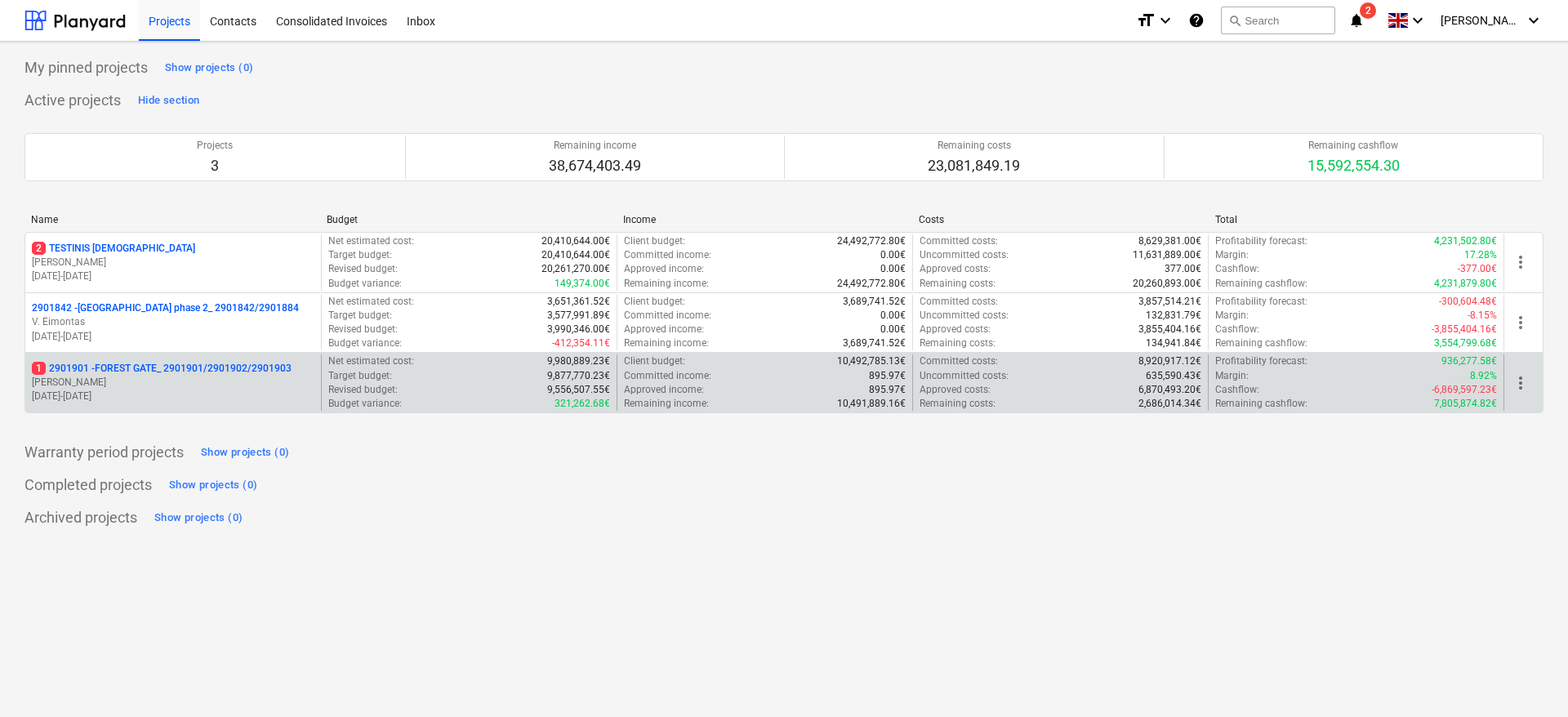 click on "[DATE]  -  [DATE]" at bounding box center [173, 396] 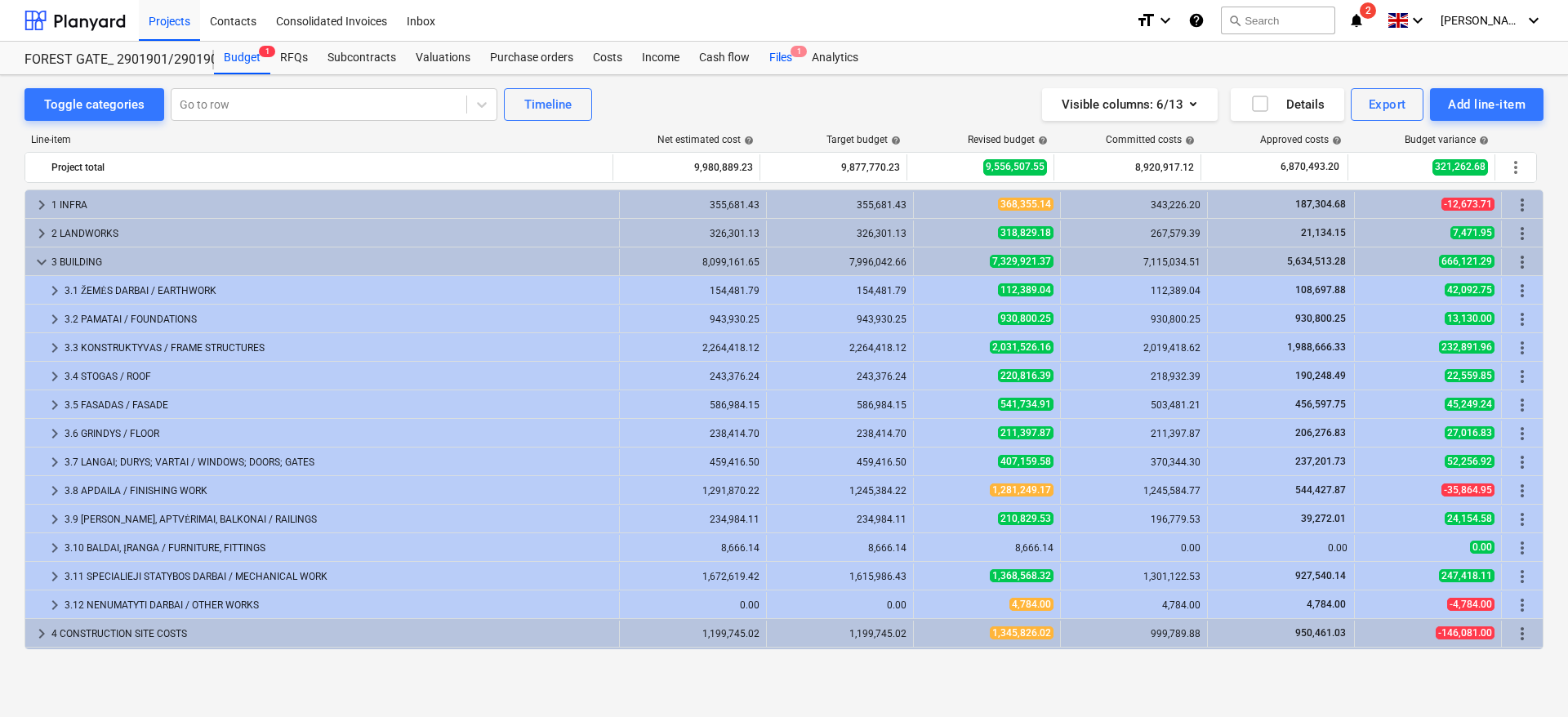 click on "Files 1" at bounding box center (781, 58) 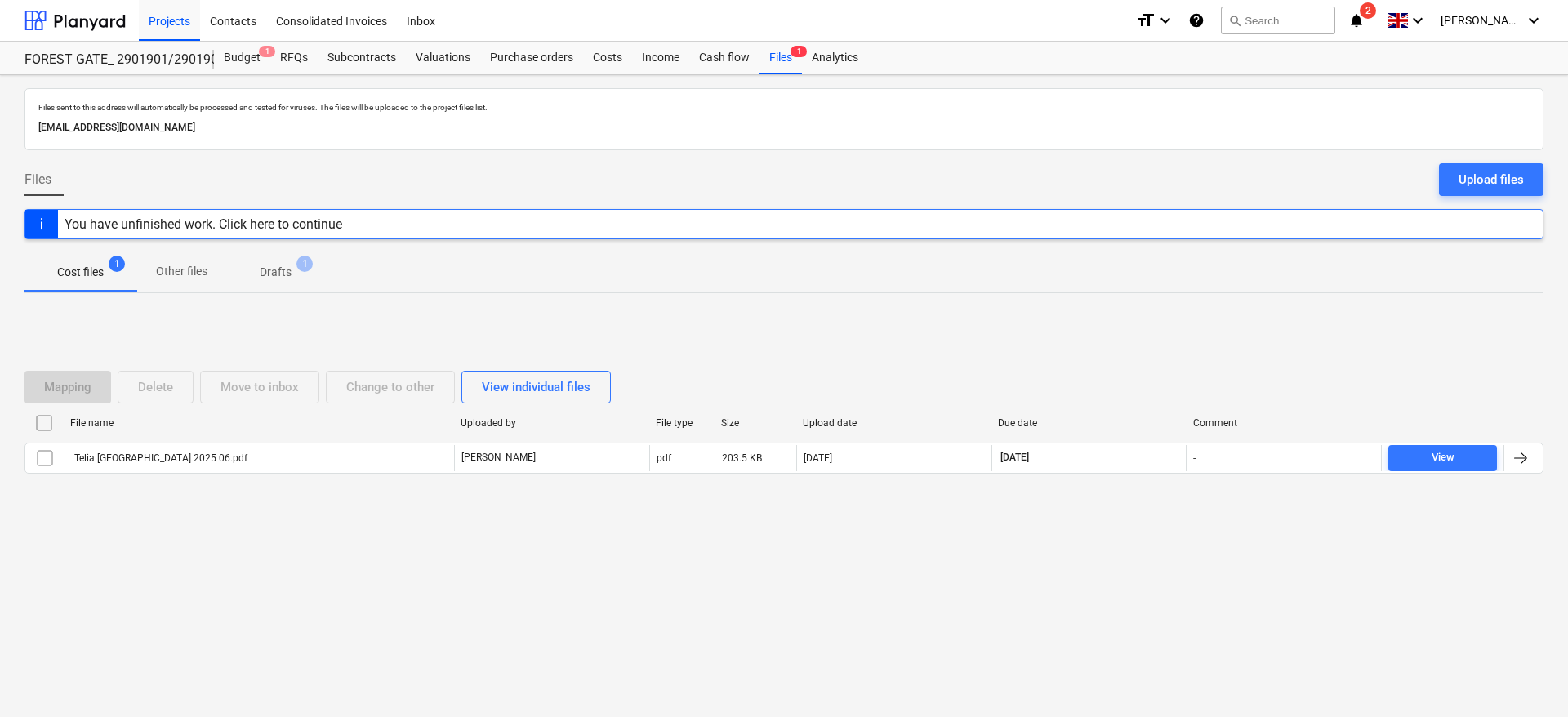 click on "Mapping Delete Move to inbox Change to other View individual files File name Uploaded by File type Size Upload date Due date Comment   Telia Lietuva_Forest gate  2025 06.pdf [PERSON_NAME] pdf 203.5 KB [DATE] [DATE] - View Please wait" at bounding box center (784, 429) 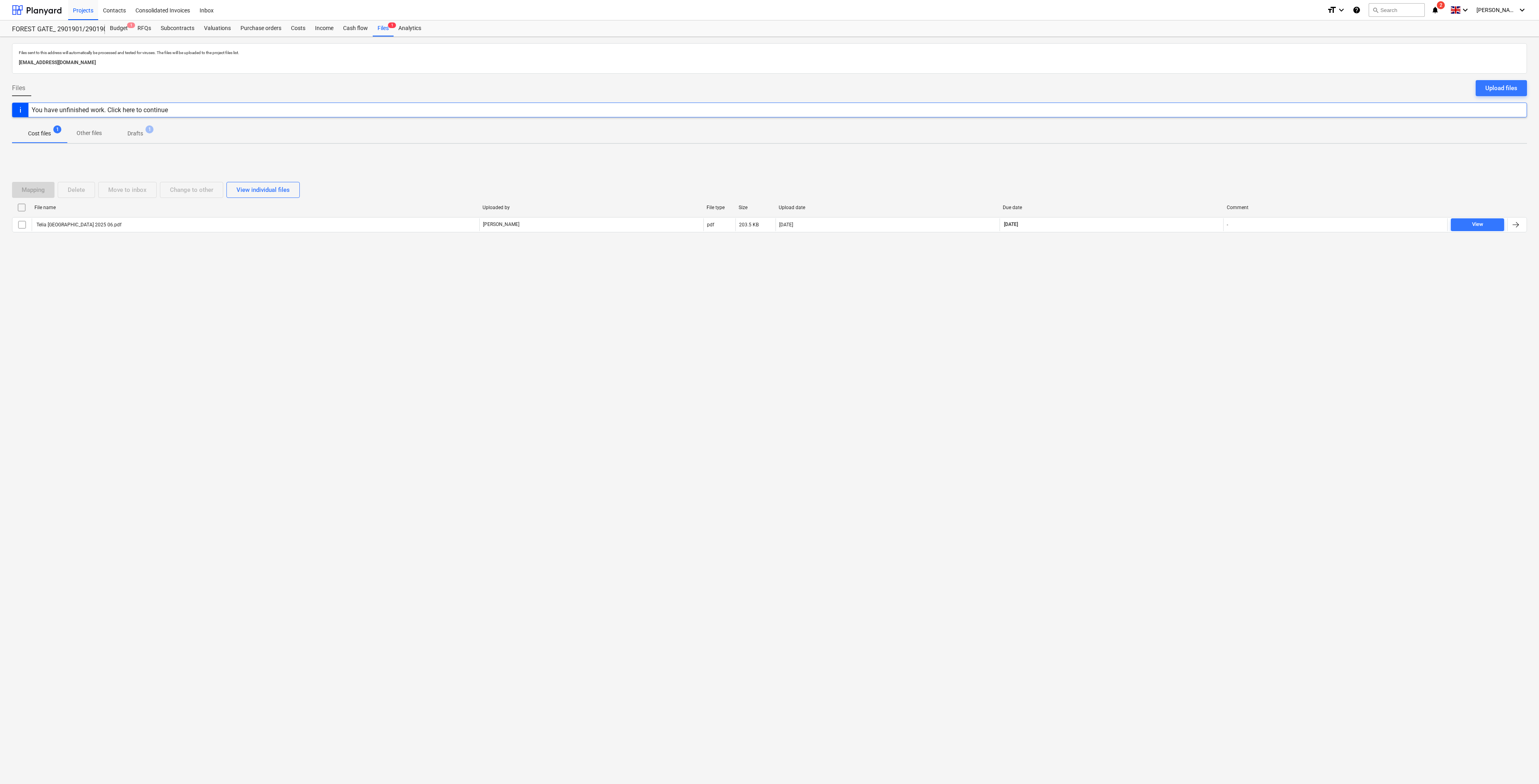 click on "Files sent to this address will automatically be processed and tested for viruses. The files will be uploaded to the project files list. [EMAIL_ADDRESS][DOMAIN_NAME] Files Upload files You have unfinished work. Click here to continue Cost files 1 Other files Drafts 1 Mapping Delete Move to inbox Change to other View individual files File name Uploaded by File type Size Upload date Due date Comment   Telia Lietuva_Forest gate  2025 06.pdf [PERSON_NAME] pdf 203.5 KB [DATE] [DATE] - View Please wait 203.5 KB" at bounding box center [770, 410] 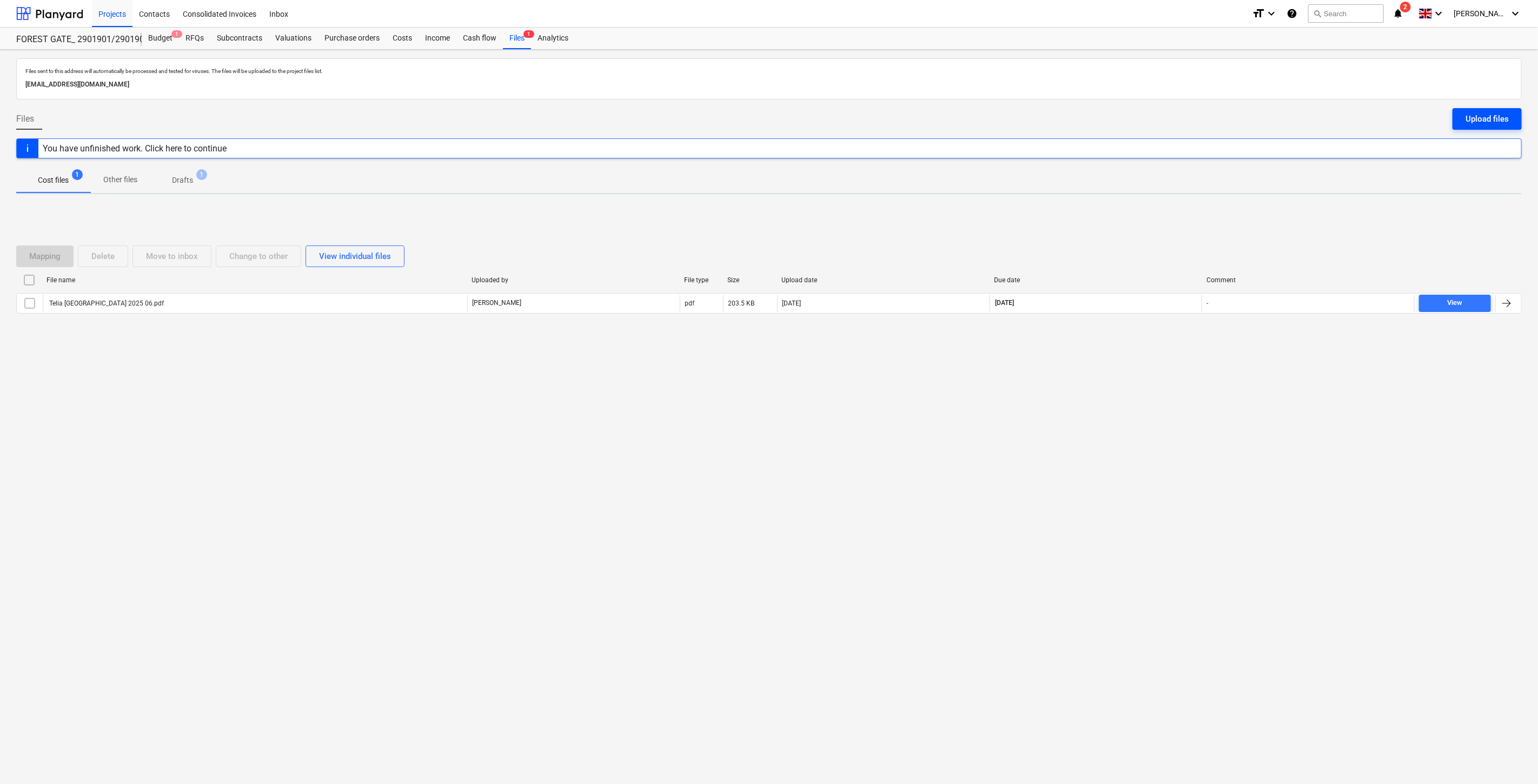 type 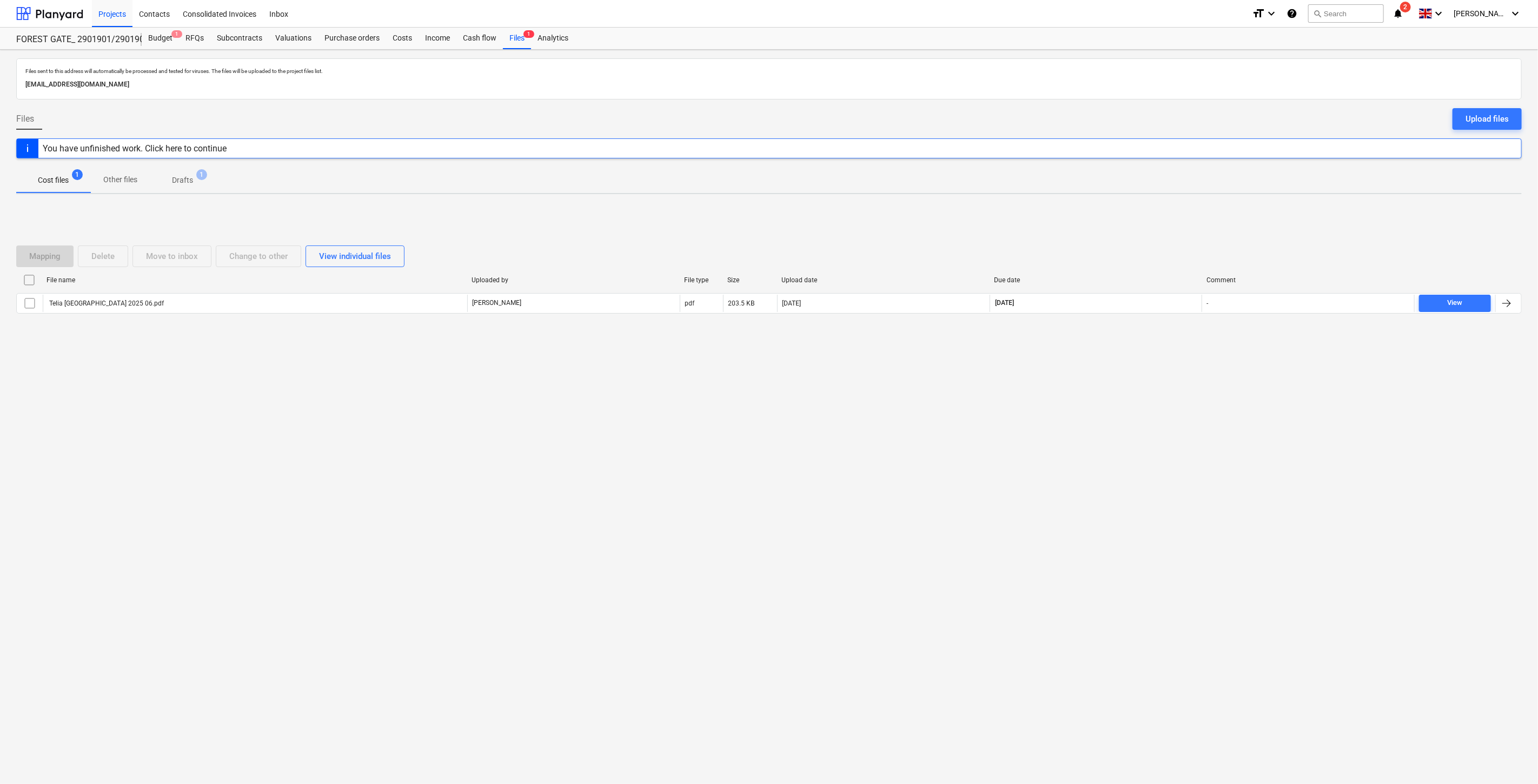 drag, startPoint x: 1470, startPoint y: 121, endPoint x: 1459, endPoint y: 127, distance: 12.529964 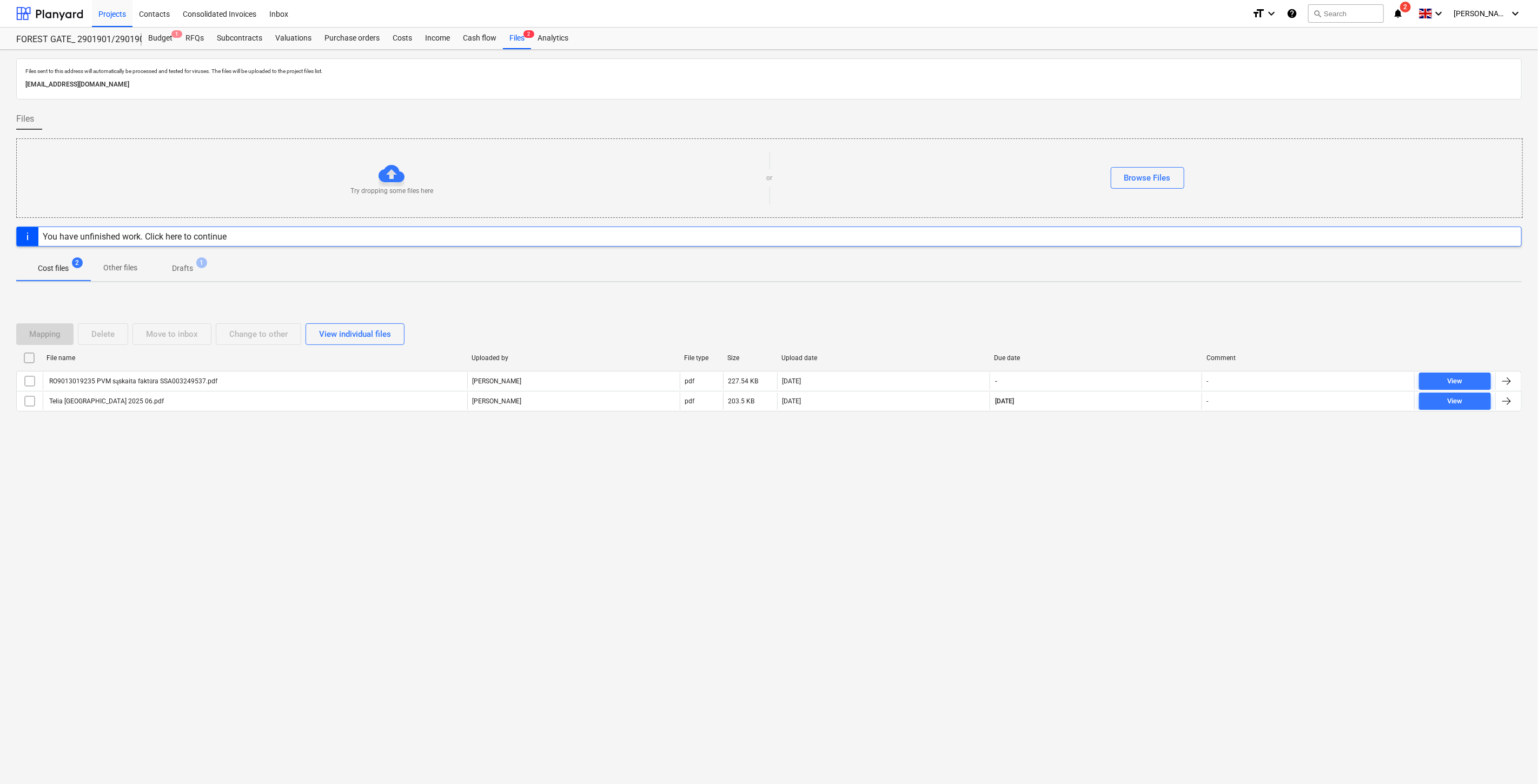 drag, startPoint x: 712, startPoint y: 516, endPoint x: 704, endPoint y: 511, distance: 9 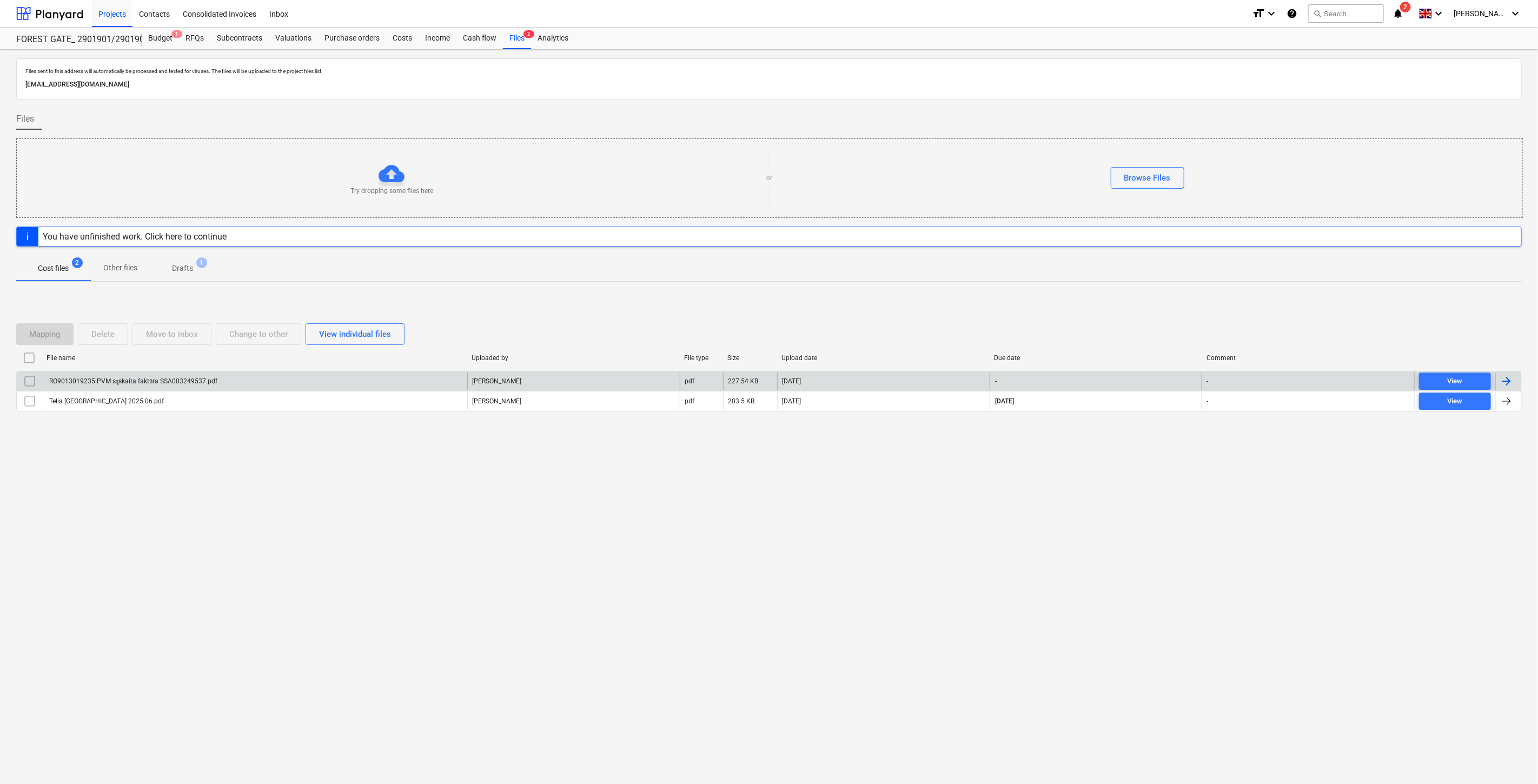 click on "[DATE]" at bounding box center (883, 381) 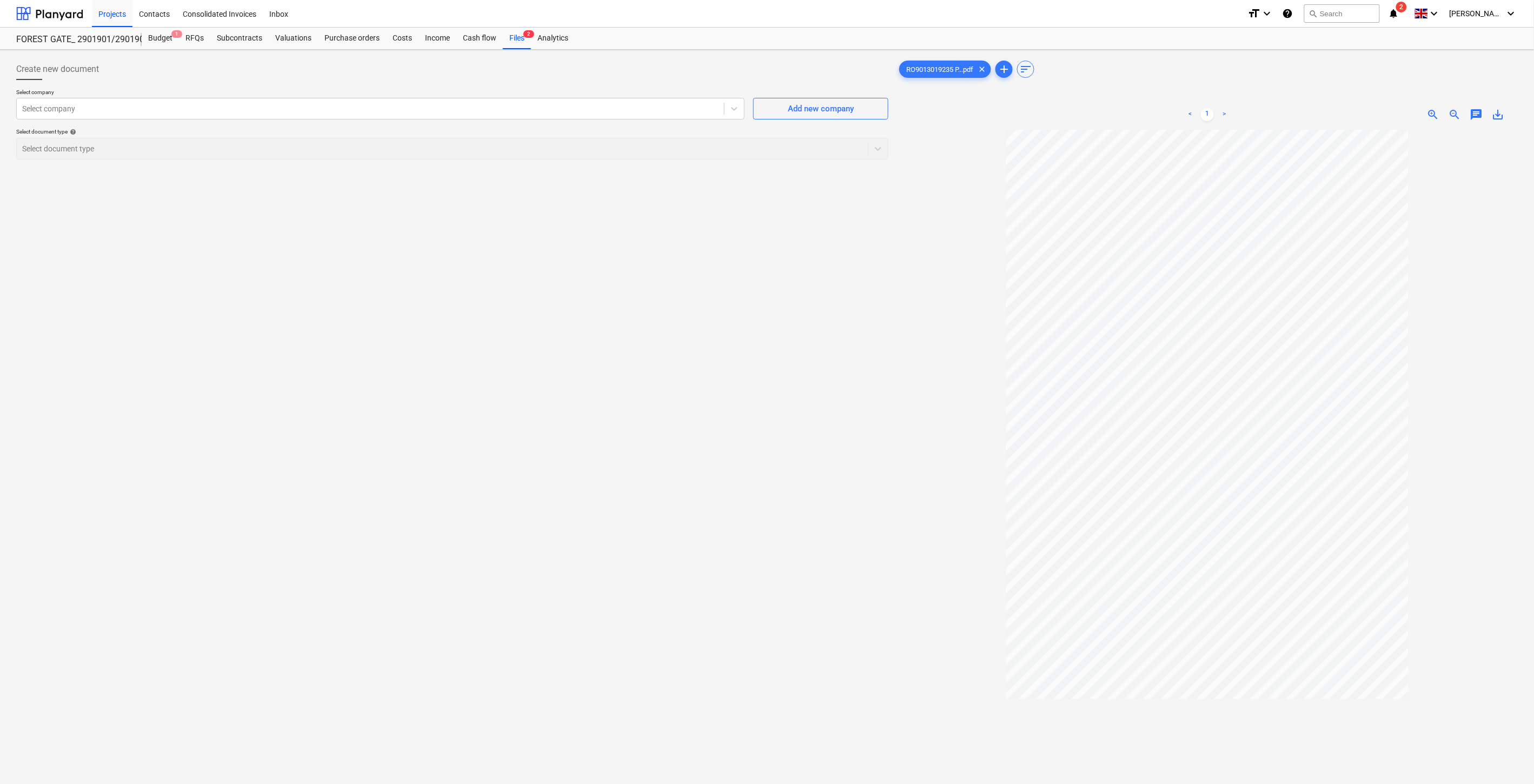 click on "zoom_in" at bounding box center (1433, 115) 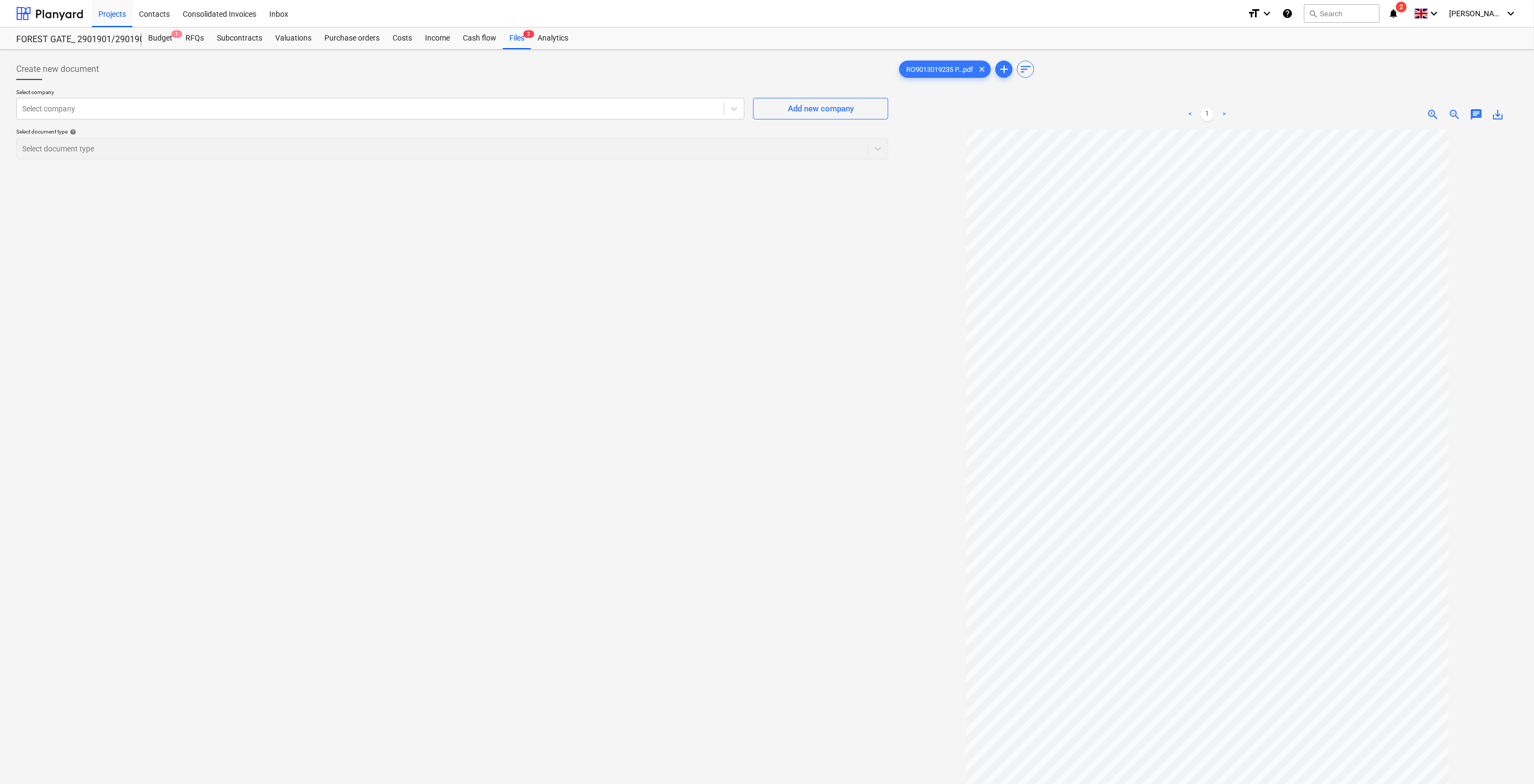 click on "zoom_in" at bounding box center [1433, 115] 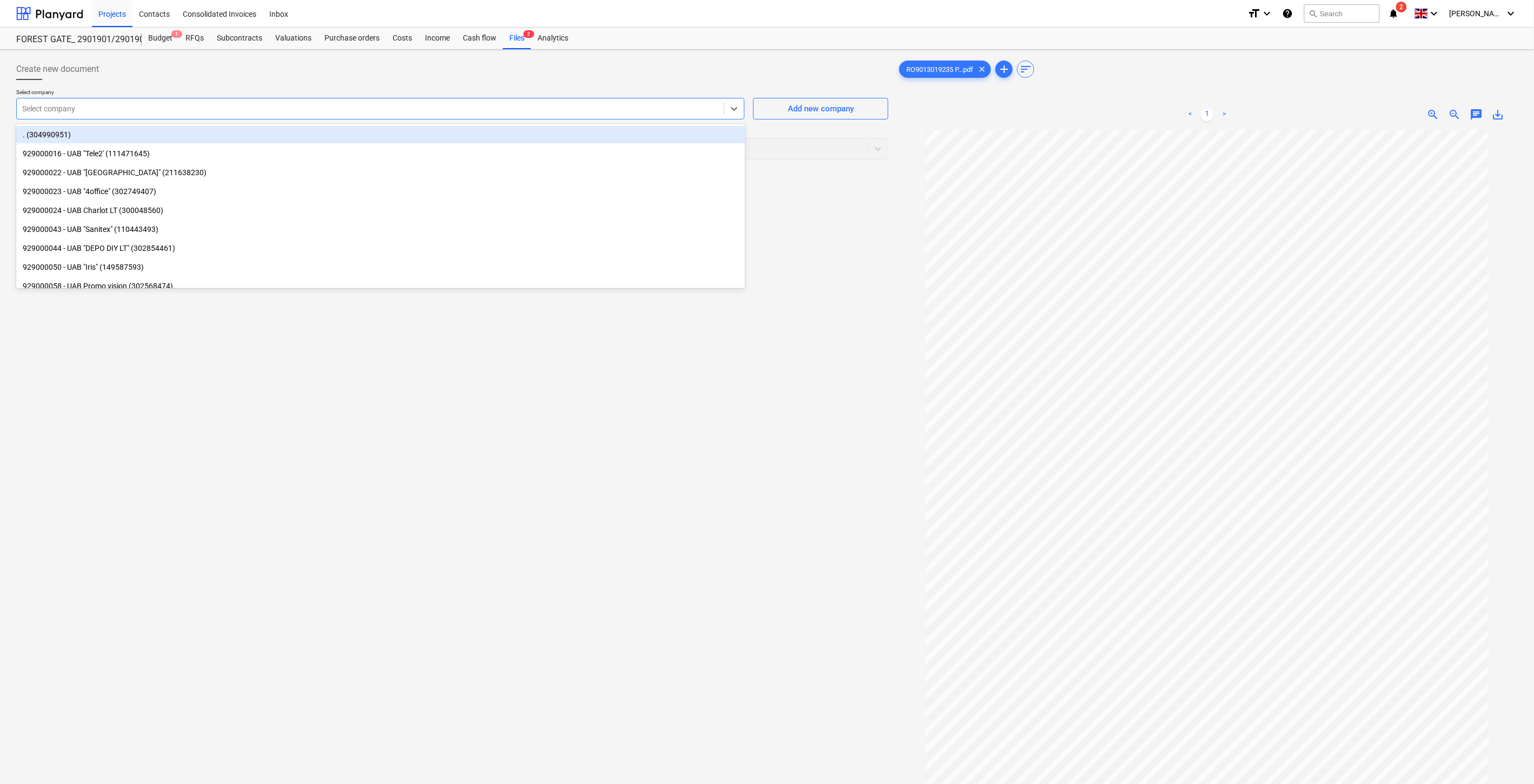 click at bounding box center (370, 109) 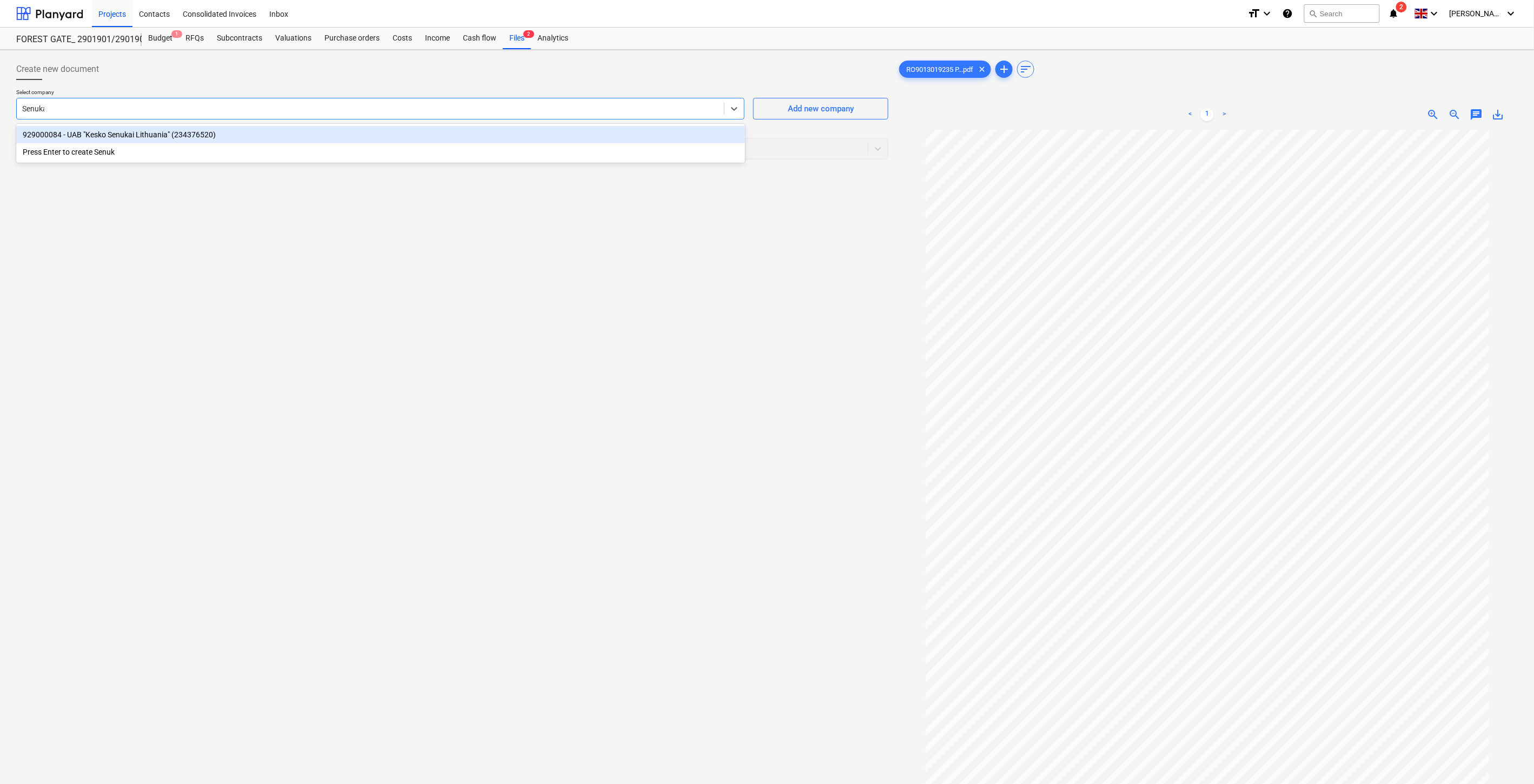 type on "Senukai" 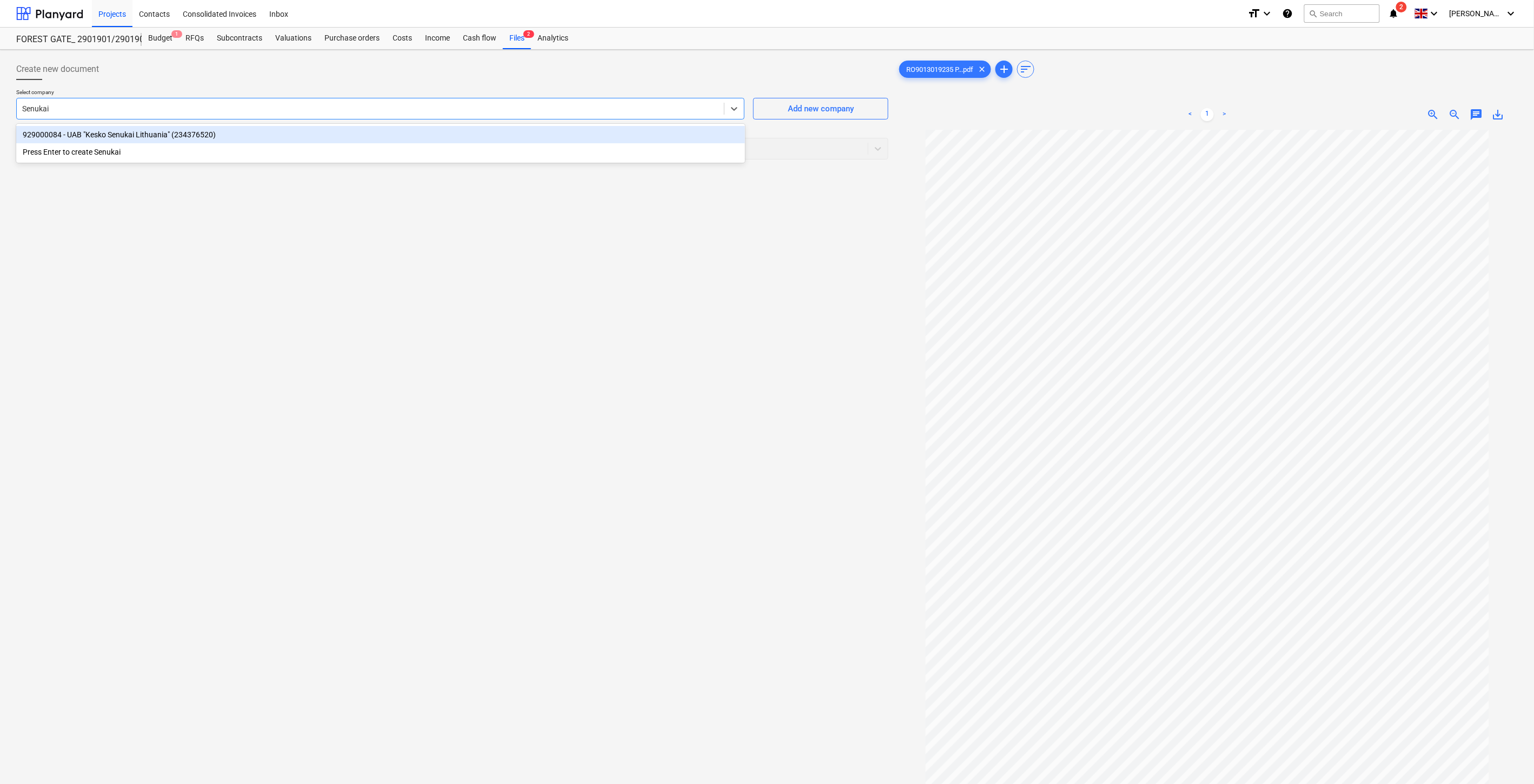 click on "929000084 - UAB "Kesko Senukai Lithuania" (234376520)" at bounding box center [381, 135] 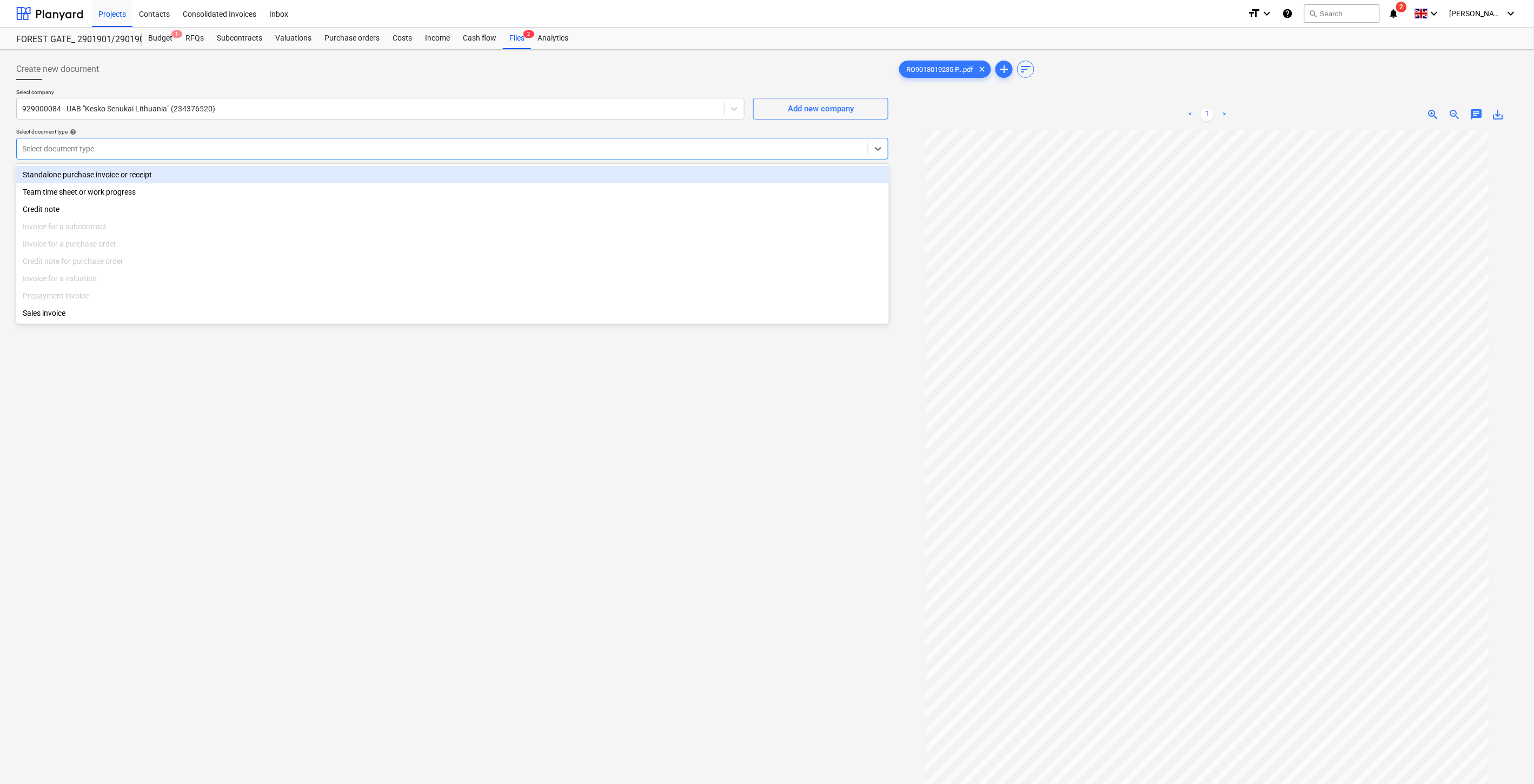 click at bounding box center (442, 149) 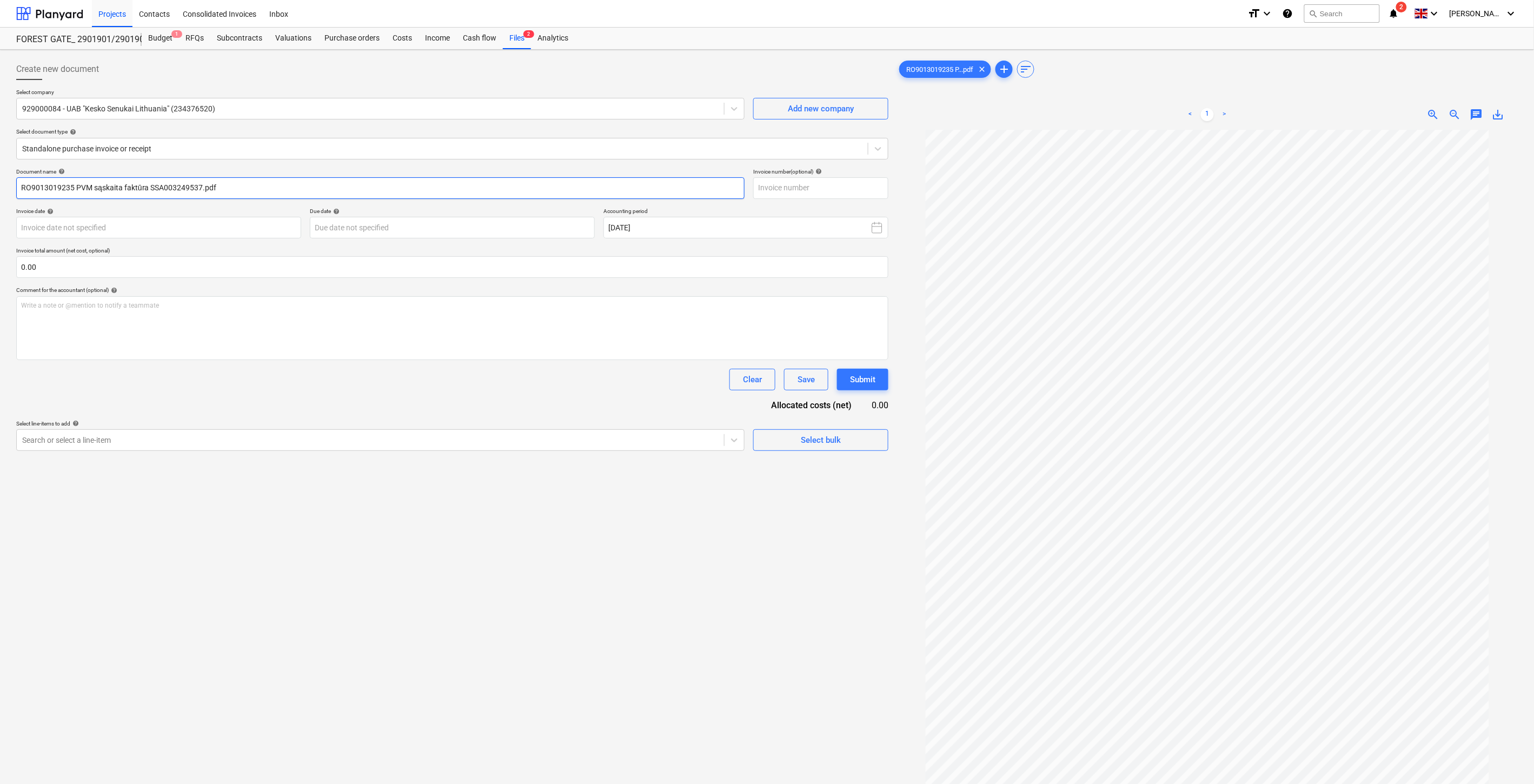 drag, startPoint x: 201, startPoint y: 187, endPoint x: 149, endPoint y: 191, distance: 52.153619 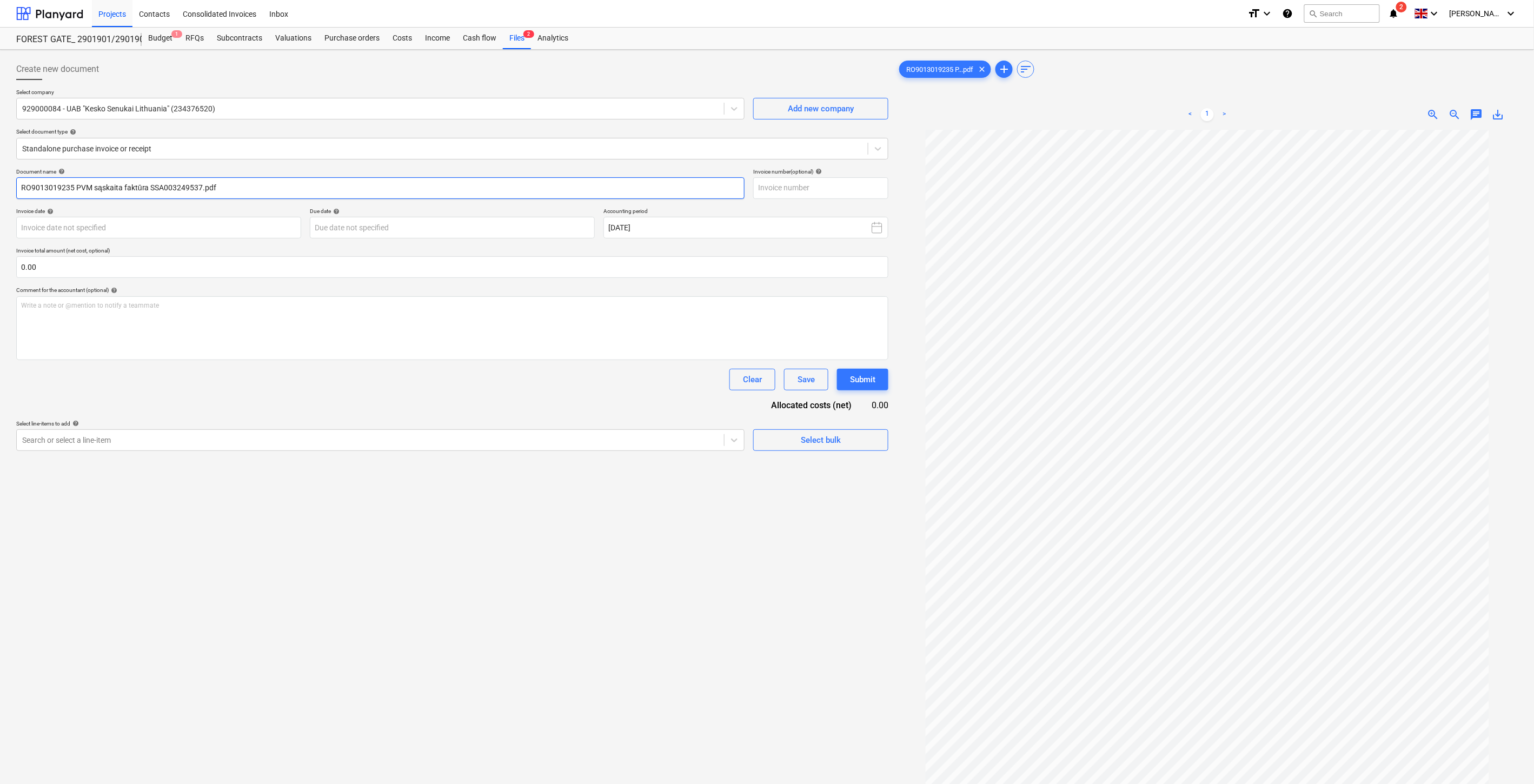 click on "RO9013019235 PVM sąskaita faktūra SSA003249537.pdf" at bounding box center [380, 188] 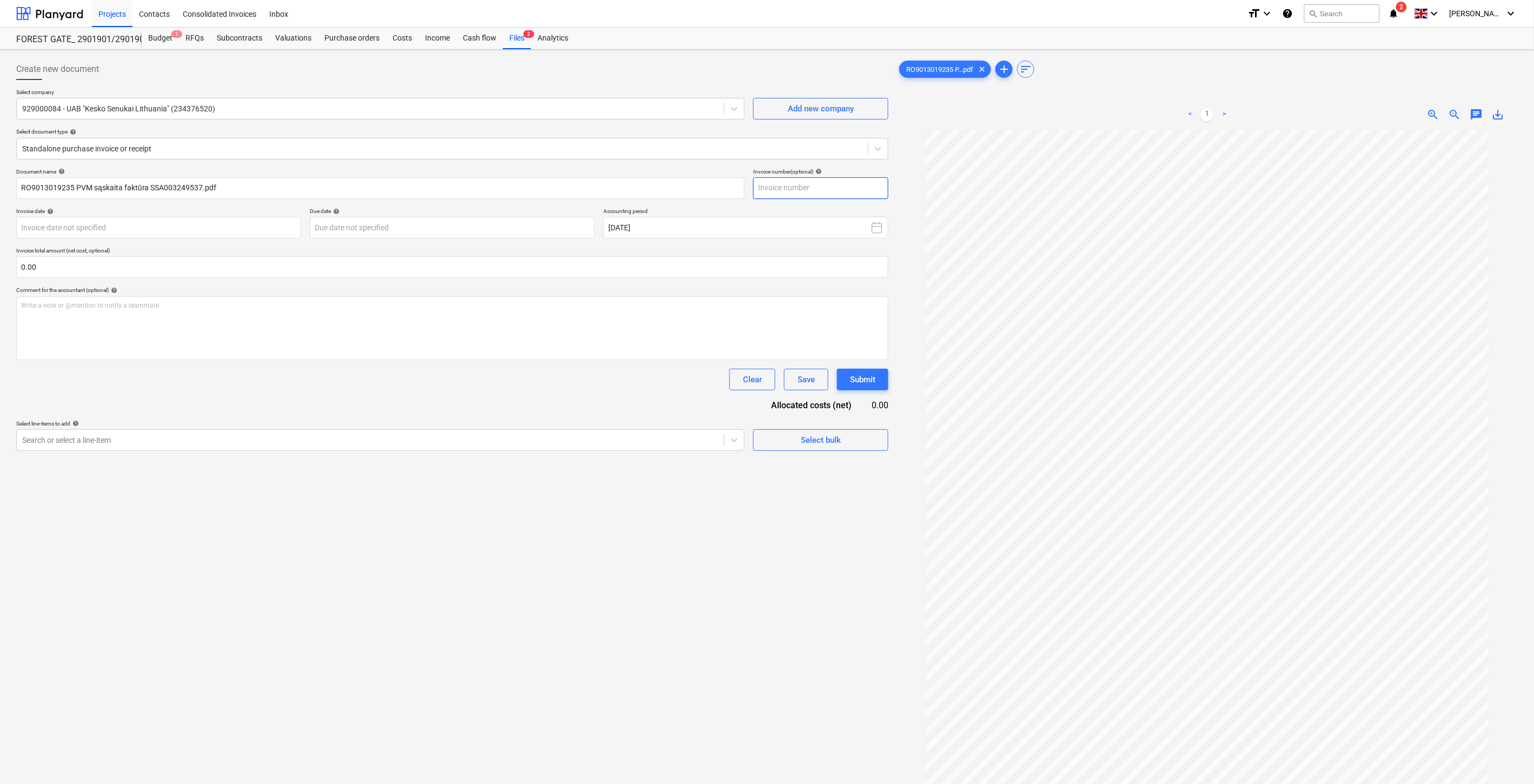 click at bounding box center [821, 188] 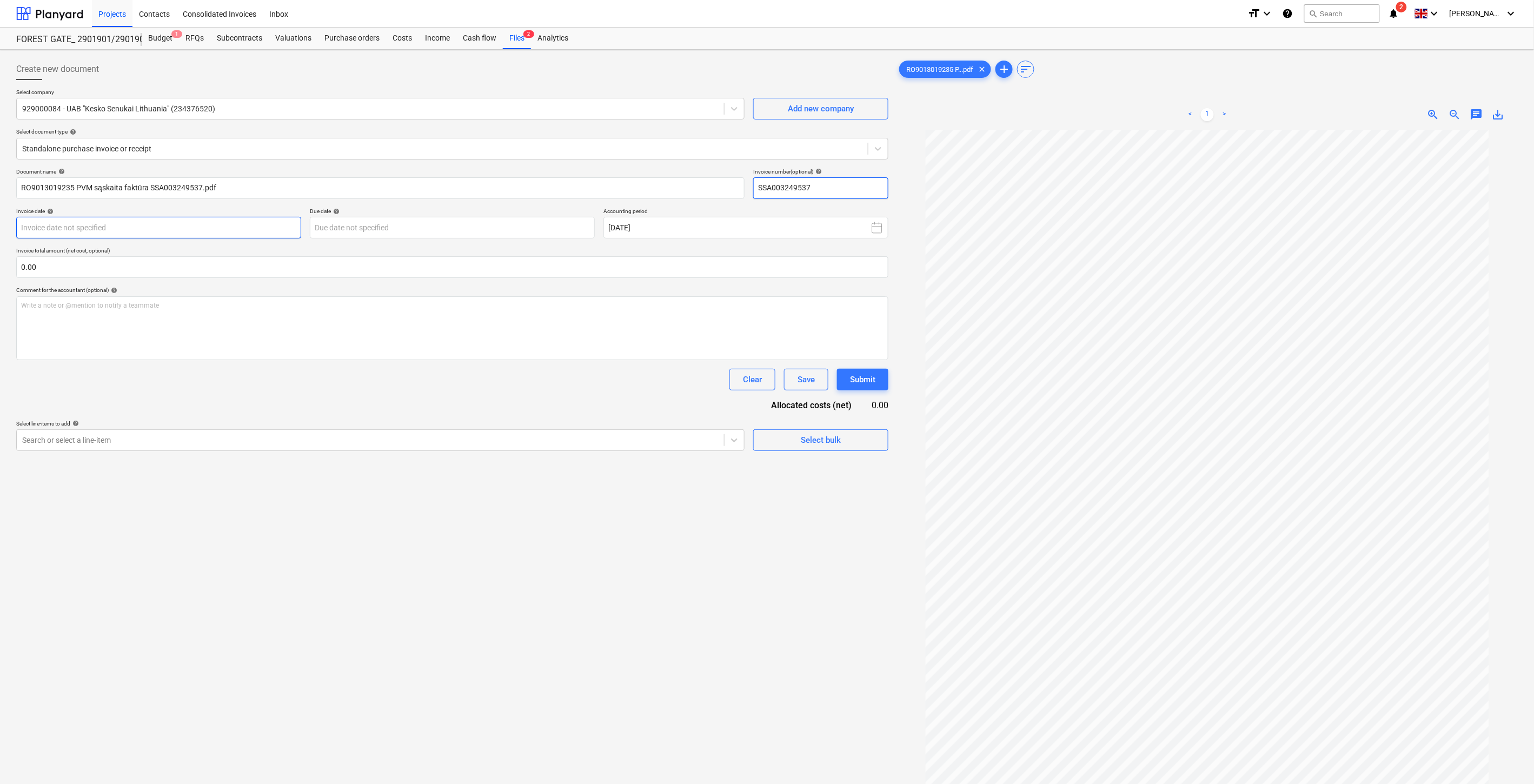 type on "SSA003249537" 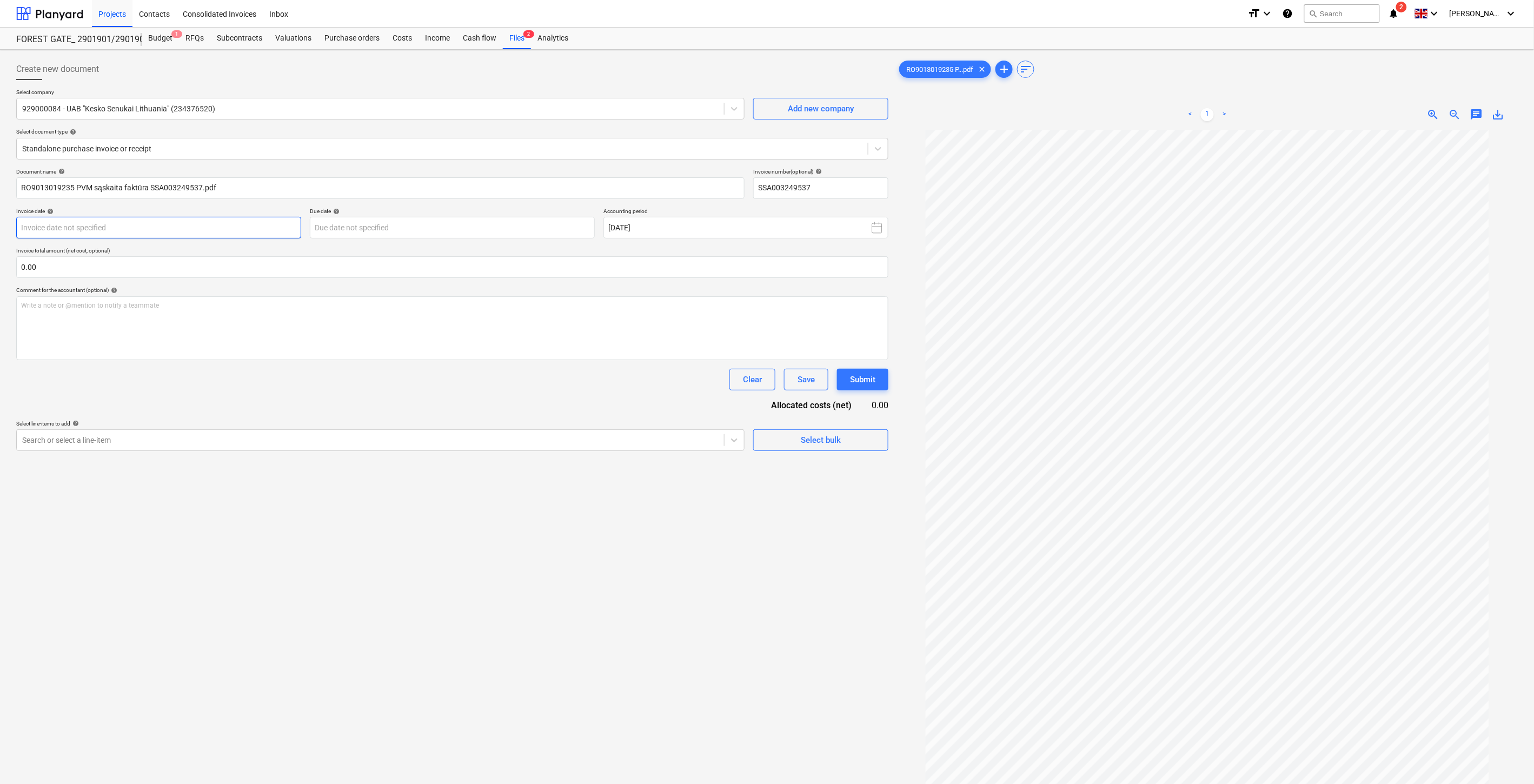 click on "Projects Contacts Consolidated Invoices Inbox format_size keyboard_arrow_down help search Search notifications 2 keyboard_arrow_down [PERSON_NAME] keyboard_arrow_down FOREST GATE_ 2901901/2901902/2901903 Budget 1 RFQs Subcontracts Valuations Purchase orders Costs Income Cash flow Files 2 Analytics Create new document Select company 929000084 - UAB "Kesko Senukai [GEOGRAPHIC_DATA]" (234376520)  Add new company Select document type help Standalone purchase invoice or receipt Document name help RO9013019235 PVM sąskaita faktūra SSA003249537.pdf Invoice number  (optional) help SSA003249537 Invoice date help Press the down arrow key to interact with the calendar and
select a date. Press the question mark key to get the keyboard shortcuts for changing dates. Due date help Press the down arrow key to interact with the calendar and
select a date. Press the question mark key to get the keyboard shortcuts for changing dates. Accounting period [DATE] Invoice total amount (net cost, optional) 0.00 help ﻿ Clear" at bounding box center [767, 392] 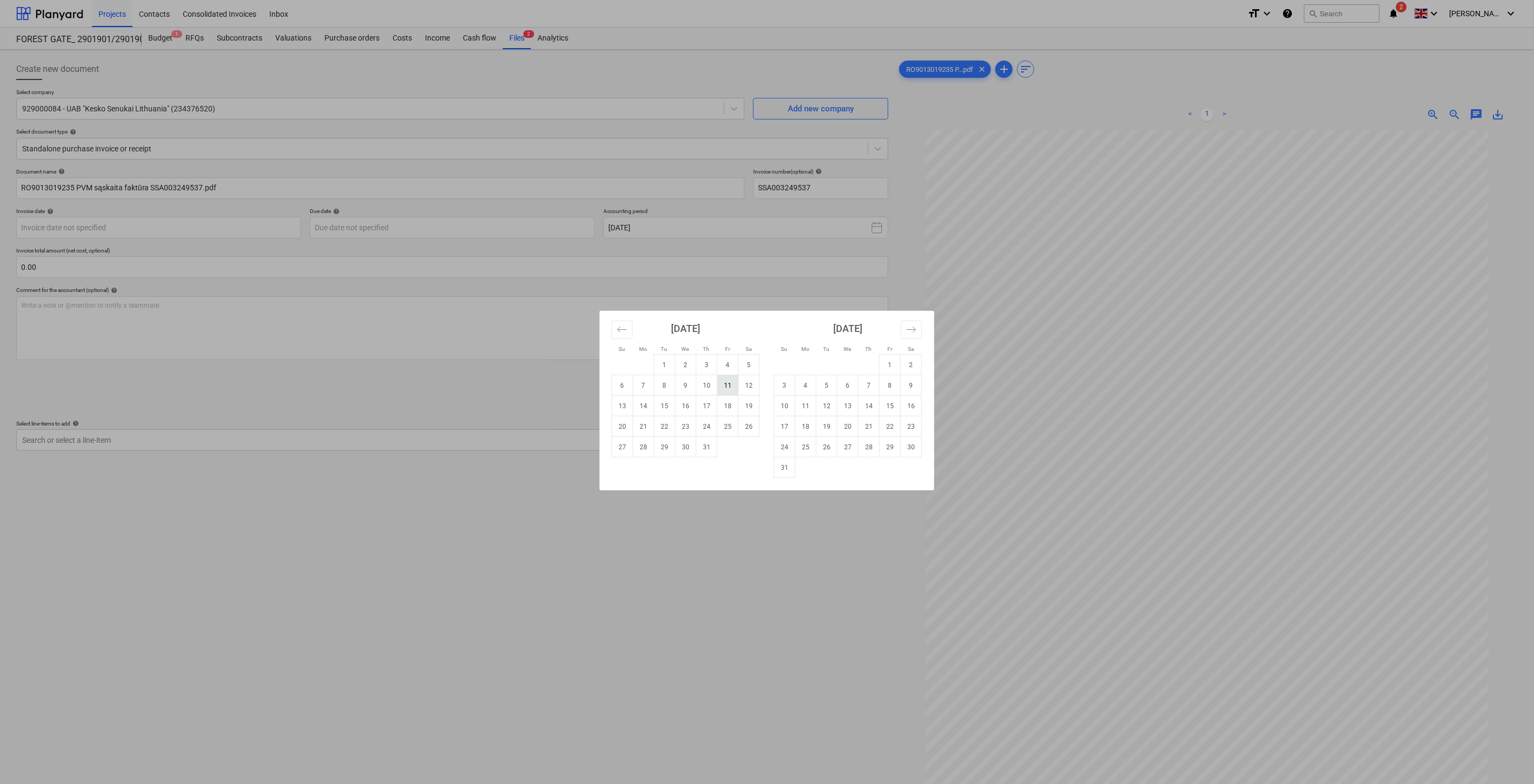 click on "11" at bounding box center [728, 386] 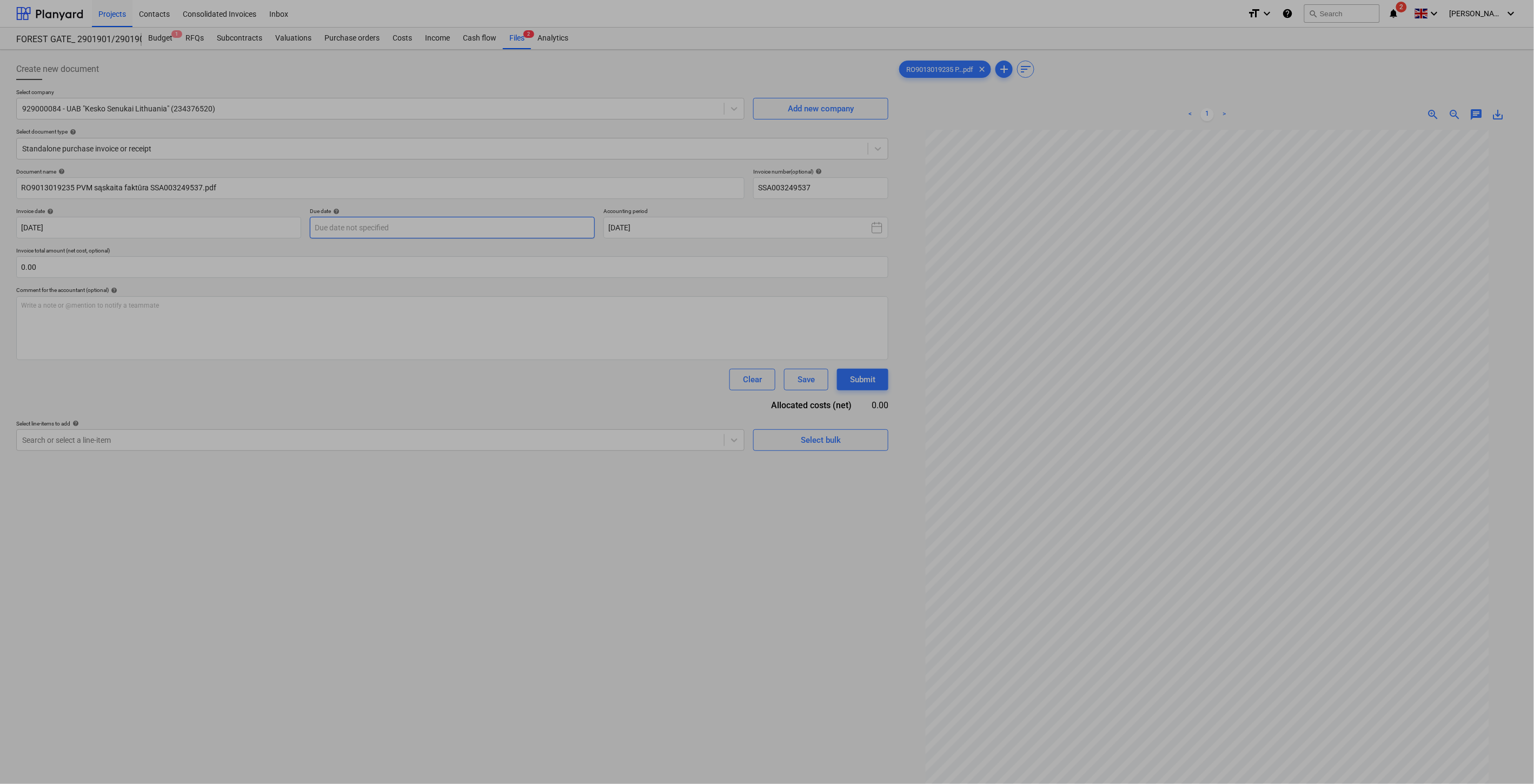 click on "Projects Contacts Consolidated Invoices Inbox format_size keyboard_arrow_down help search Search notifications 2 keyboard_arrow_down [PERSON_NAME] keyboard_arrow_down FOREST GATE_ 2901901/2901902/2901903 Budget 1 RFQs Subcontracts Valuations Purchase orders Costs Income Cash flow Files 2 Analytics Create new document Select company 929000084 - UAB "Kesko Senukai [GEOGRAPHIC_DATA]" (234376520)  Add new company Select document type help Standalone purchase invoice or receipt Document name help RO9013019235 PVM sąskaita faktūra SSA003249537.pdf Invoice number  (optional) help SSA003249537 Invoice date help [DATE] 11.07.2025 Press the down arrow key to interact with the calendar and
select a date. Press the question mark key to get the keyboard shortcuts for changing dates. Due date help Press the down arrow key to interact with the calendar and
select a date. Press the question mark key to get the keyboard shortcuts for changing dates. Accounting period [DATE] 0.00 help ﻿ Clear Save Submit 0.00 <" at bounding box center [767, 392] 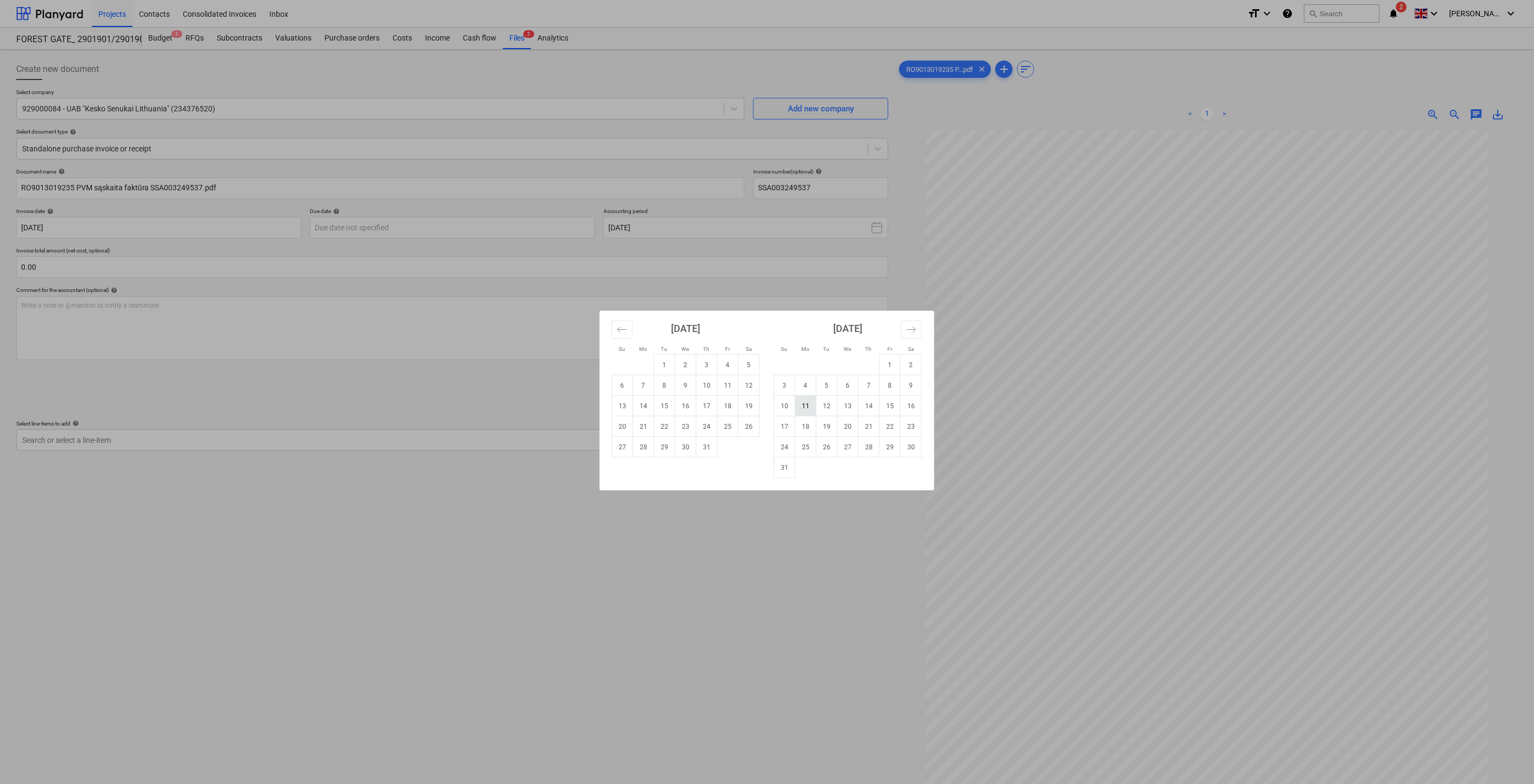 click on "11" at bounding box center [806, 406] 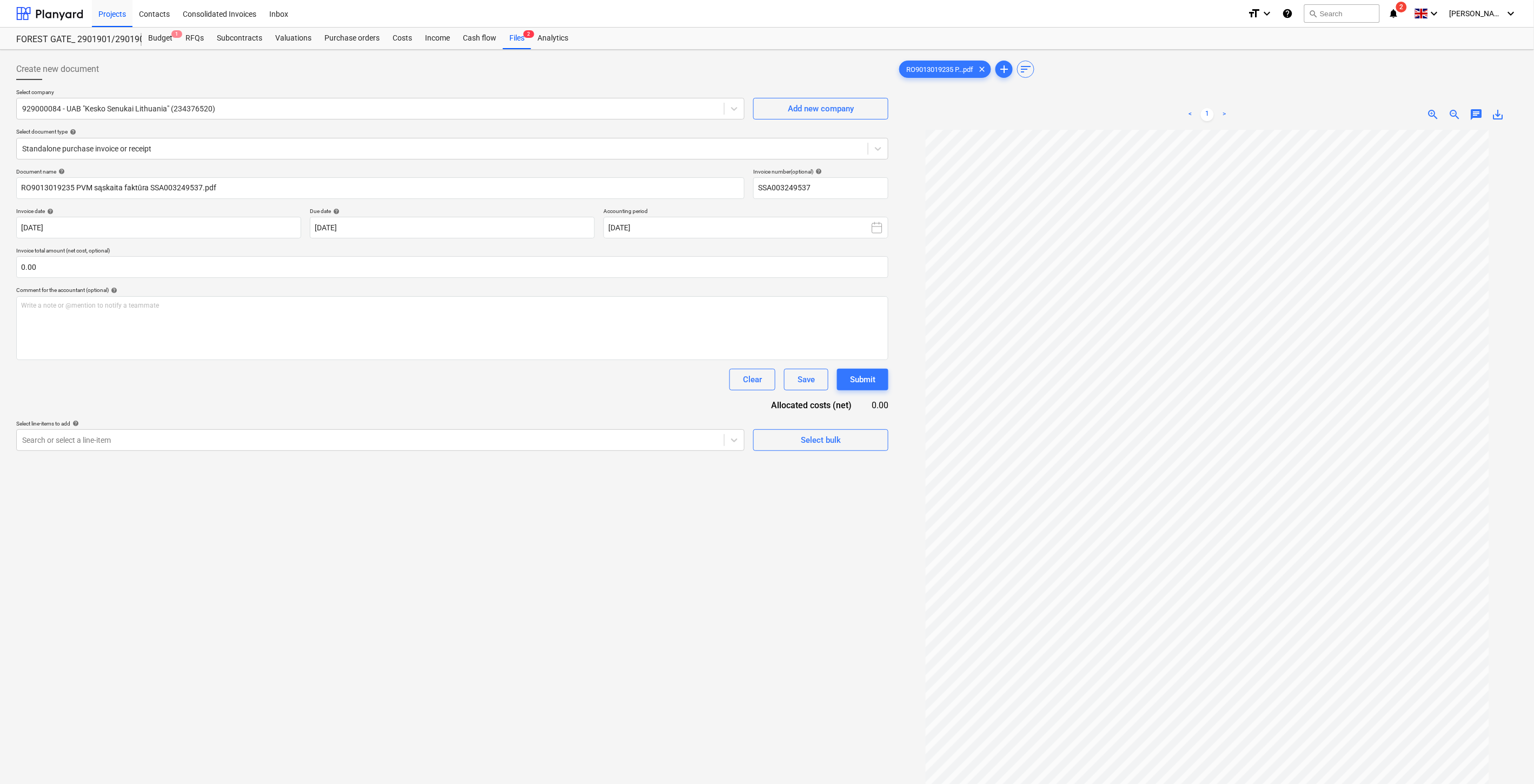 type on "[DATE]" 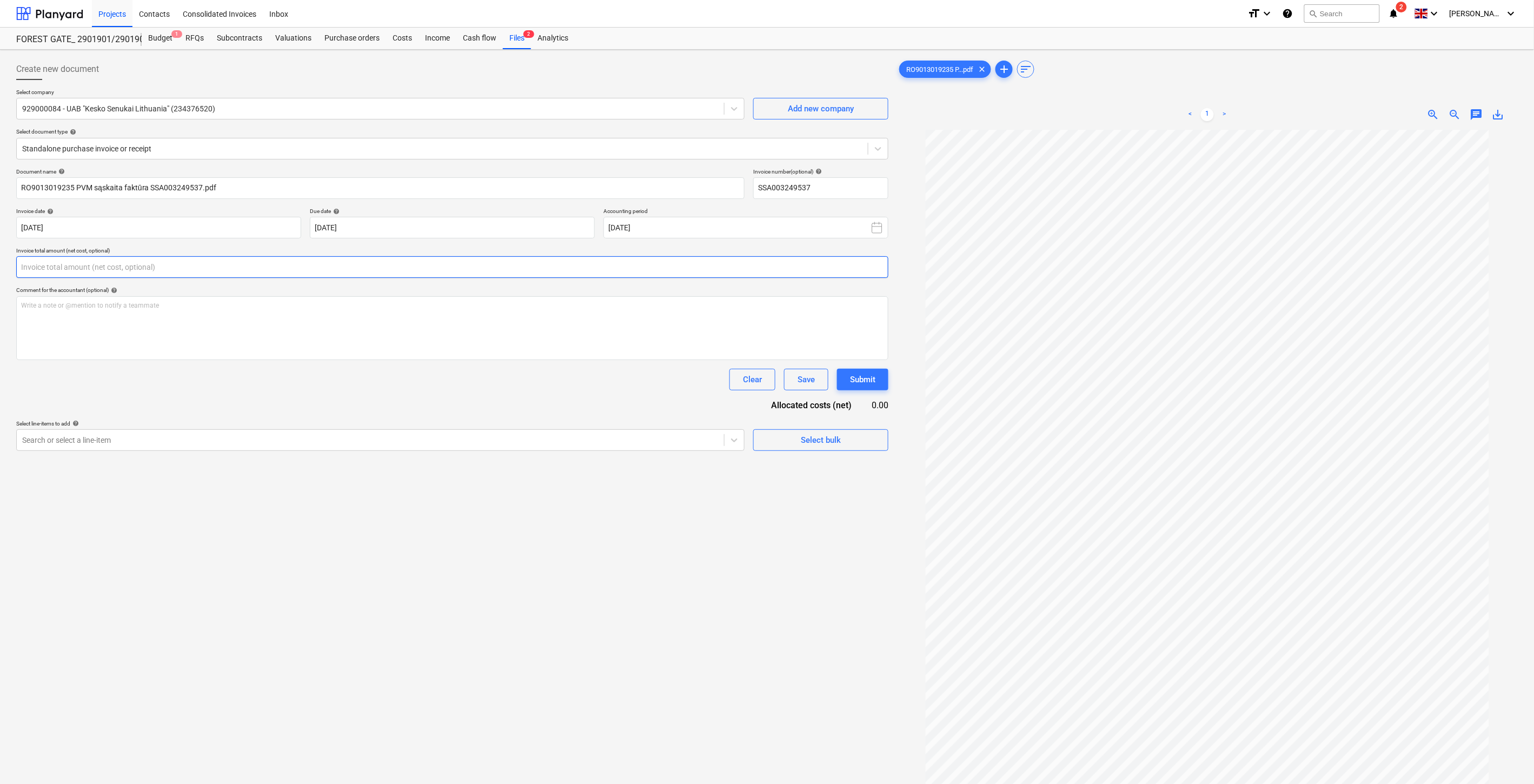 click at bounding box center (452, 267) 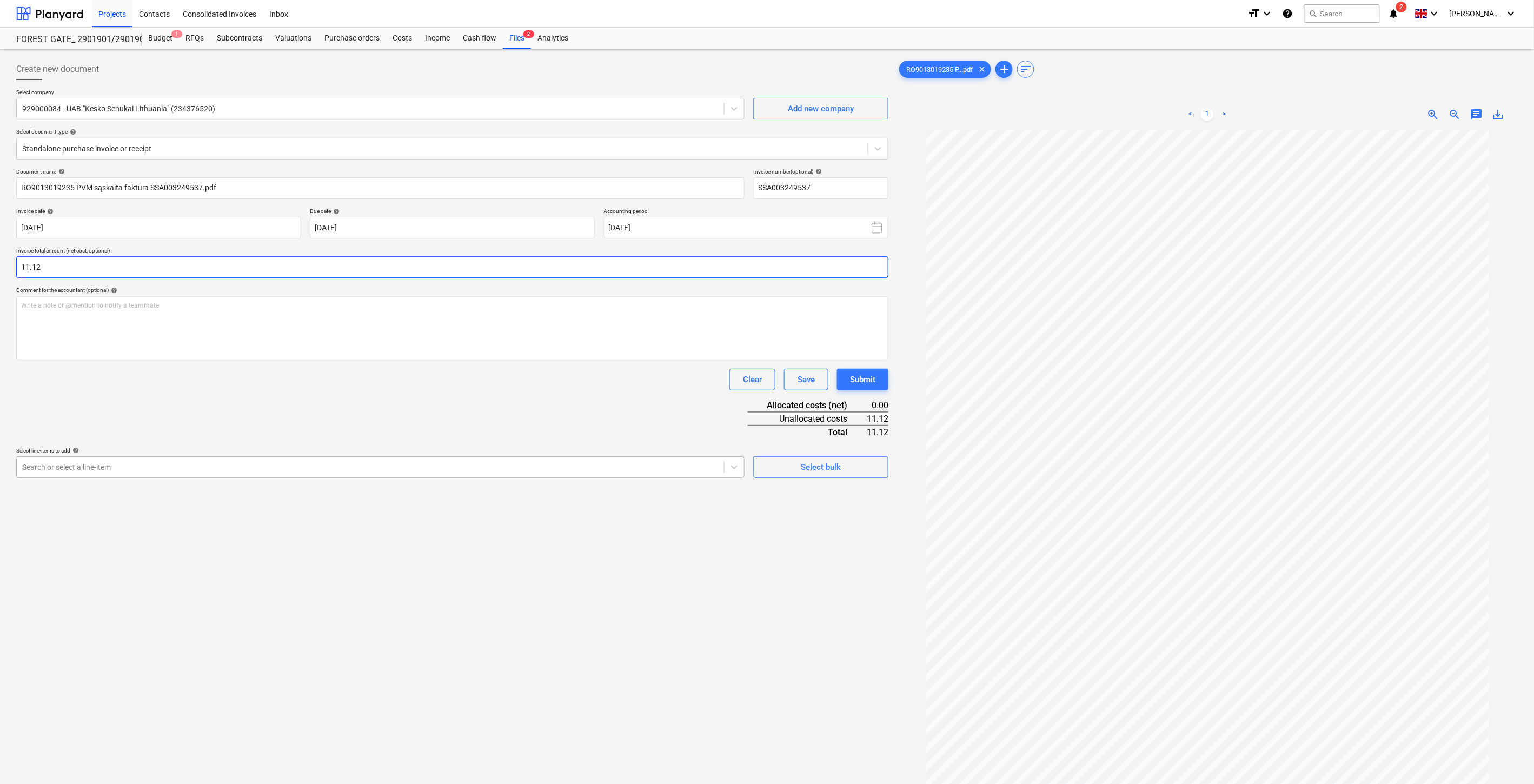 type on "11.12" 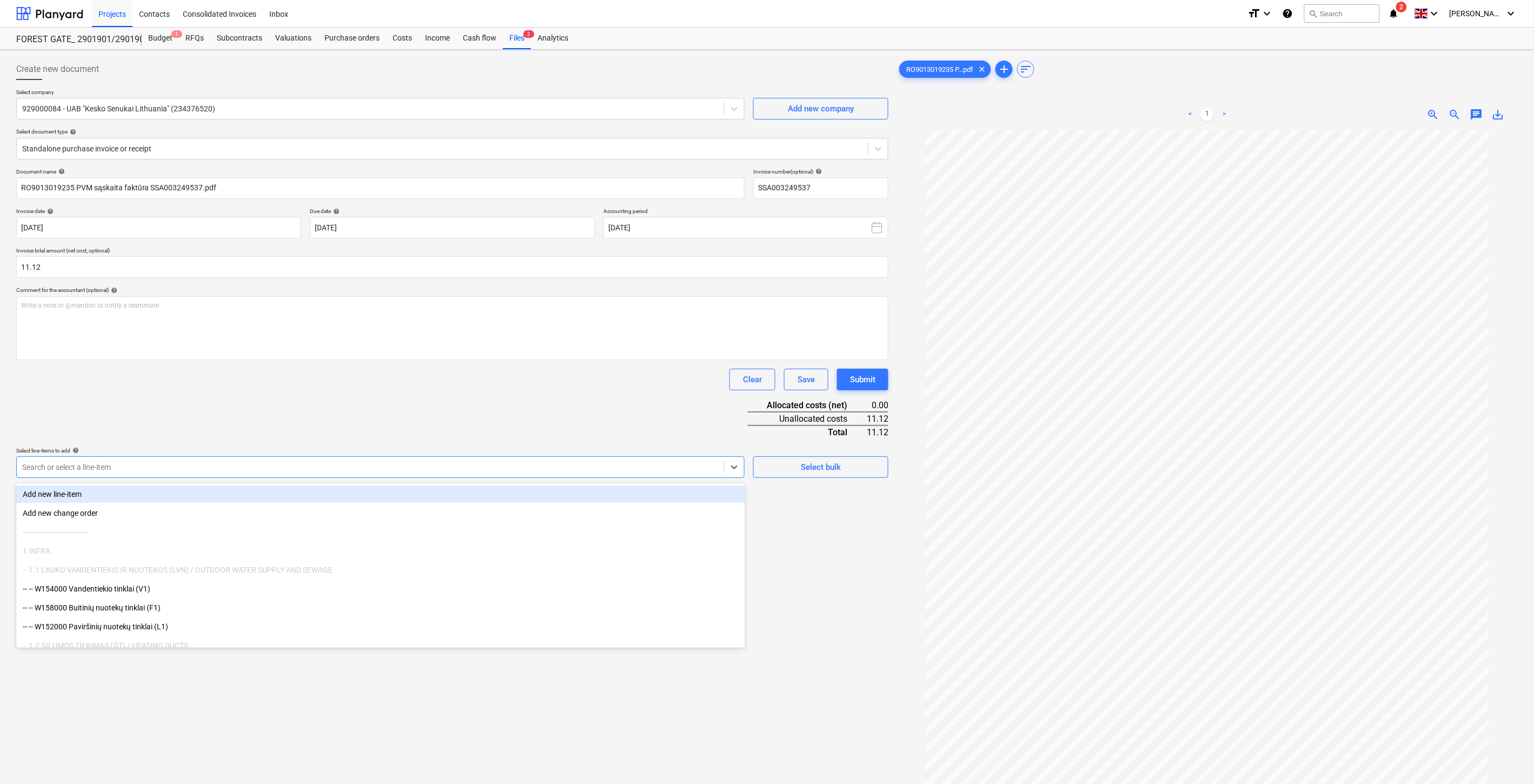 click at bounding box center [370, 467] 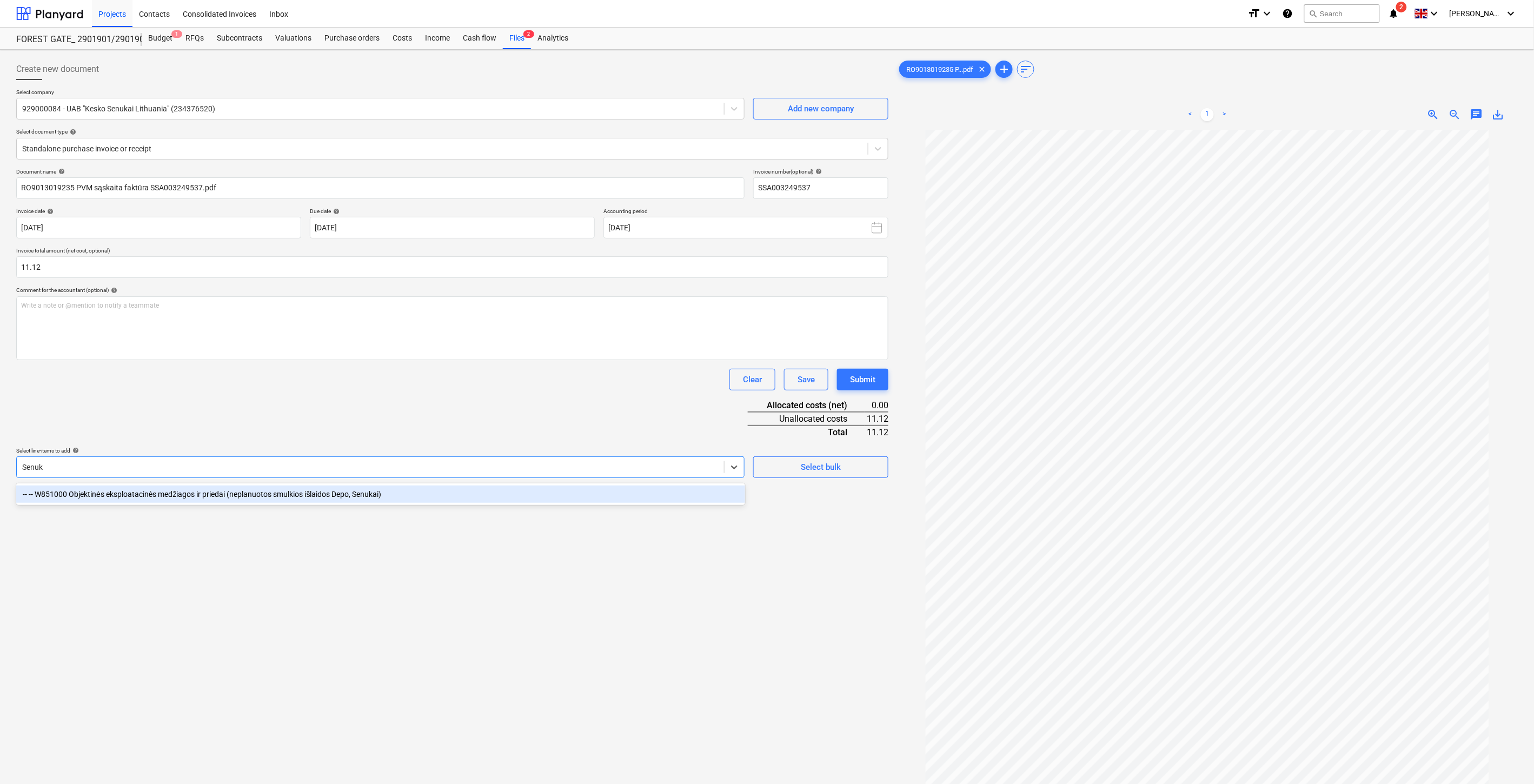 type on "Senuka" 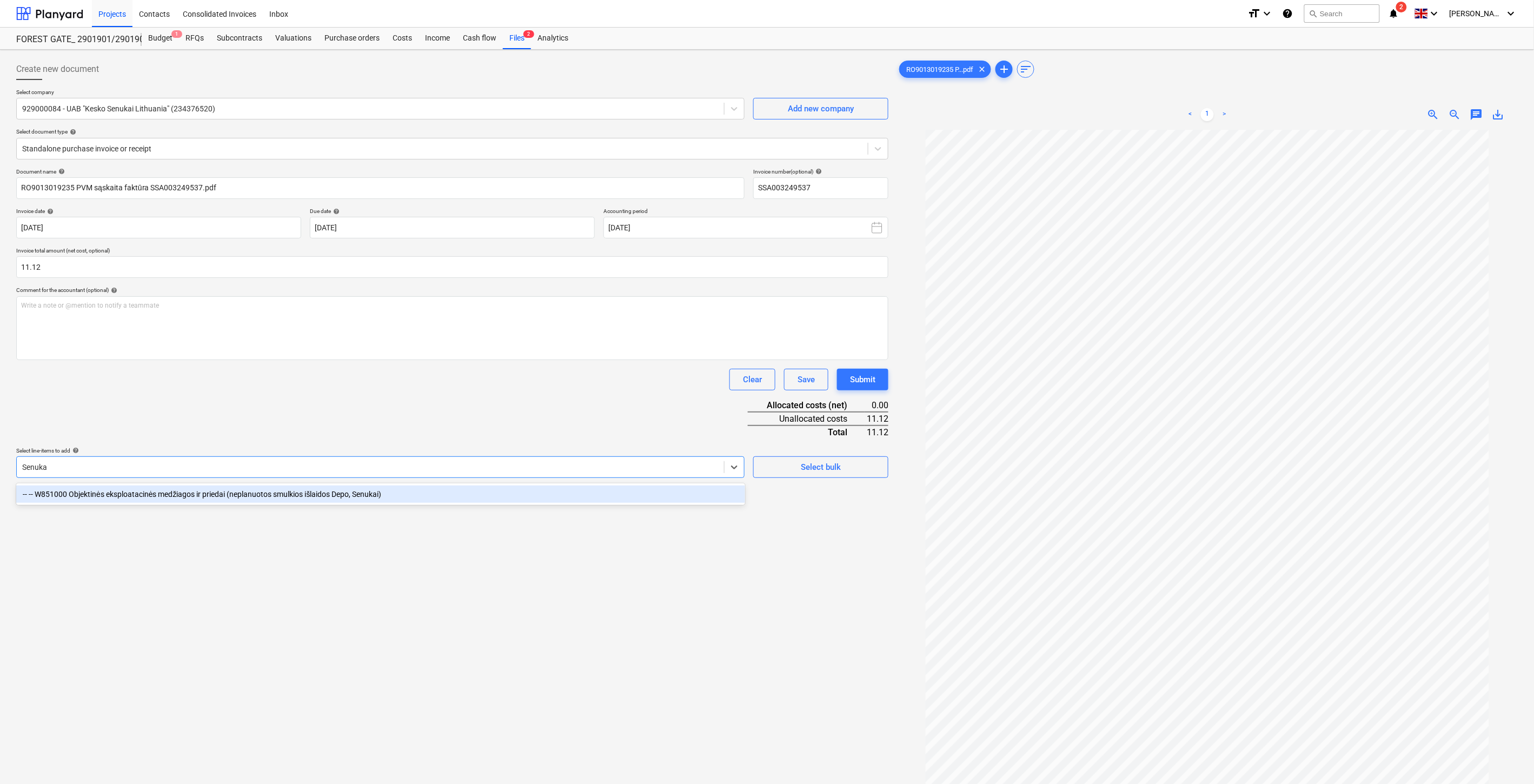 click on "-- --  W851000 Objektinės eksploatacinės medžiagos ir priedai (neplanuotos smulkios išlaidos Depo, Senukai)" at bounding box center [381, 494] 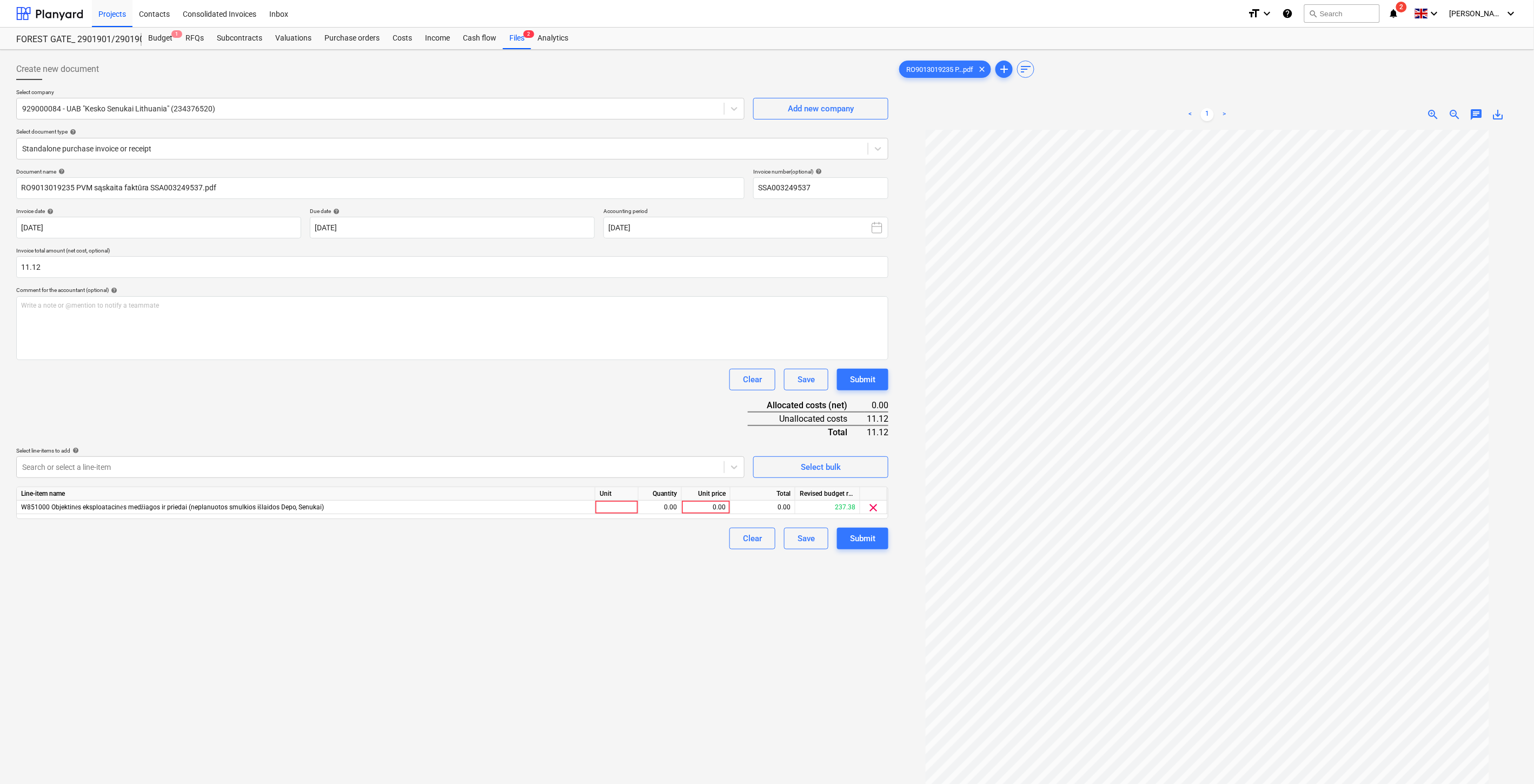 click on "Document name help RO9013019235 PVM sąskaita faktūra SSA003249537.pdf Invoice number  (optional) help SSA003249537 Invoice date help [DATE] 11.07.2025 Press the down arrow key to interact with the calendar and
select a date. Press the question mark key to get the keyboard shortcuts for changing dates. Due date help [DATE] 11.08.2025 Press the down arrow key to interact with the calendar and
select a date. Press the question mark key to get the keyboard shortcuts for changing dates. Accounting period [DATE] Invoice total amount (net cost, optional) 11.12 Comment for the accountant (optional) help Write a note or @mention to notify a teammate ﻿ Clear Save Submit Allocated costs (net) 0.00 Unallocated costs 11.12 Total 11.12 Select line-items to add help Search or select a line-item Select bulk Line-item name Unit Quantity Unit price Total Revised budget remaining W851000 Objektinės eksploatacinės medžiagos ir priedai (neplanuotos smulkios išlaidos Depo, Senukai) 0.00 0.00 0.00 237.38" at bounding box center (452, 358) 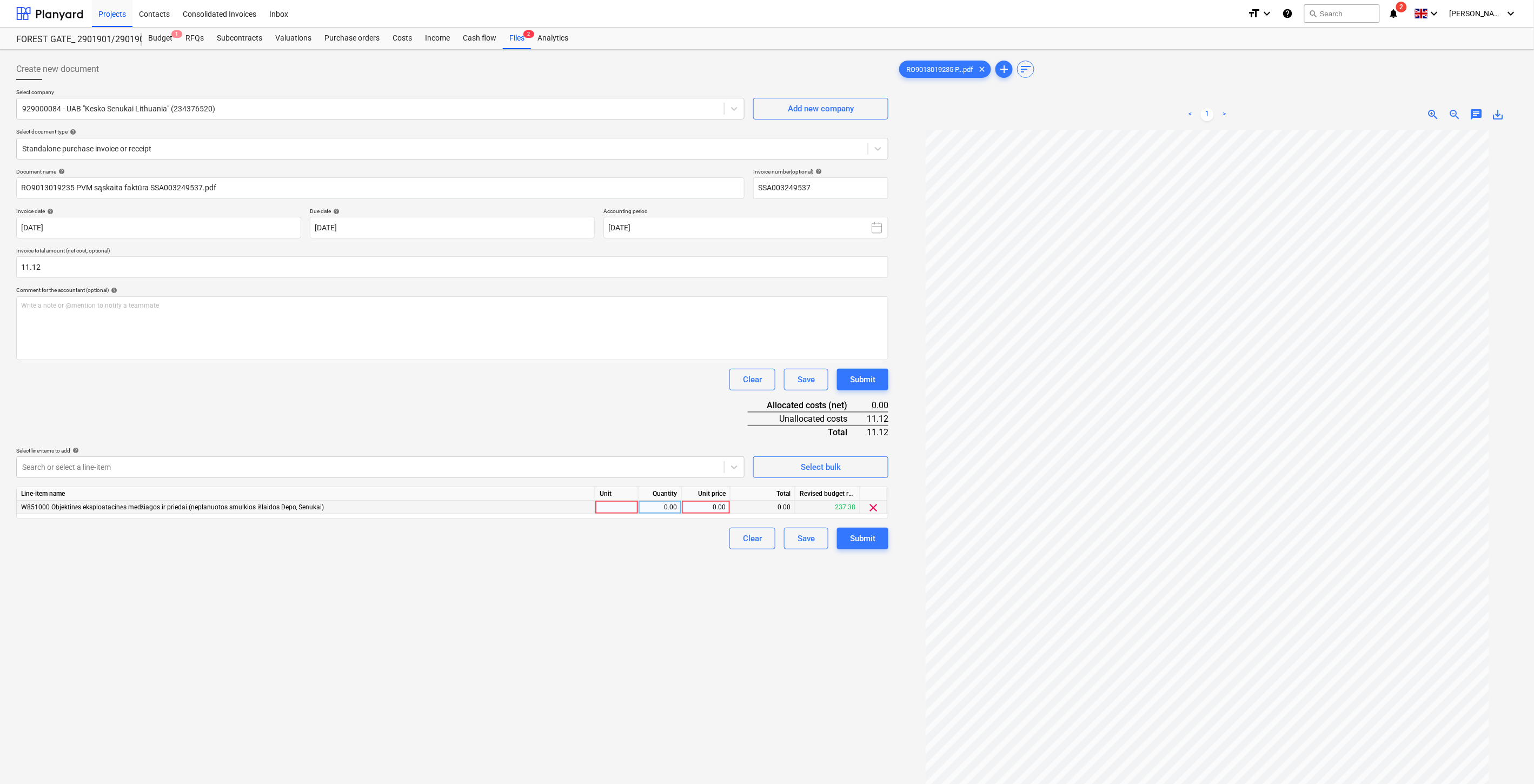 click at bounding box center [617, 507] 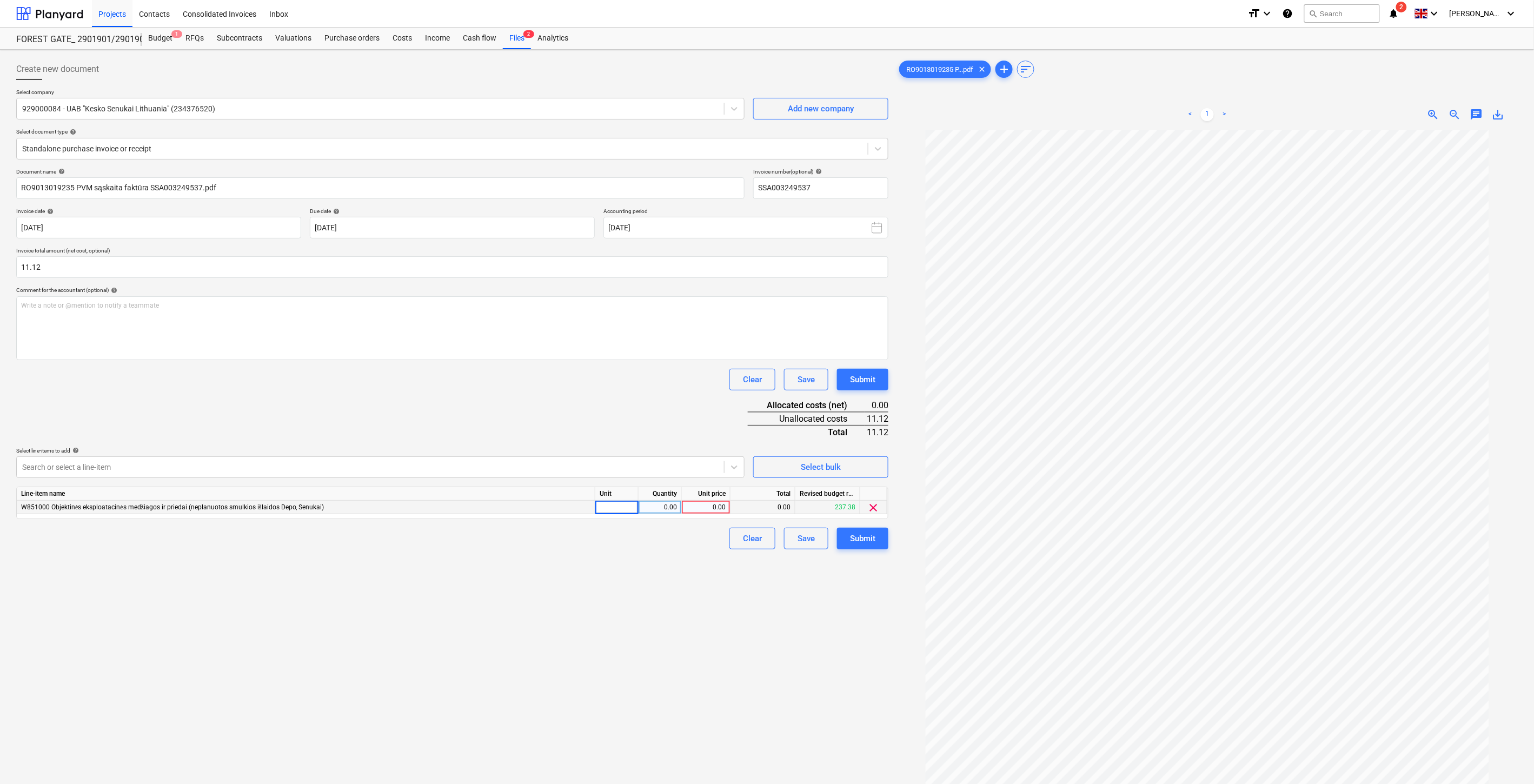 type on "1" 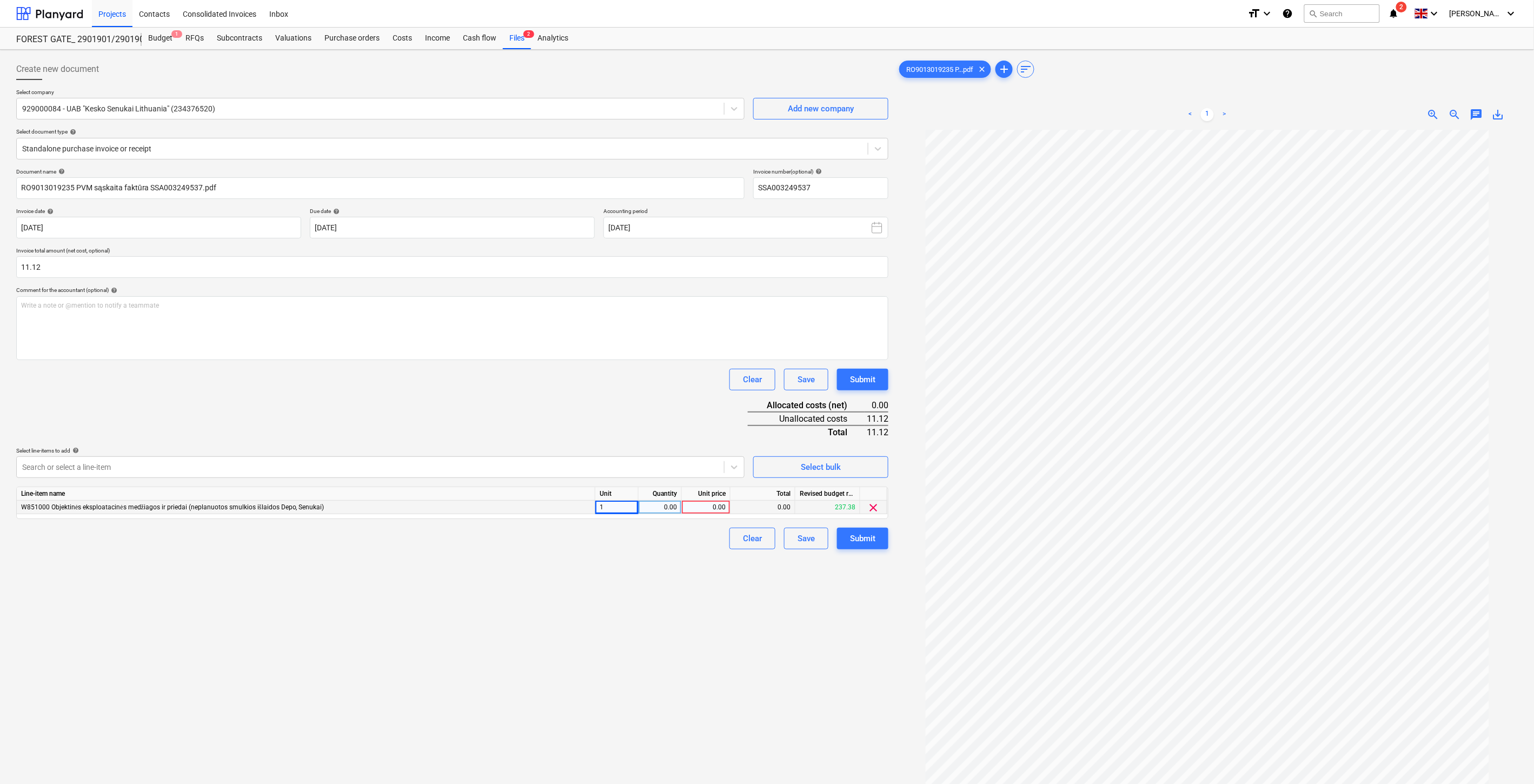 click on "0.00" at bounding box center (660, 507) 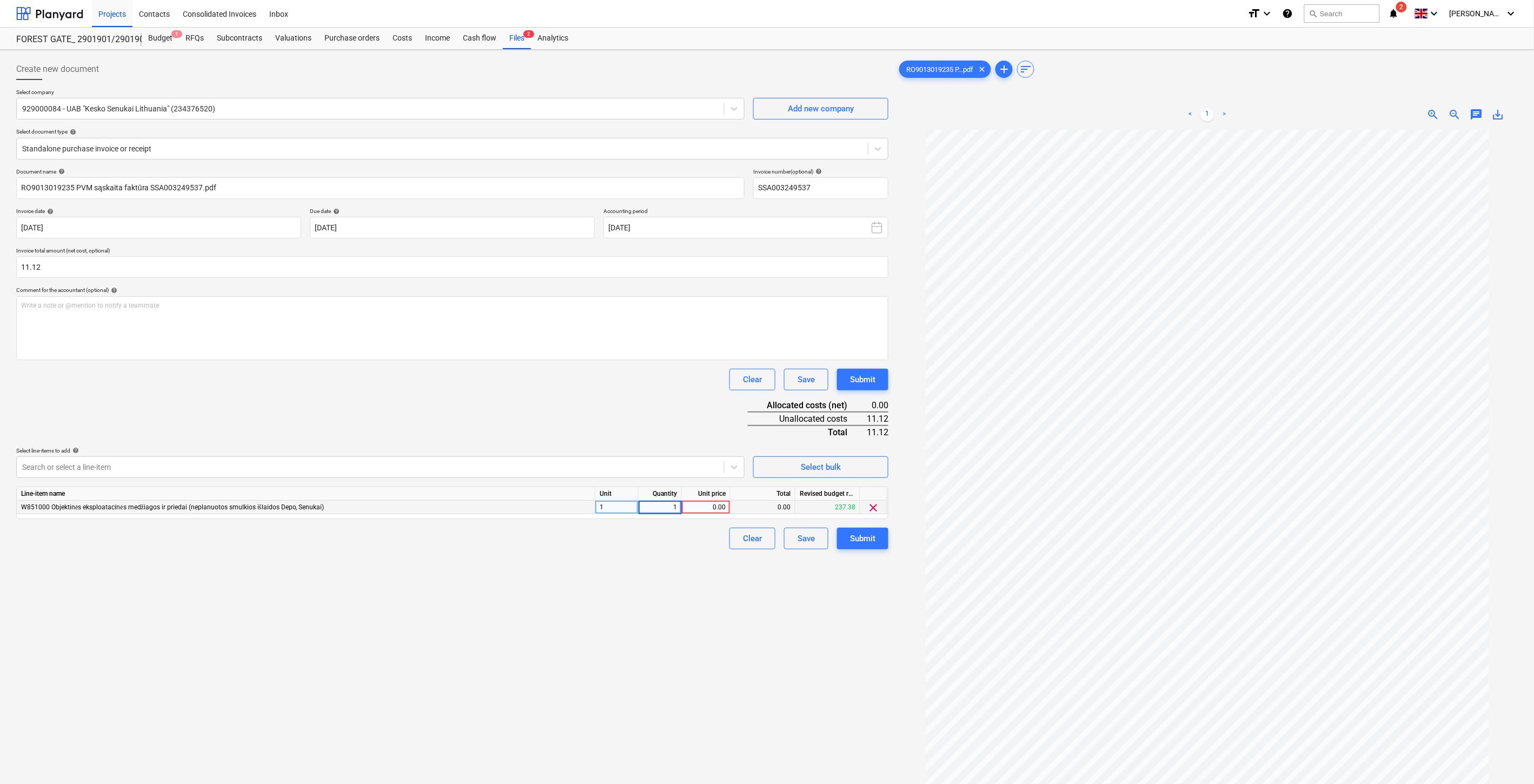 click on "0.00" at bounding box center (706, 507) 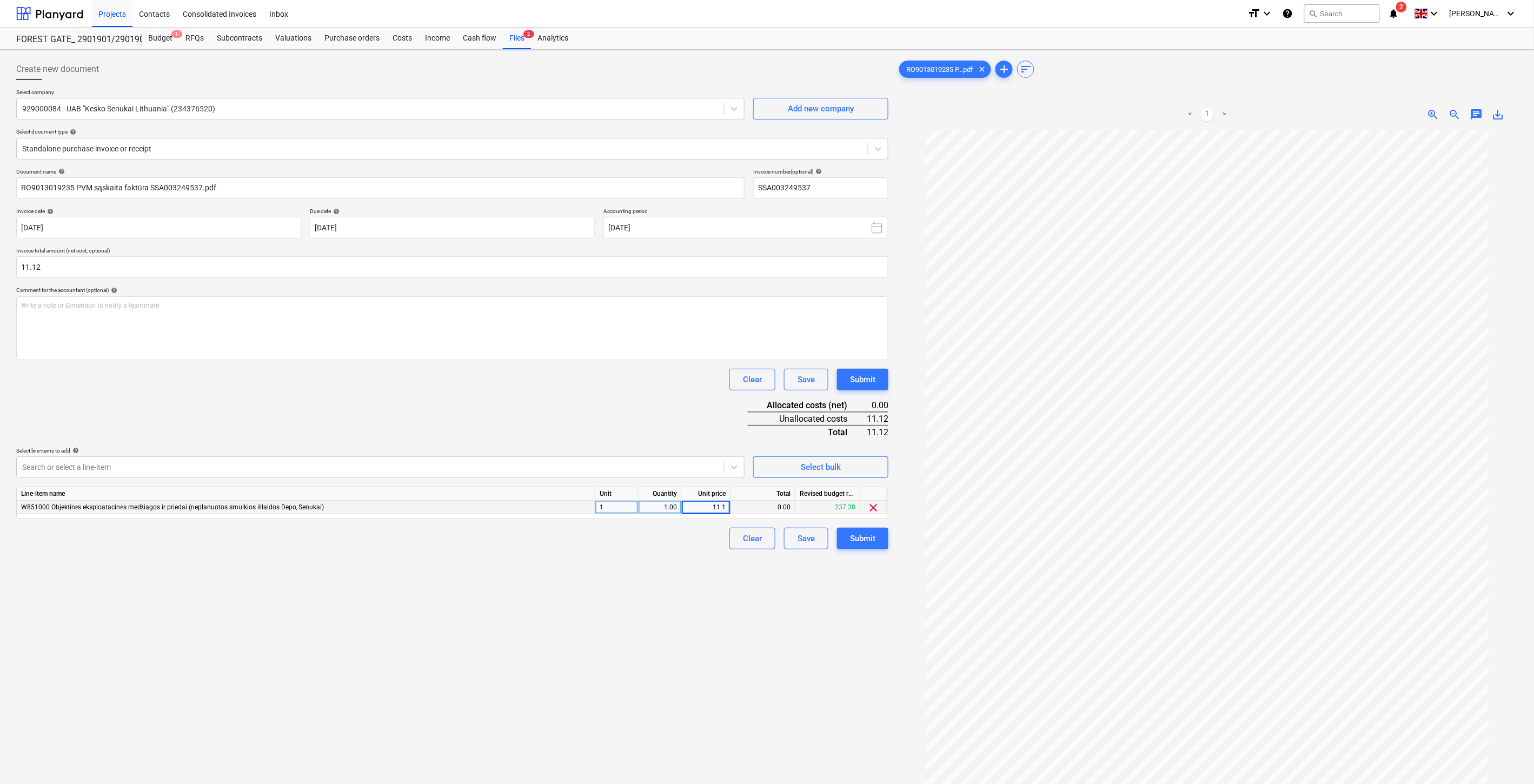 type on "11.12" 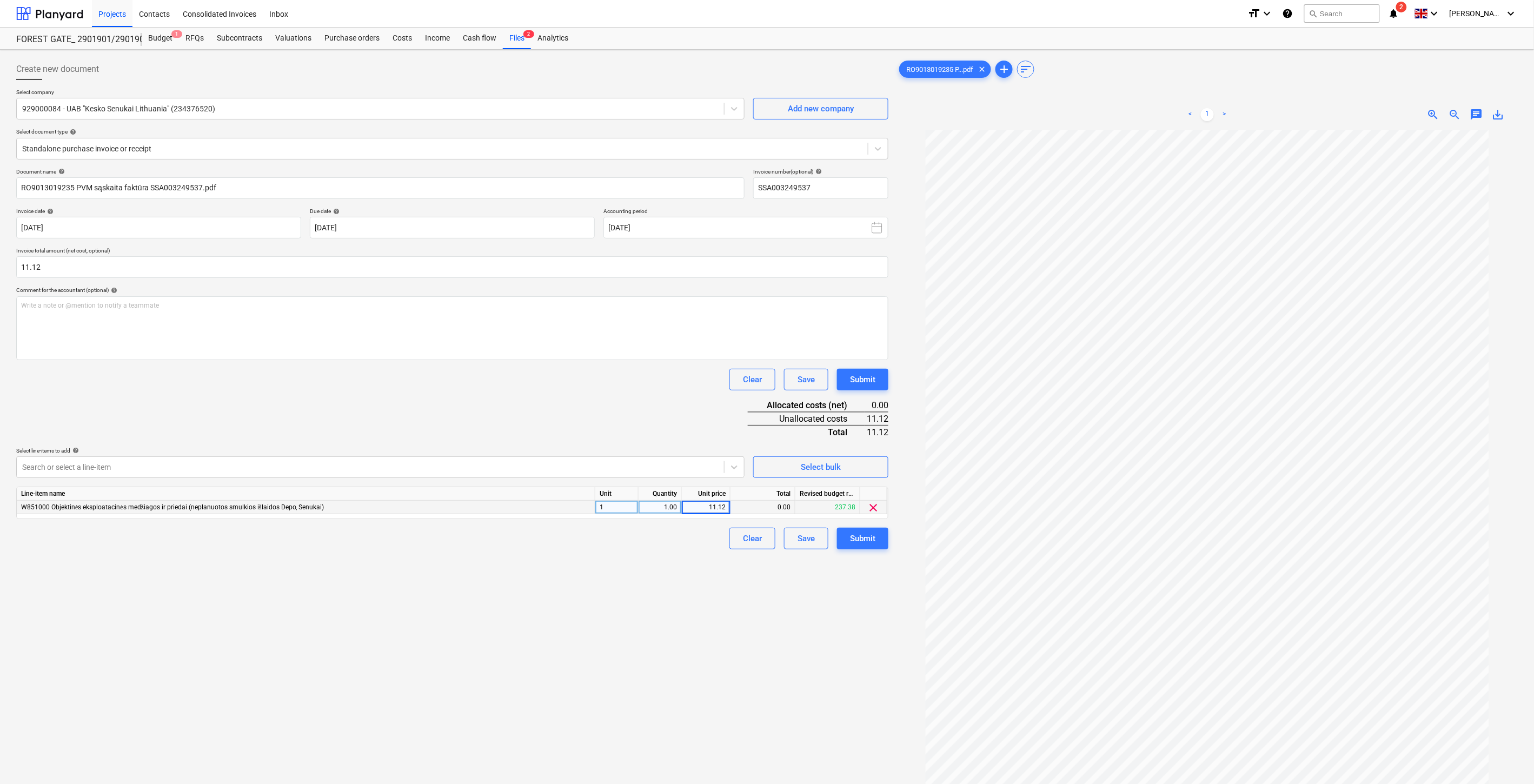 click on "Document name help RO9013019235 PVM sąskaita faktūra SSA003249537.pdf Invoice number  (optional) help SSA003249537 Invoice date help [DATE] 11.07.2025 Press the down arrow key to interact with the calendar and
select a date. Press the question mark key to get the keyboard shortcuts for changing dates. Due date help [DATE] 11.08.2025 Press the down arrow key to interact with the calendar and
select a date. Press the question mark key to get the keyboard shortcuts for changing dates. Accounting period [DATE] Invoice total amount (net cost, optional) 11.12 Comment for the accountant (optional) help Write a note or @mention to notify a teammate ﻿ Clear Save Submit Allocated costs (net) 0.00 Unallocated costs 11.12 Total 11.12 Select line-items to add help Search or select a line-item Select bulk Line-item name Unit Quantity Unit price Total Revised budget remaining W851000 Objektinės eksploatacinės medžiagos ir priedai (neplanuotos smulkios išlaidos Depo, Senukai) 1 1.00 11.12 0.00 237.38" at bounding box center (452, 358) 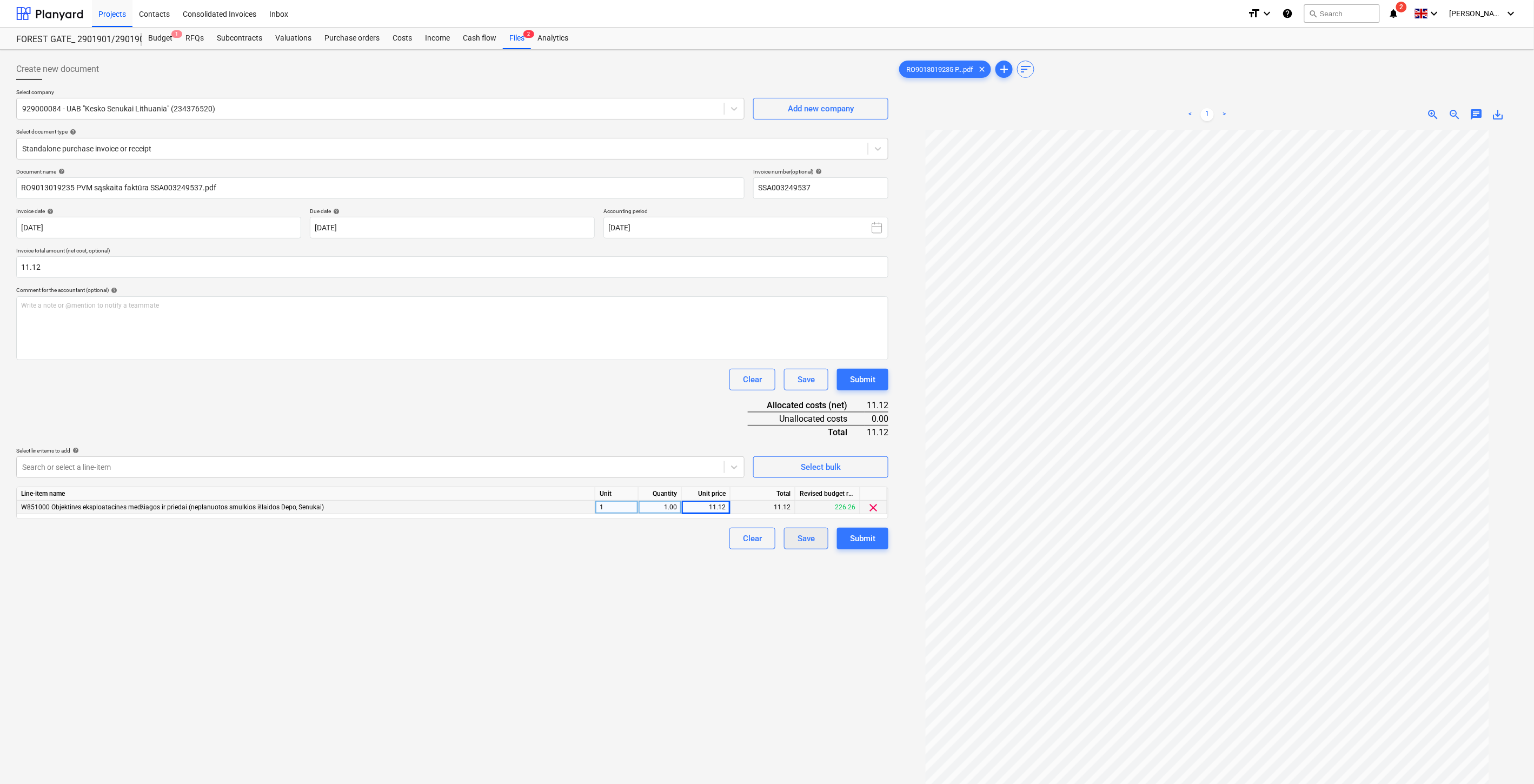 click on "Save" at bounding box center (806, 539) 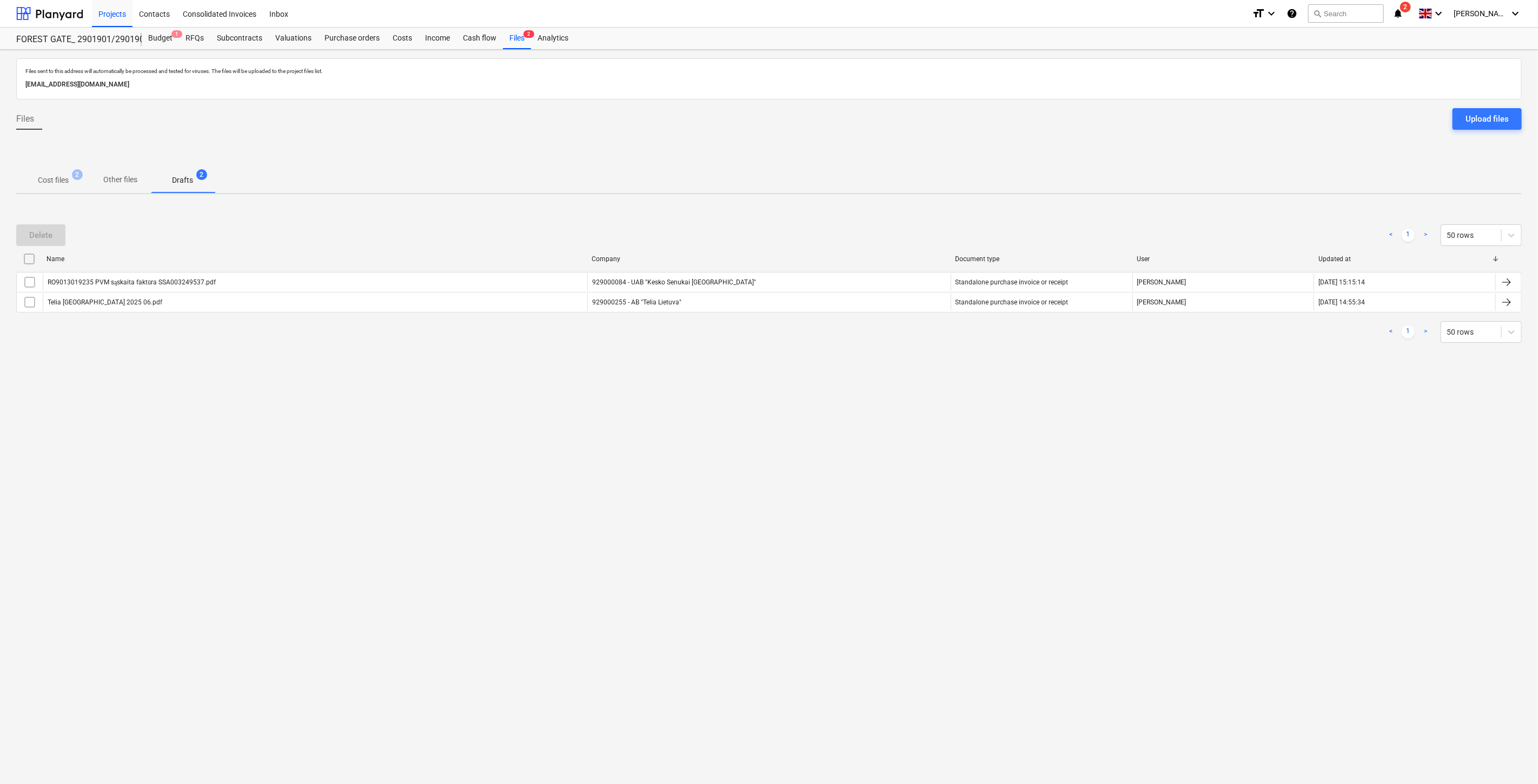 click on "Files sent to this address will automatically be processed and tested for viruses. The files will be uploaded to the project files list. [EMAIL_ADDRESS][DOMAIN_NAME] Files Upload files Cost files 2 Other files Drafts 2 Delete < 1 > 50 rows Name Company Document type User Updated at RO9013019235 PVM sąskaita faktūra SSA003249537.pdf 929000084 - UAB "Kesko Senukai [GEOGRAPHIC_DATA]" Standalone purchase invoice or receipt [PERSON_NAME] [DATE] 15:15:14 Telia [GEOGRAPHIC_DATA]  2025 06.pdf 929000255 - AB "[GEOGRAPHIC_DATA]" Standalone purchase invoice or receipt [PERSON_NAME] [DATE] 14:55:34 < 1 > 50 rows Please wait" at bounding box center [769, 417] 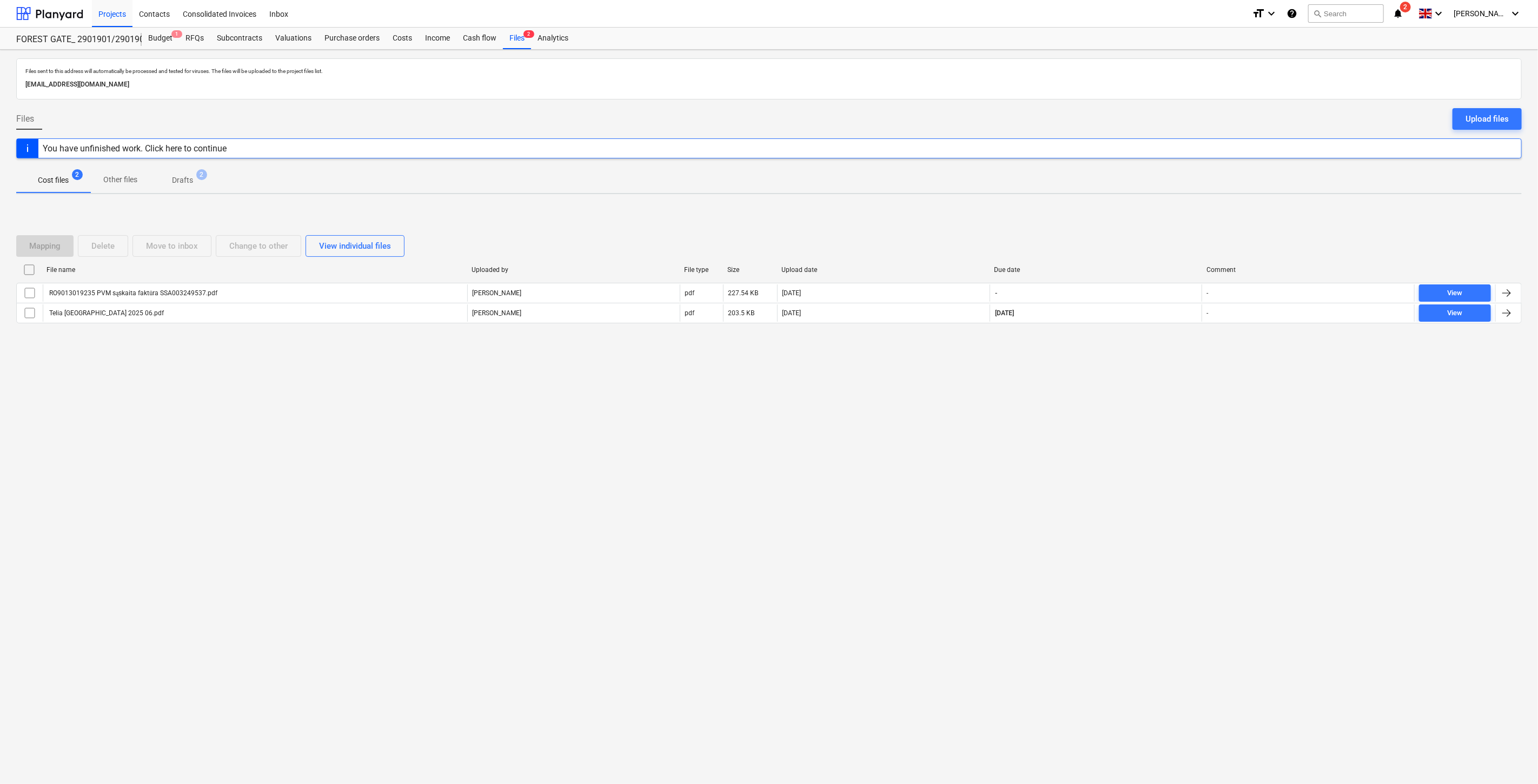 click on "Files sent to this address will automatically be processed and tested for viruses. The files will be uploaded to the project files list. [EMAIL_ADDRESS][DOMAIN_NAME] Files Upload files You have unfinished work. Click here to continue Cost files 2 Other files Drafts 2 Mapping Delete Move to inbox Change to other View individual files File name Uploaded by File type Size Upload date Due date Comment   RO9013019235 PVM sąskaita faktūra SSA003249537.pdf [PERSON_NAME] pdf 227.54 KB [DATE] - - View   Telia Lietuva_Forest gate  2025 06.pdf [PERSON_NAME] pdf 203.5 KB [DATE] [DATE] - View Please wait" at bounding box center (769, 417) 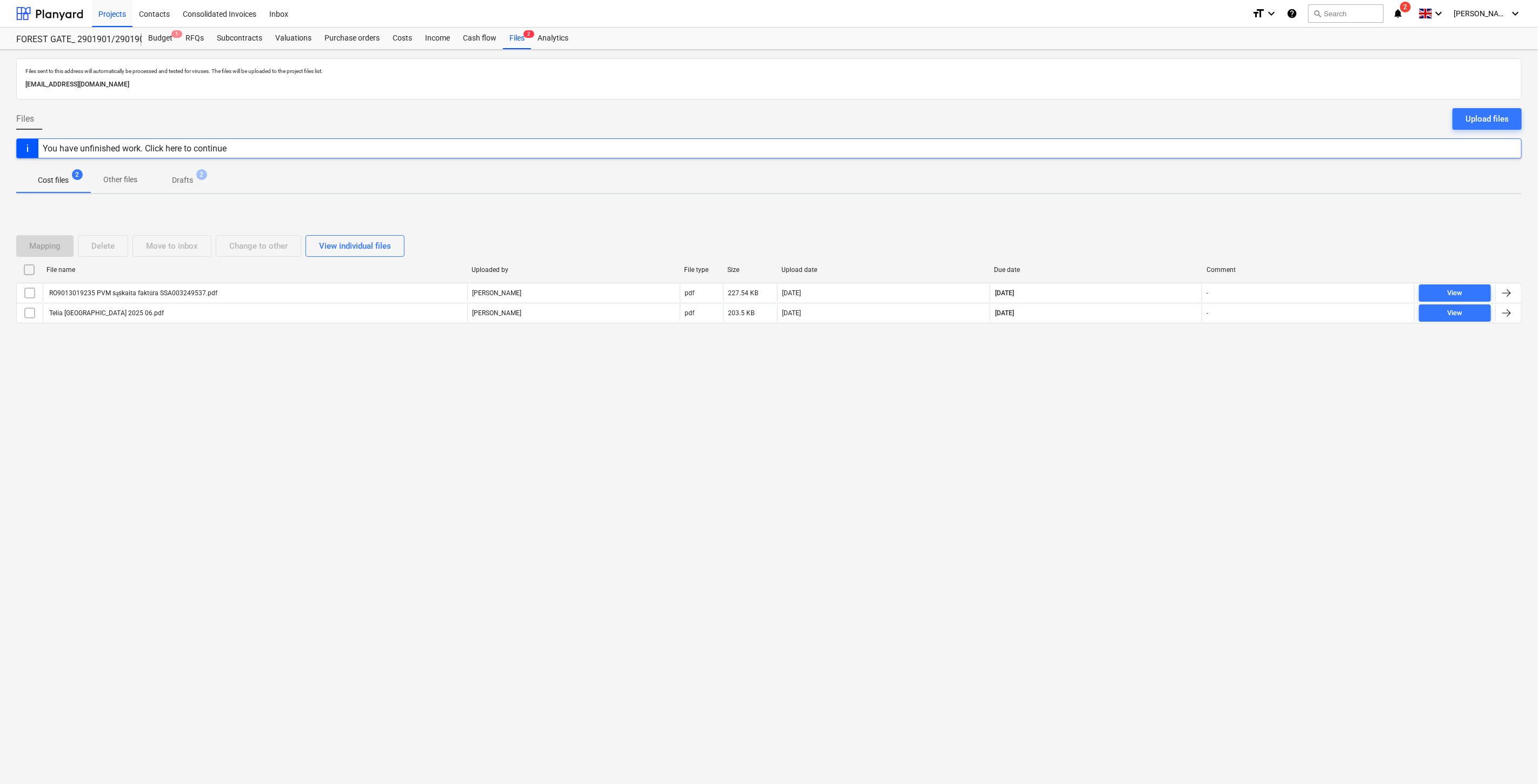 click on "Files sent to this address will automatically be processed and tested for viruses. The files will be uploaded to the project files list. [EMAIL_ADDRESS][DOMAIN_NAME] Files Upload files You have unfinished work. Click here to continue Cost files 2 Other files Drafts 2 Mapping Delete Move to inbox Change to other View individual files File name Uploaded by File type Size Upload date Due date Comment   RO9013019235 PVM sąskaita faktūra SSA003249537.pdf [PERSON_NAME] pdf 227.54 KB [DATE] [DATE] - View   Telia Lietuva_Forest gate  2025 06.pdf [PERSON_NAME] pdf 203.5 KB [DATE] [DATE] - View Please wait" at bounding box center [769, 417] 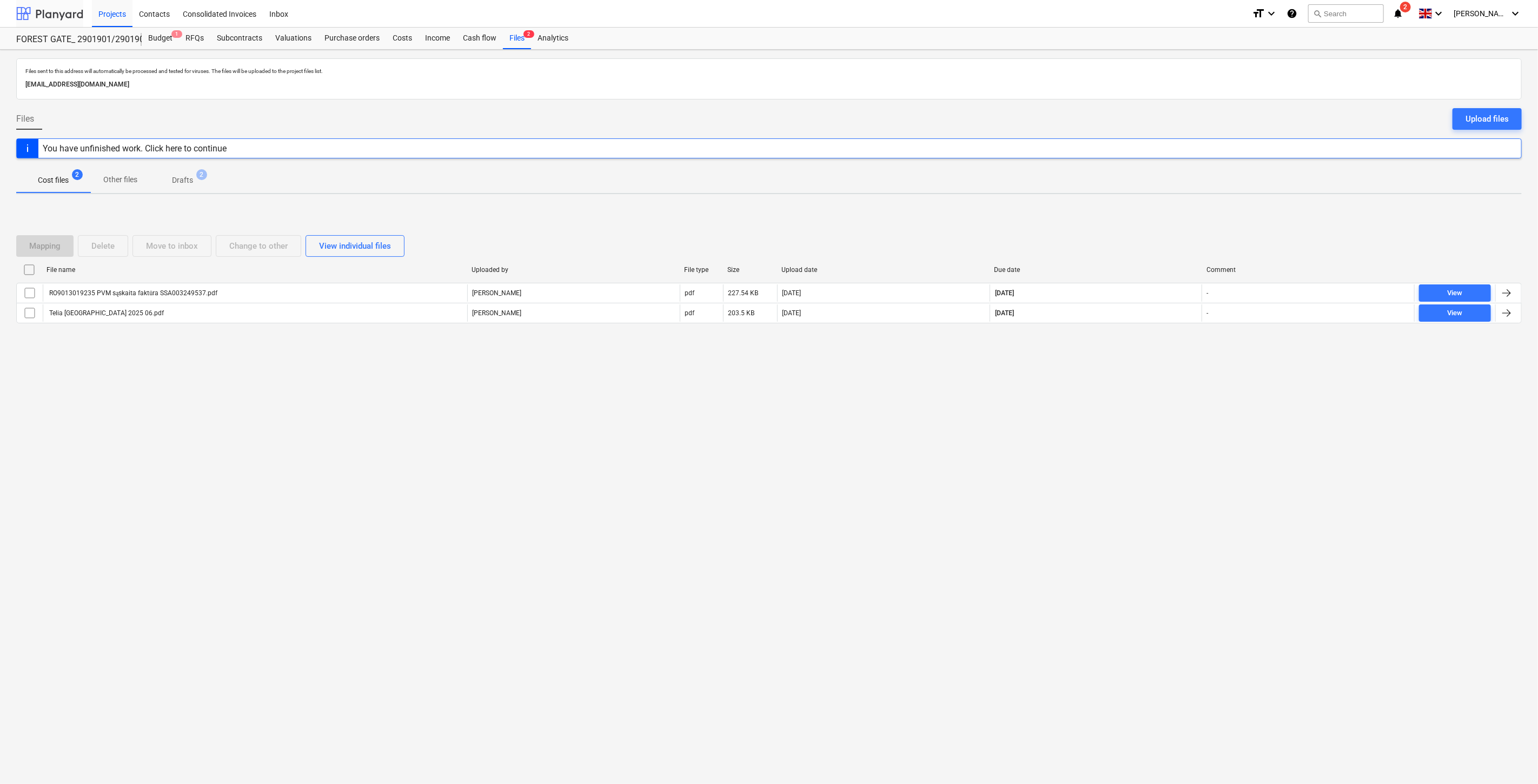click at bounding box center [50, 14] 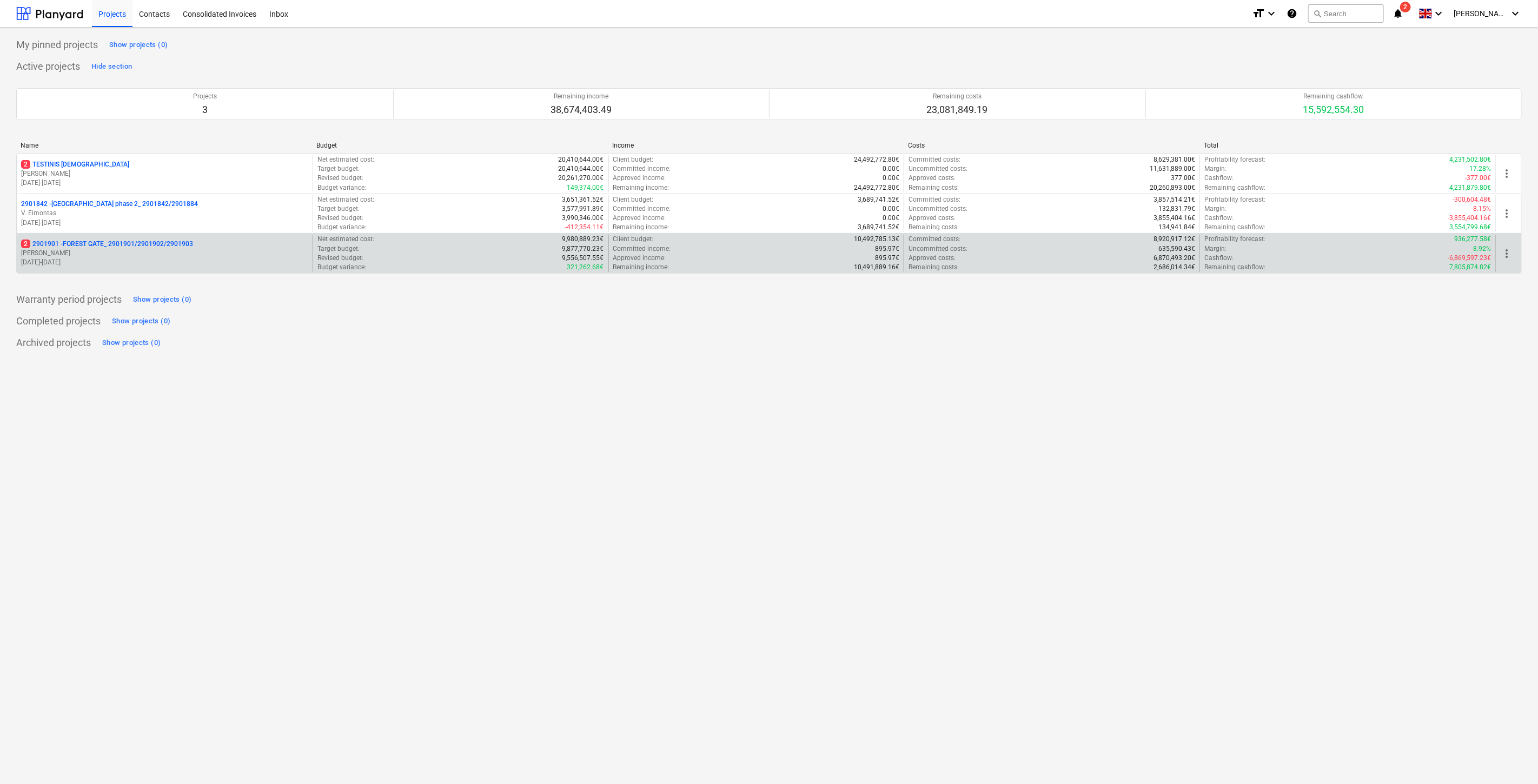 click on "2  2901901 -  FOREST GATE_ 2901901/2901902/2901903" at bounding box center (107, 244) 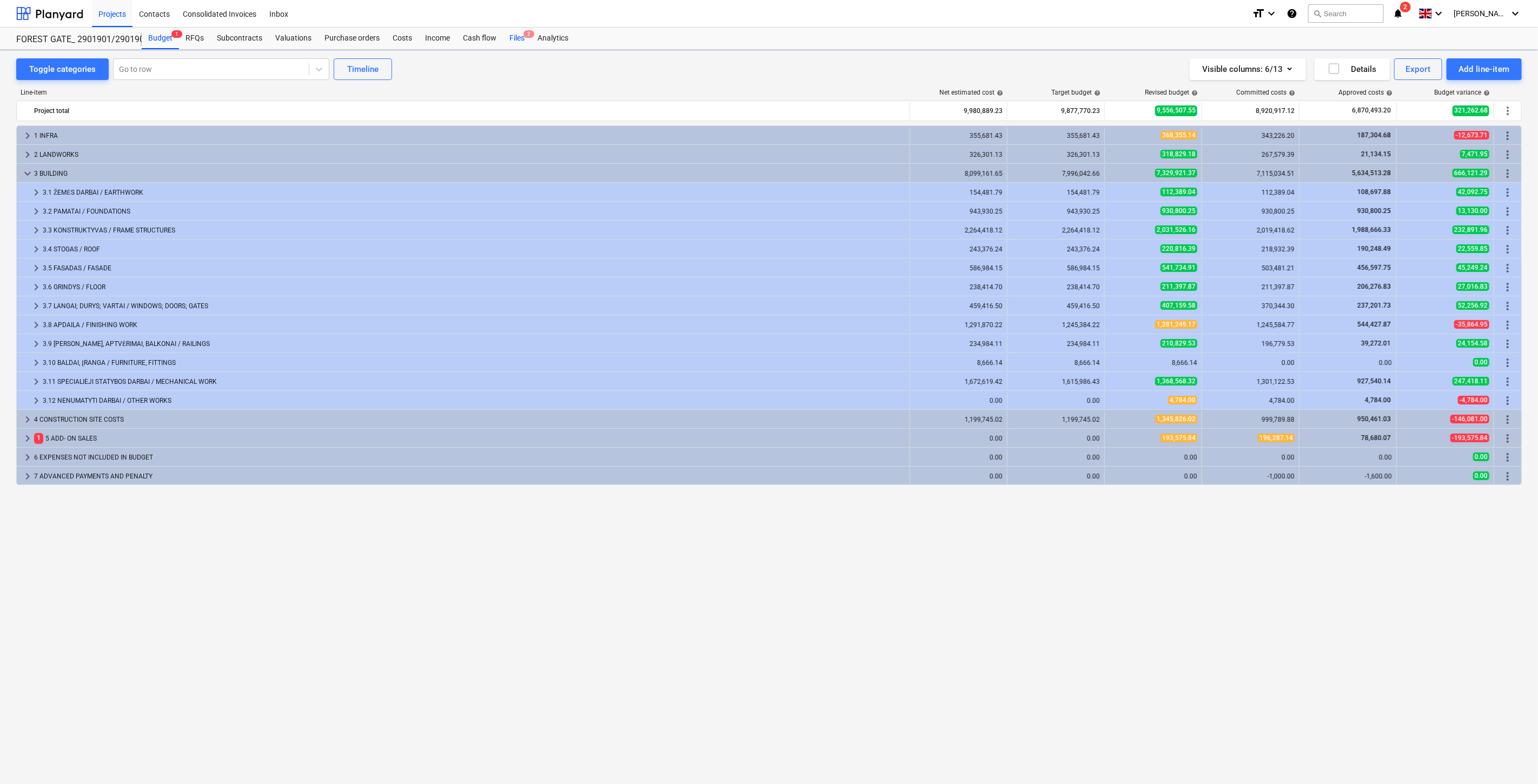 click on "Files 2" at bounding box center [517, 38] 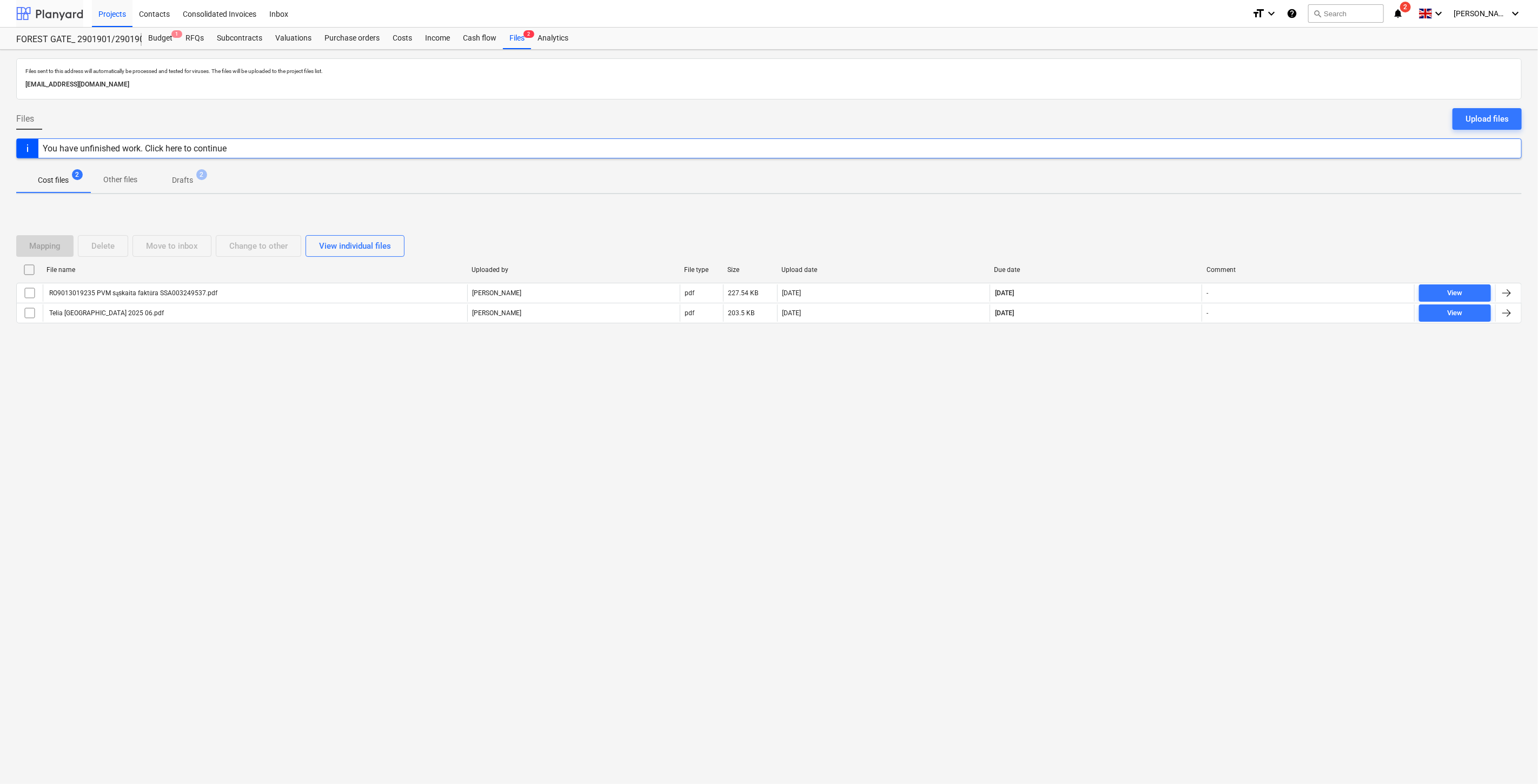 click at bounding box center [50, 14] 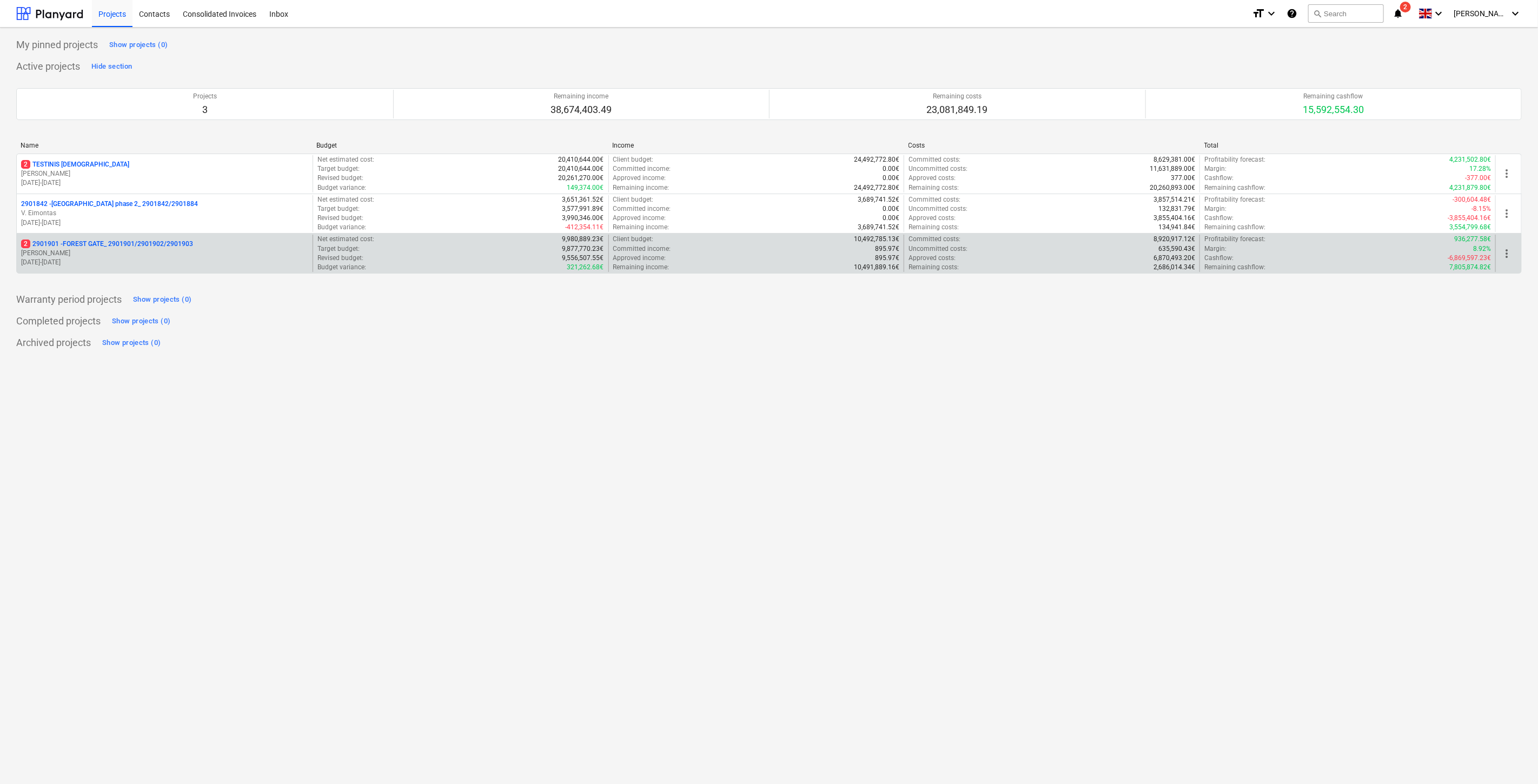 click on "2  2901901 -  FOREST GATE_ 2901901/2901902/2901903" at bounding box center [107, 244] 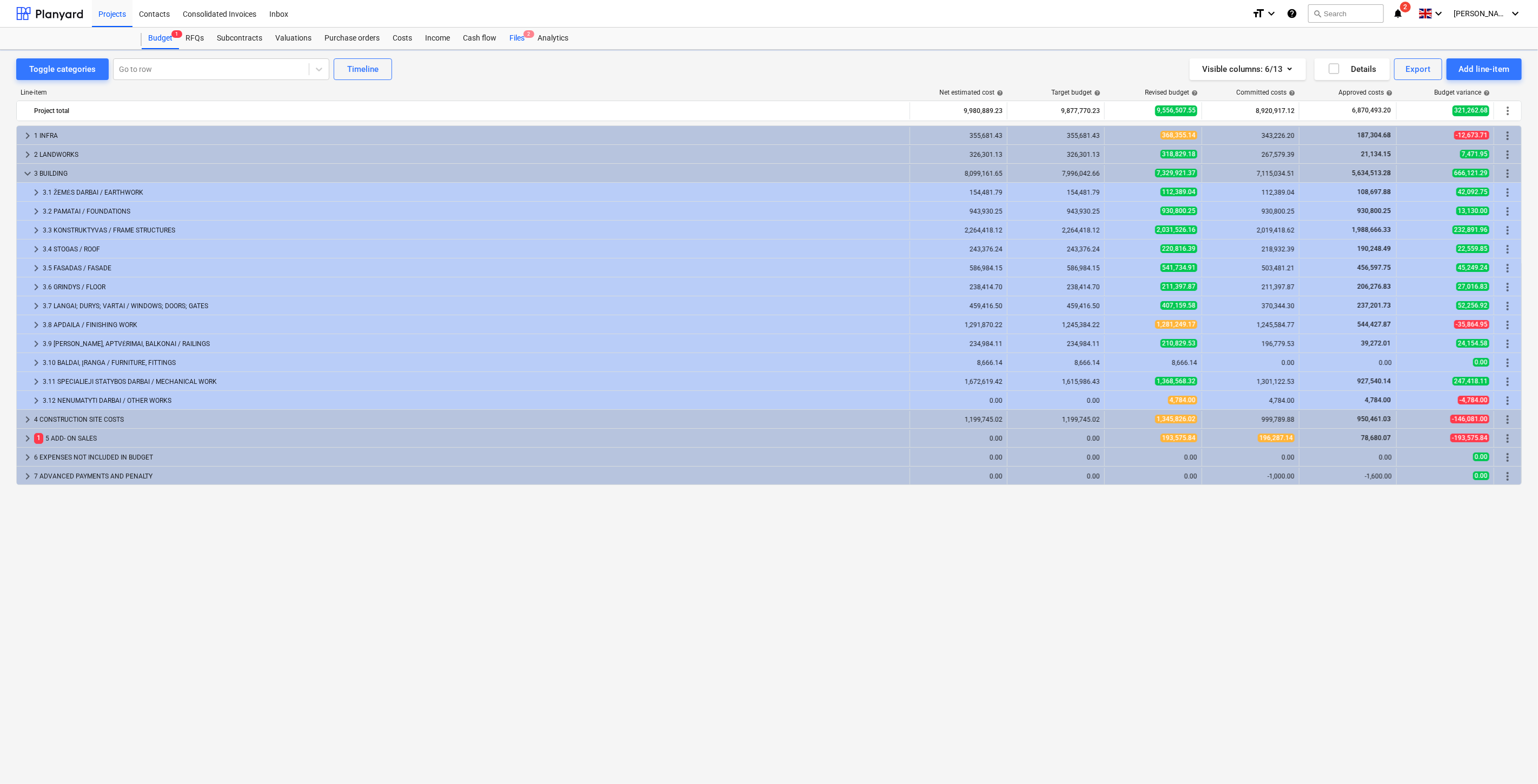 click on "Files 2" at bounding box center [517, 38] 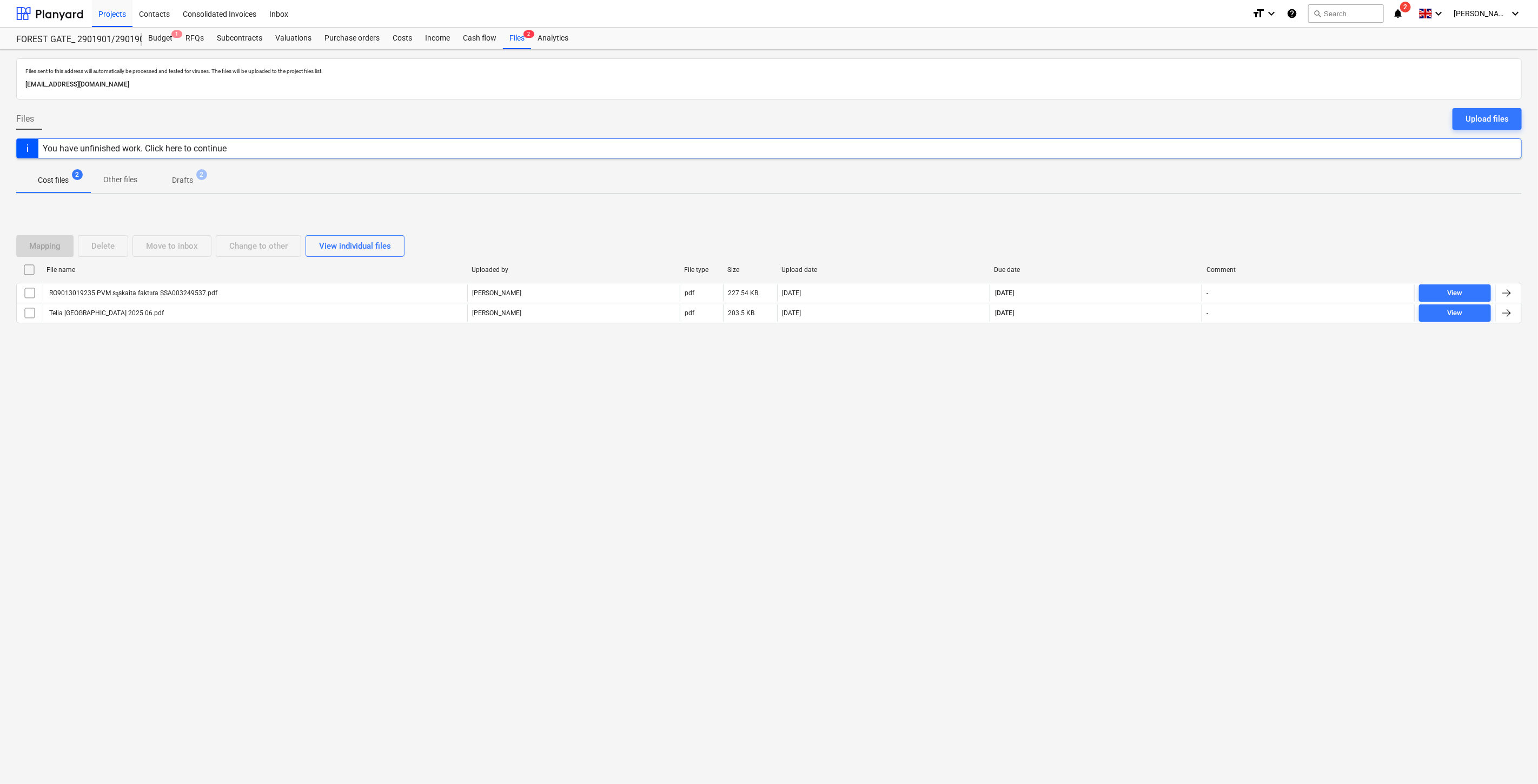 click on "Mapping Delete Move to inbox Change to other View individual files File name Uploaded by File type Size Upload date Due date Comment   RO9013019235 PVM sąskaita faktūra SSA003249537.pdf [PERSON_NAME] pdf 227.54 KB [DATE] [DATE] - View   [GEOGRAPHIC_DATA] [GEOGRAPHIC_DATA]  2025 06.pdf [PERSON_NAME] pdf 203.5 KB [DATE] [DATE] - View Please wait" at bounding box center (769, 284) 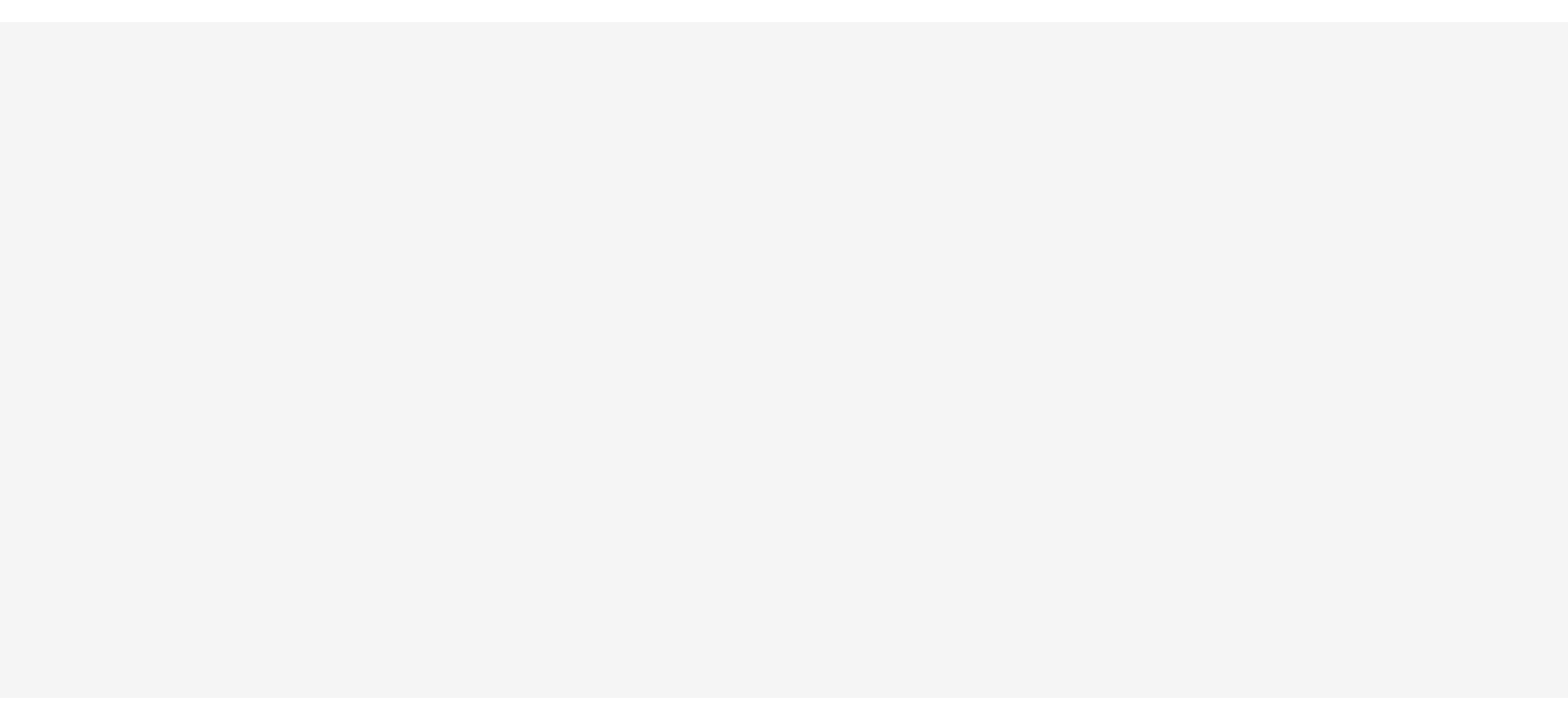 scroll, scrollTop: 0, scrollLeft: 0, axis: both 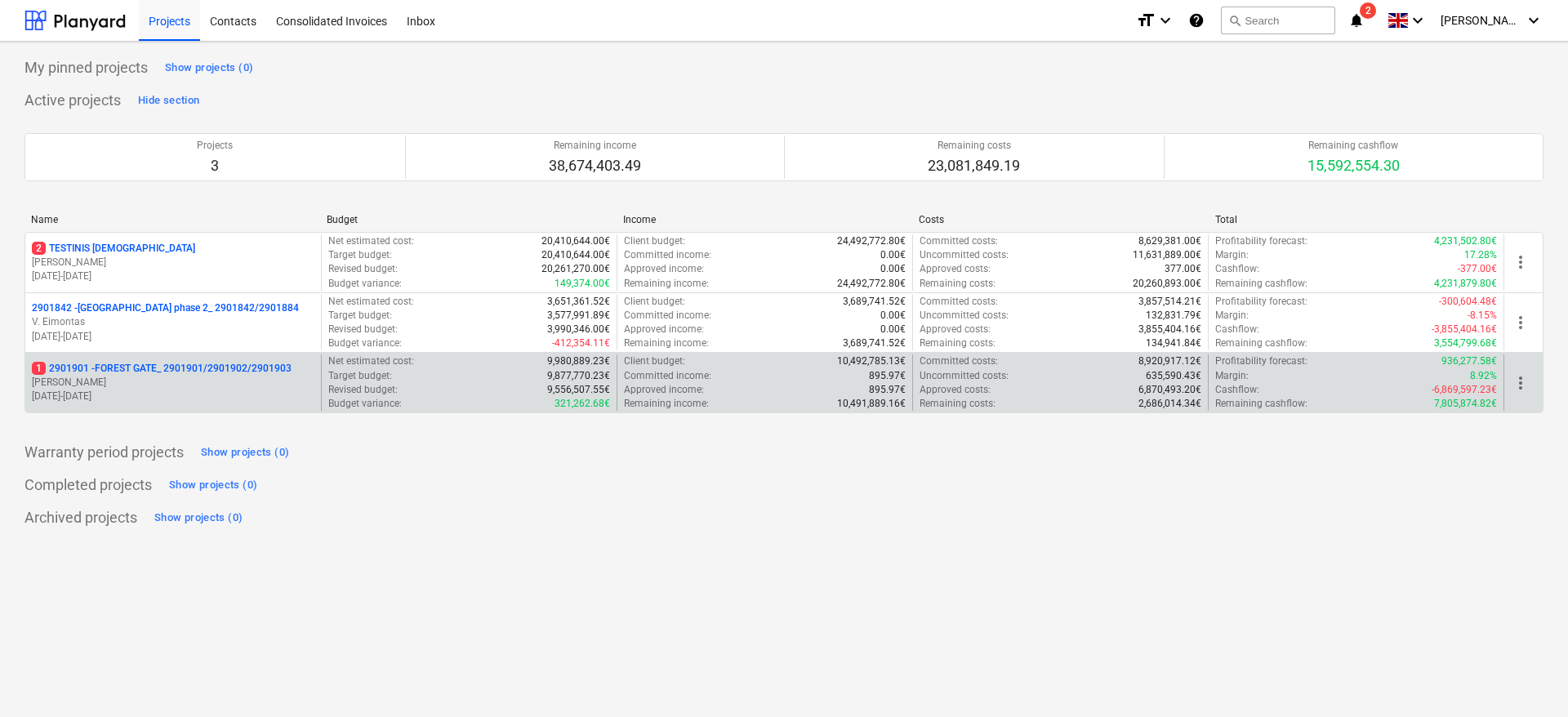 click on "1  2901901 -  FOREST GATE_ 2901901/2901902/2901903" at bounding box center [162, 368] 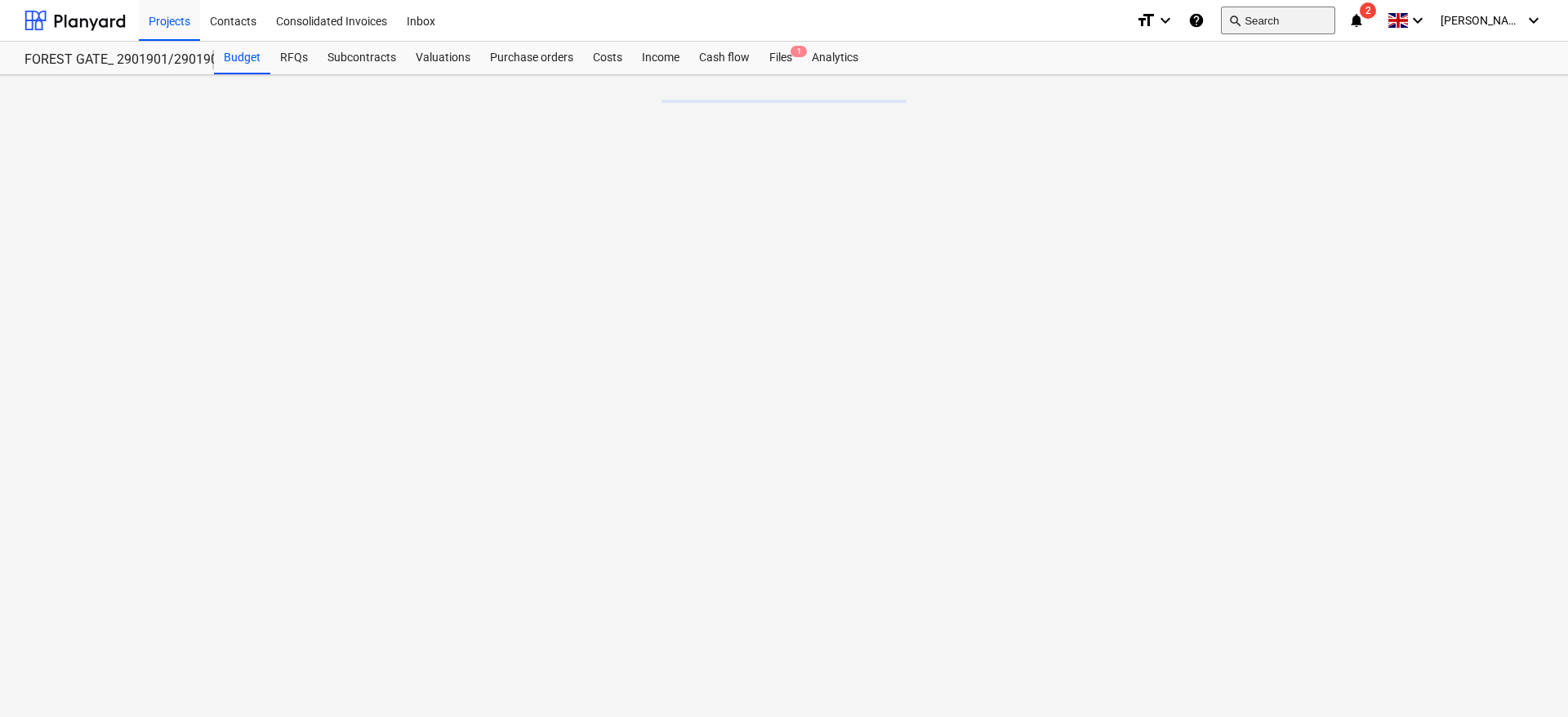 click on "search Search" at bounding box center (1278, 20) 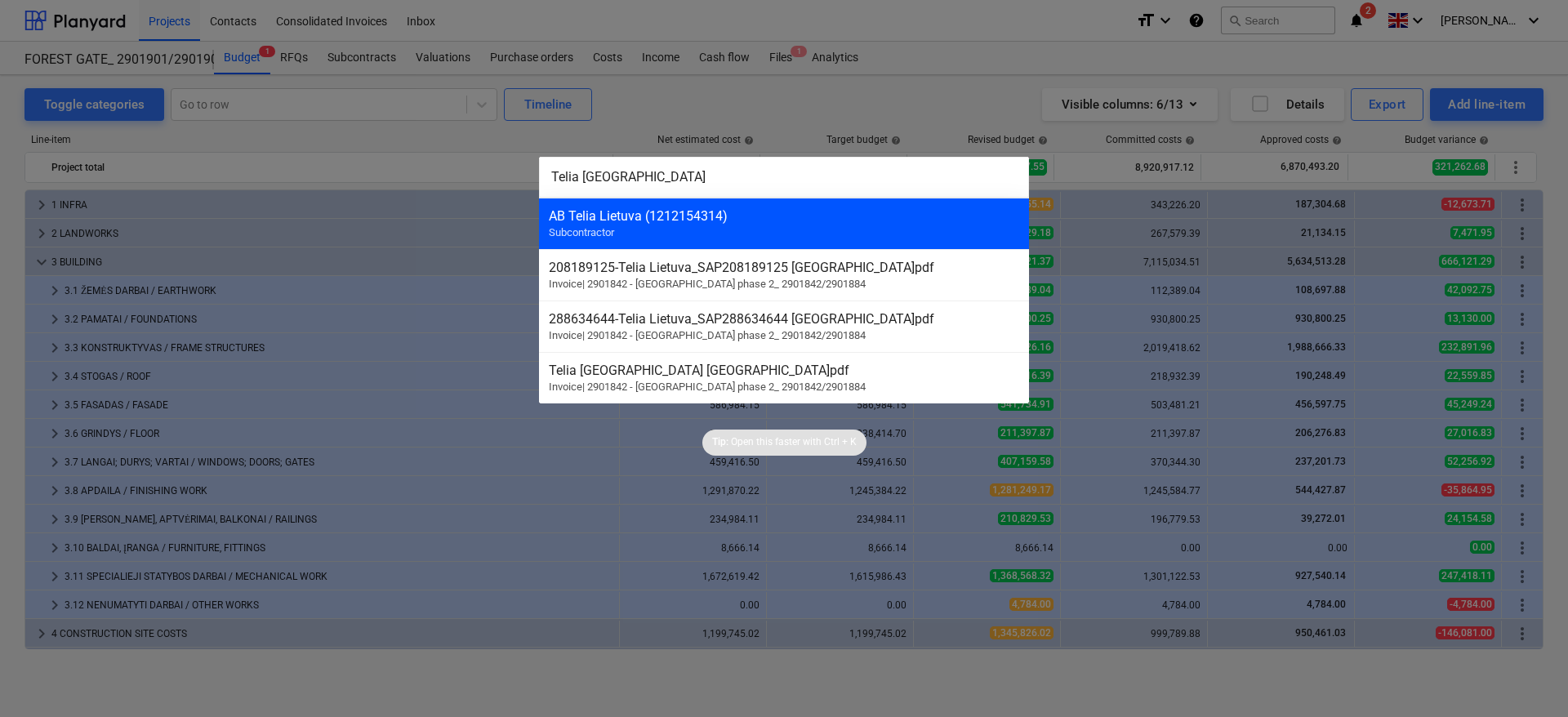 type on "Telia lietuva" 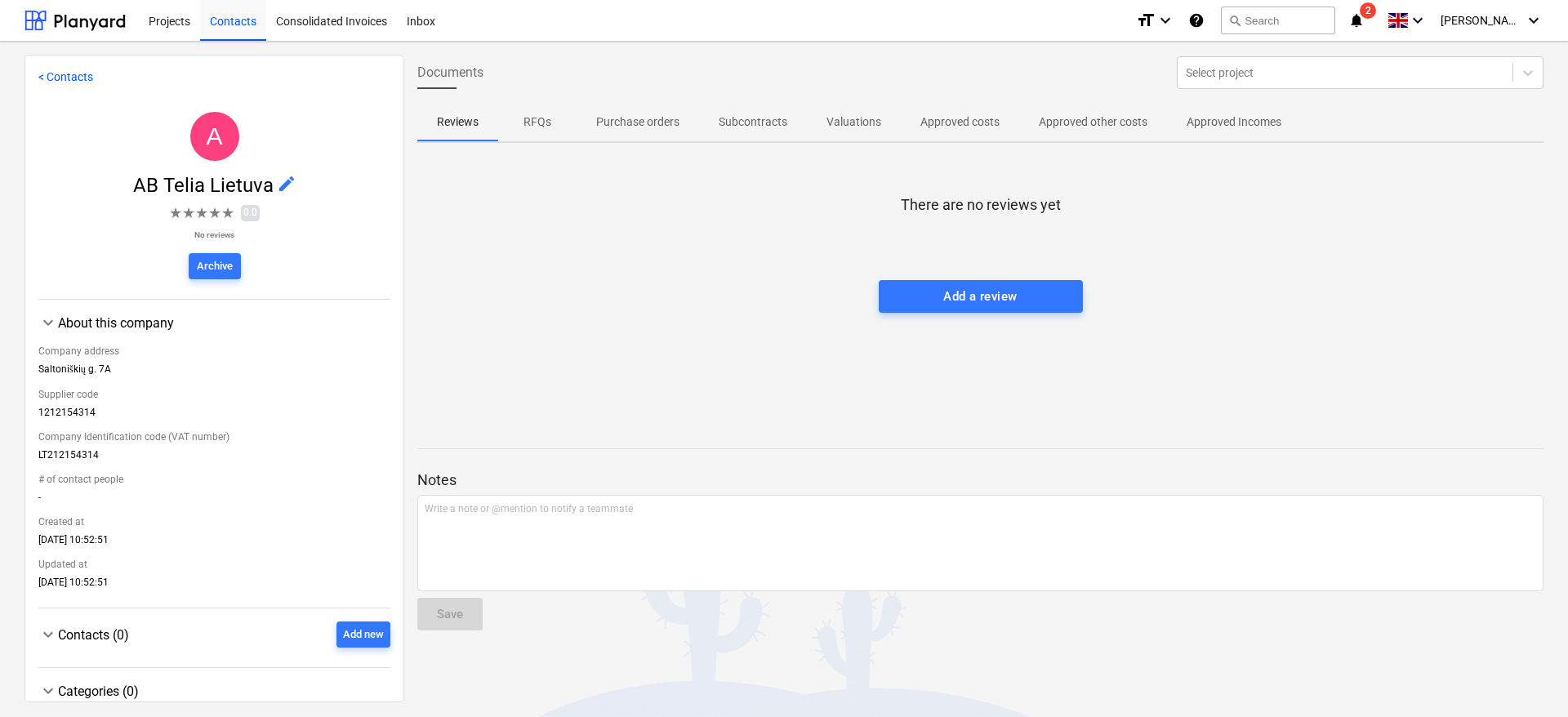 click on "There are no reviews yet Add a review" at bounding box center (980, 278) 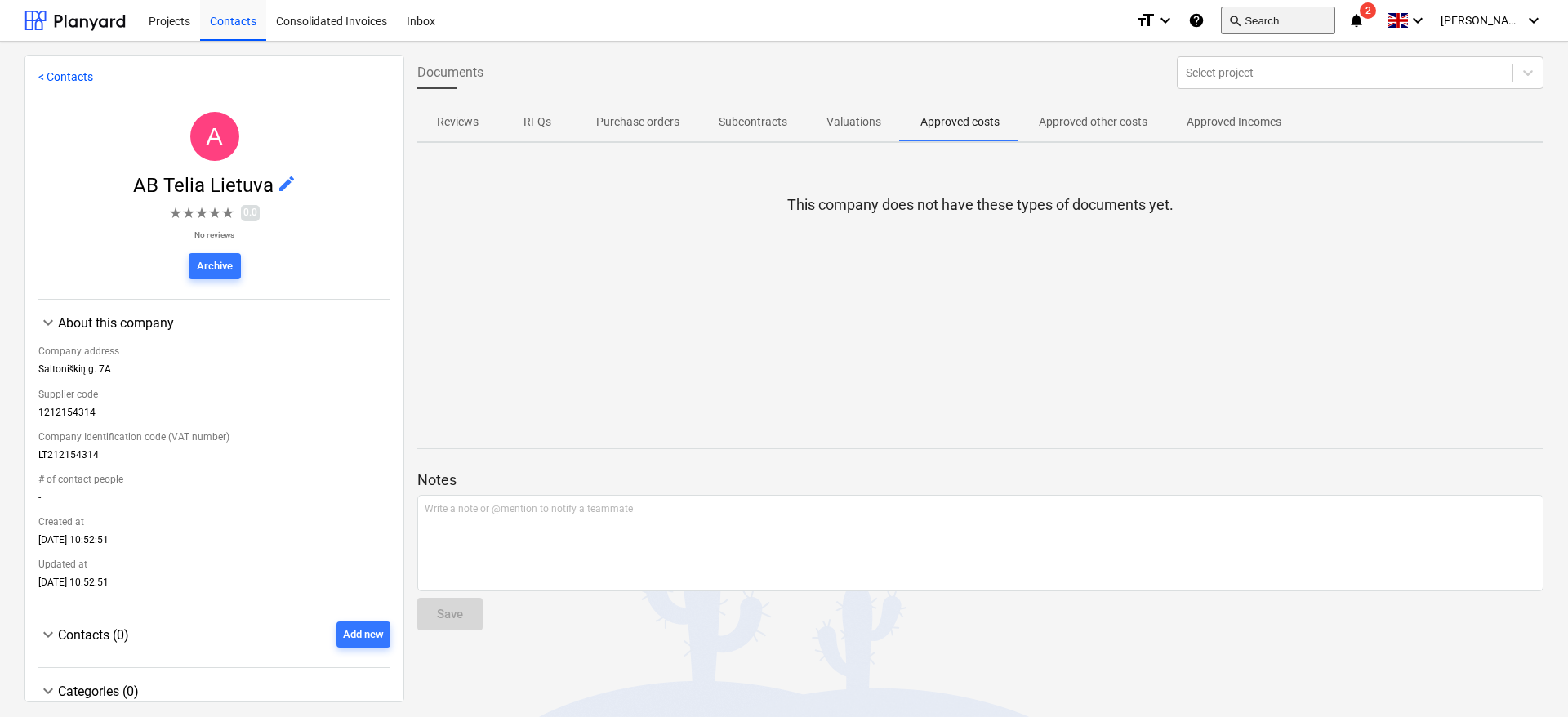 click on "search Search" at bounding box center [1278, 20] 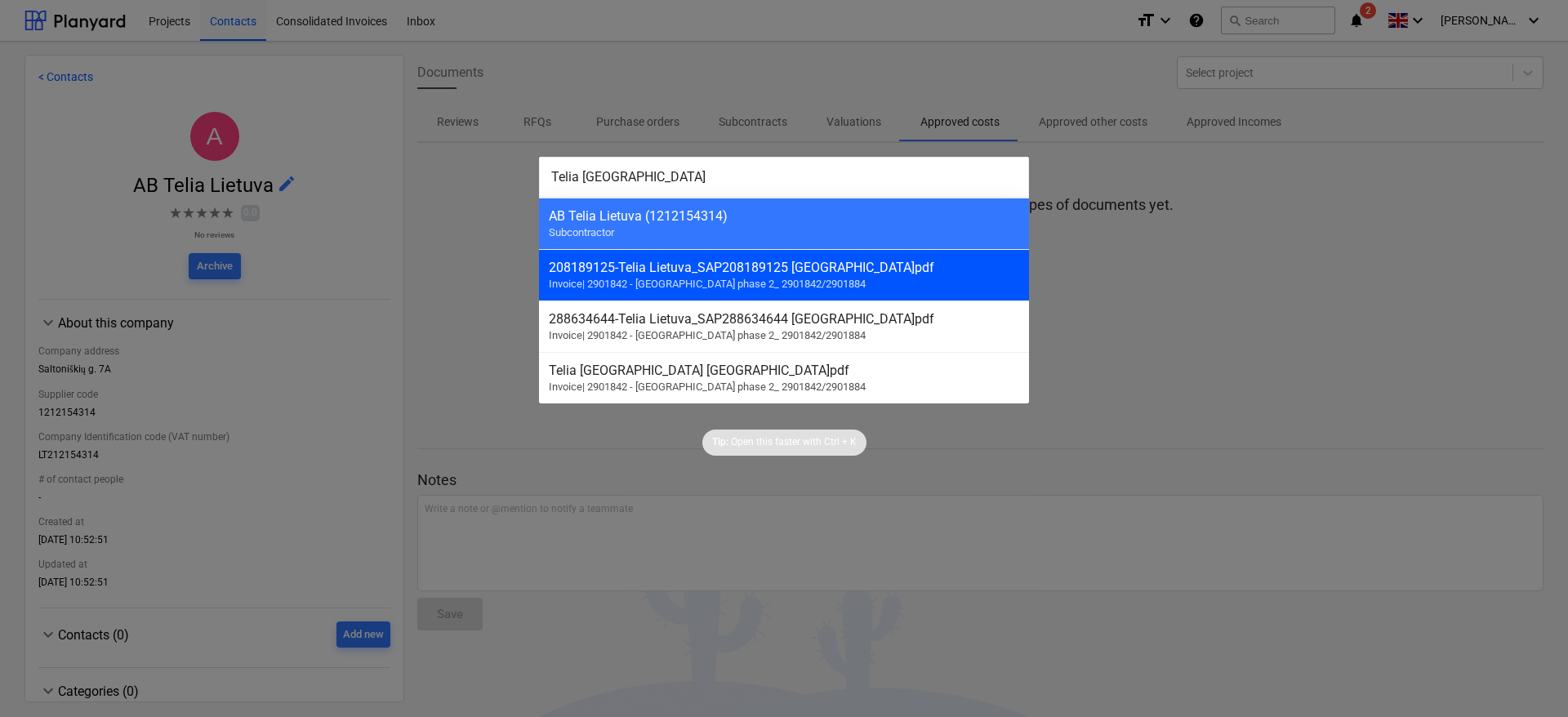 type on "Telia lietuva" 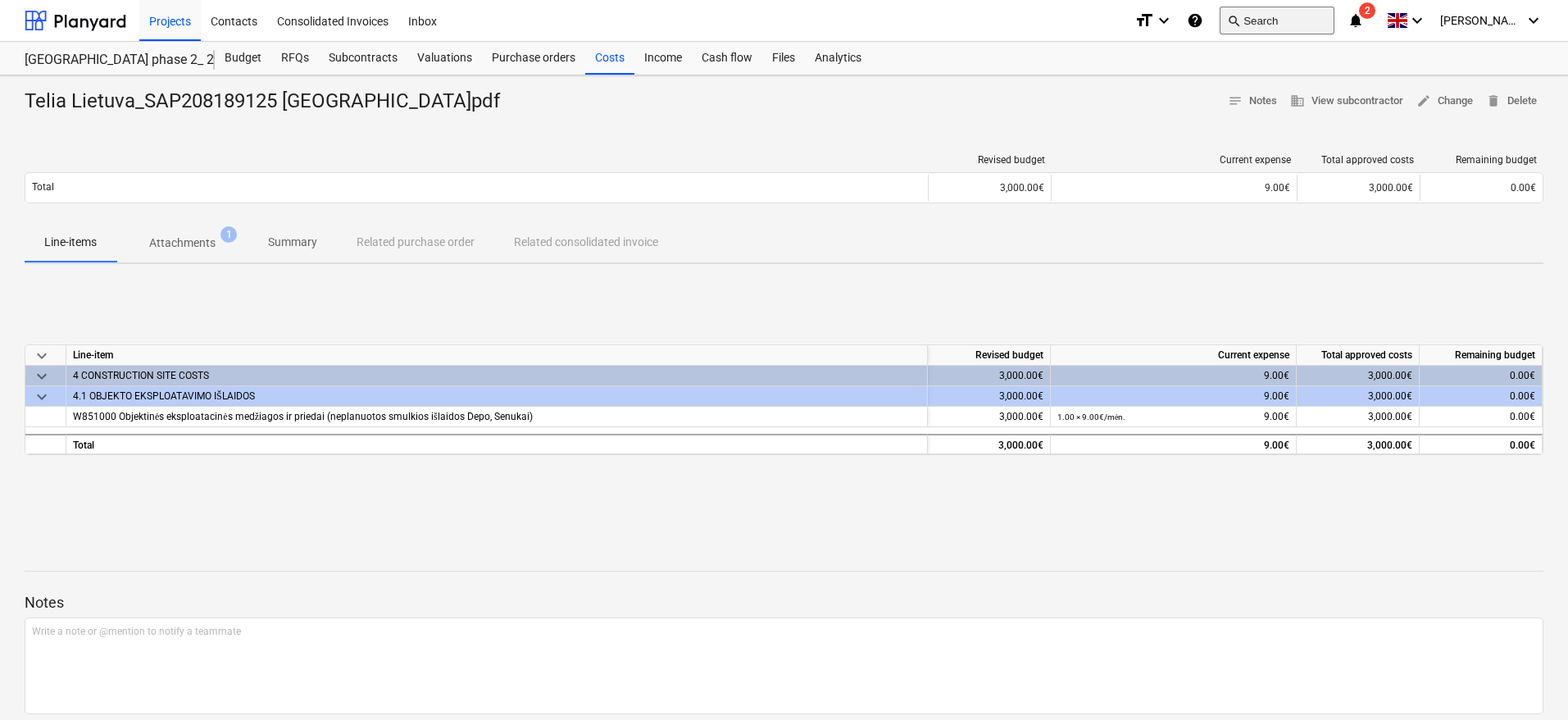 click on "search Search" at bounding box center [1277, 21] 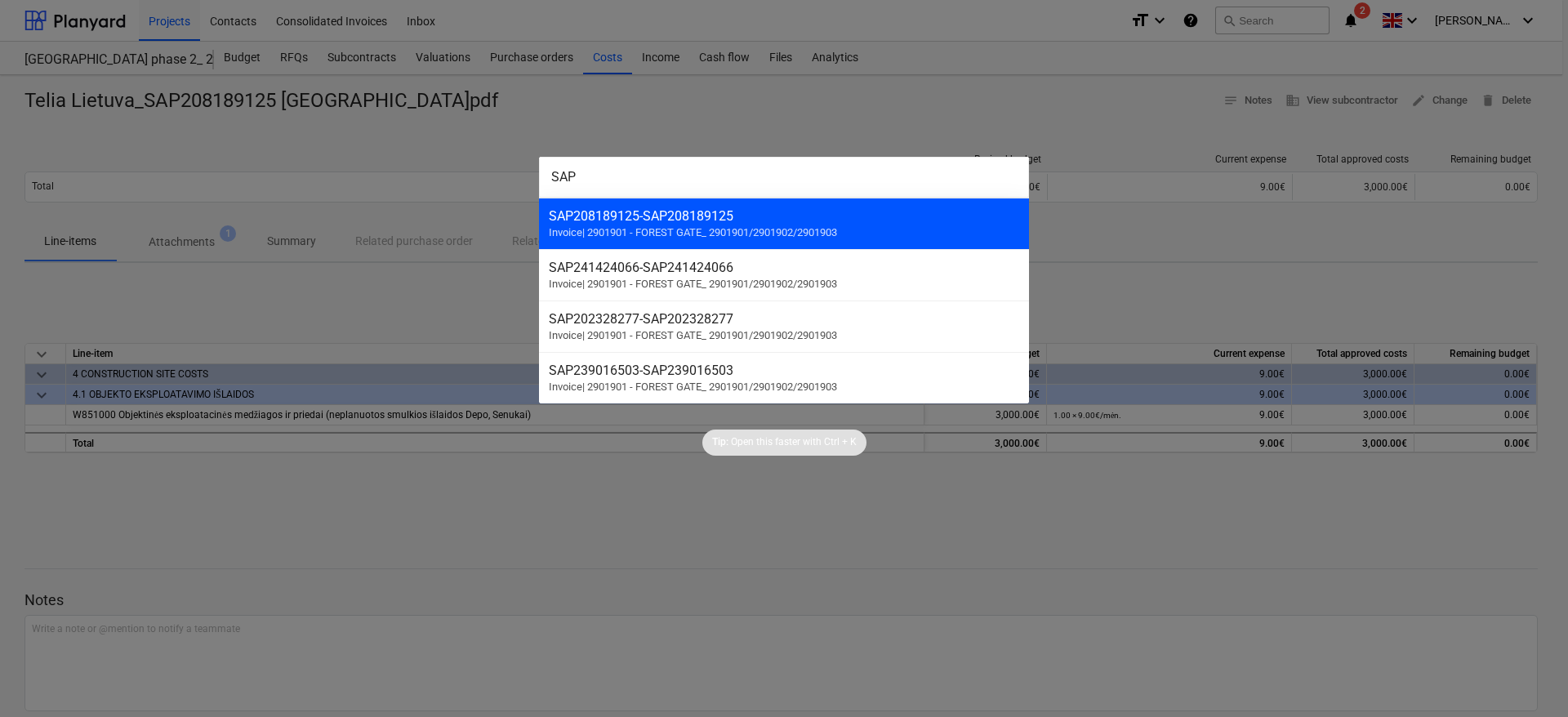 type on "SAP" 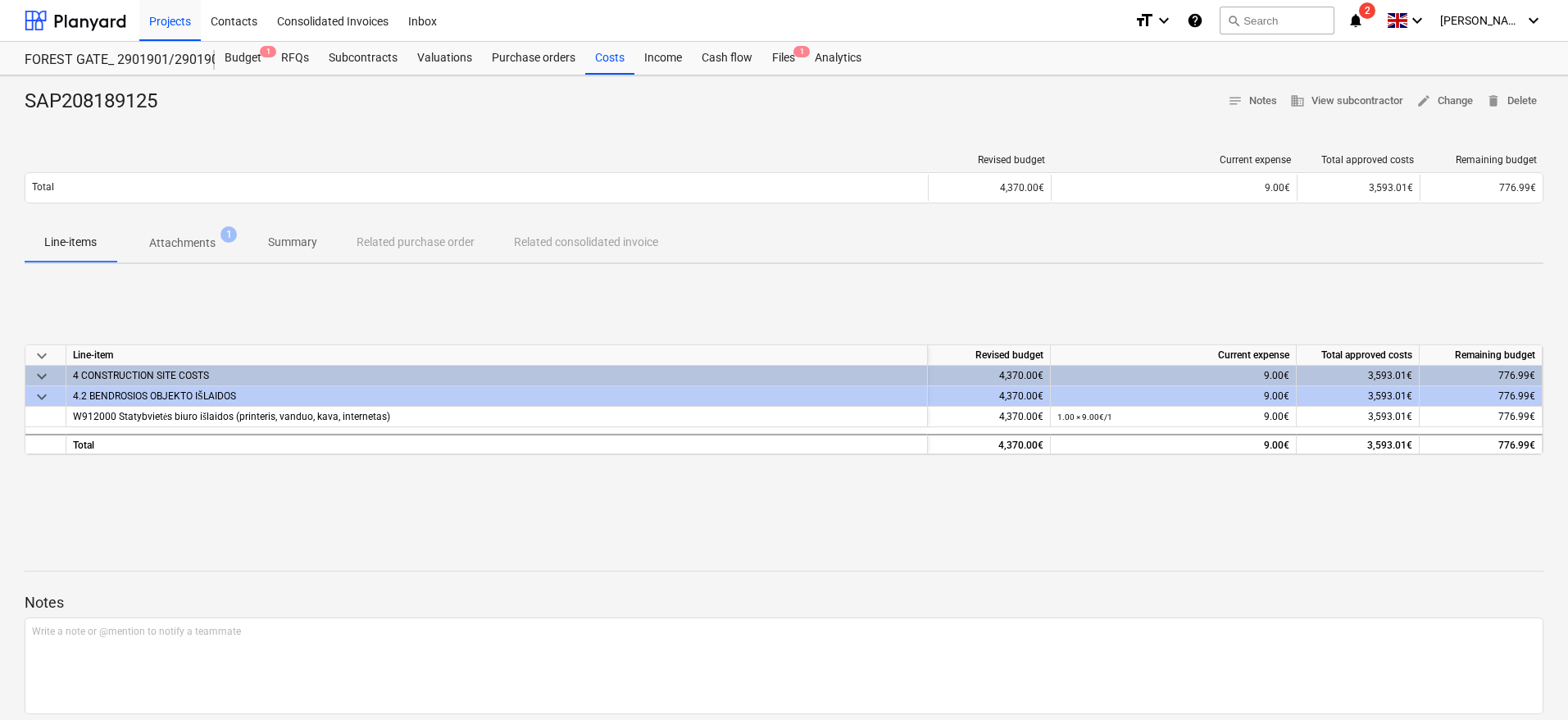 click on "Attachments 1" at bounding box center (182, 243) 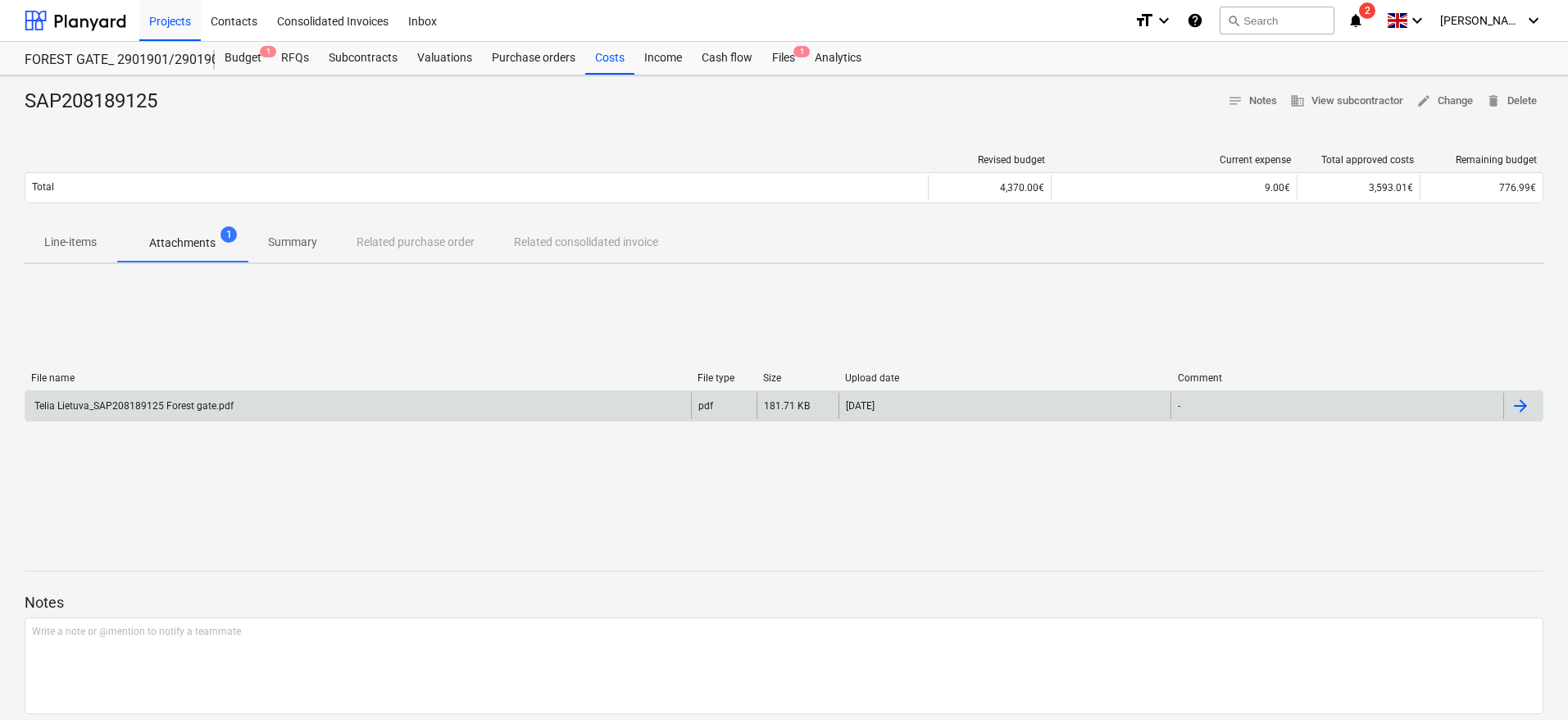 click on "Telia Lietuva_SAP208189125 Forest gate.pdf" at bounding box center [358, 406] 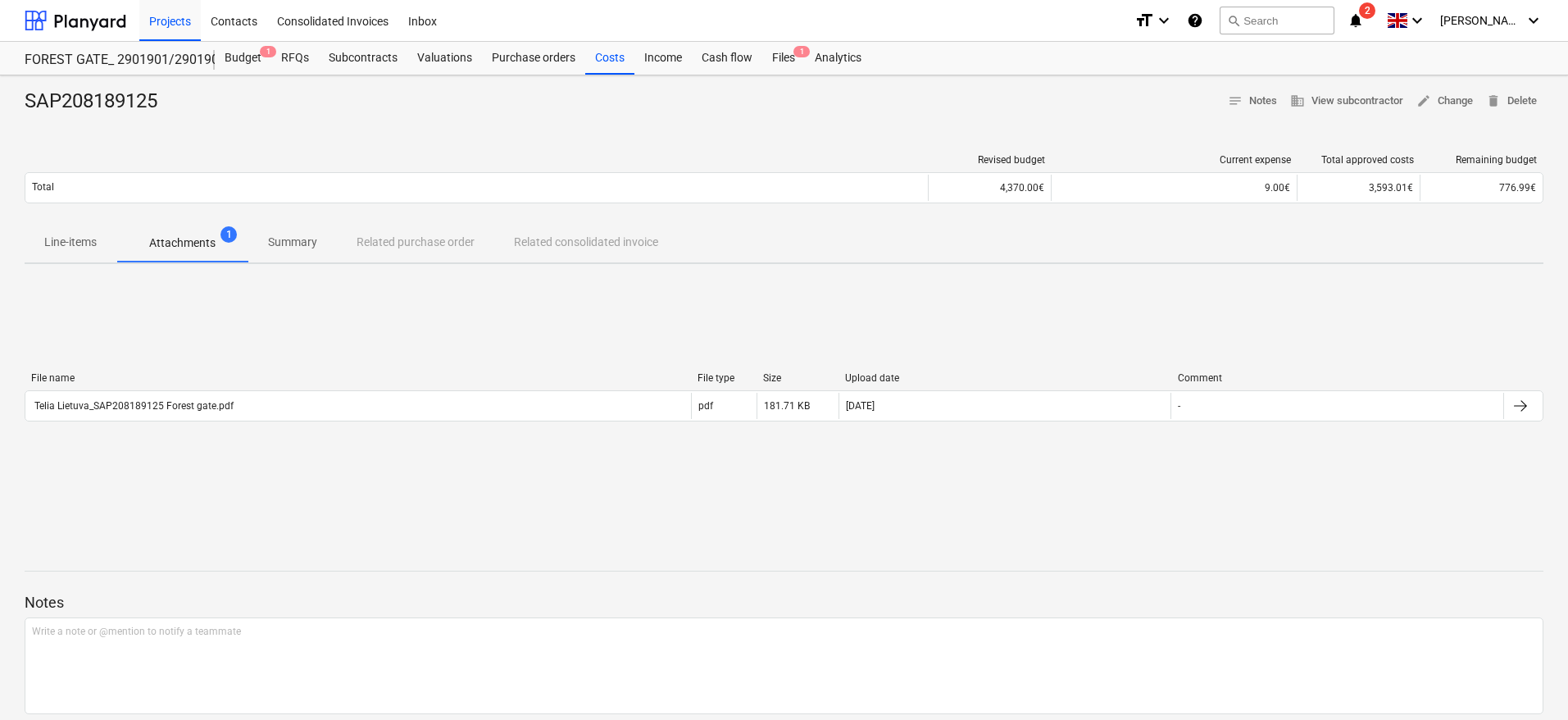 click on "Line-items" at bounding box center [70, 243] 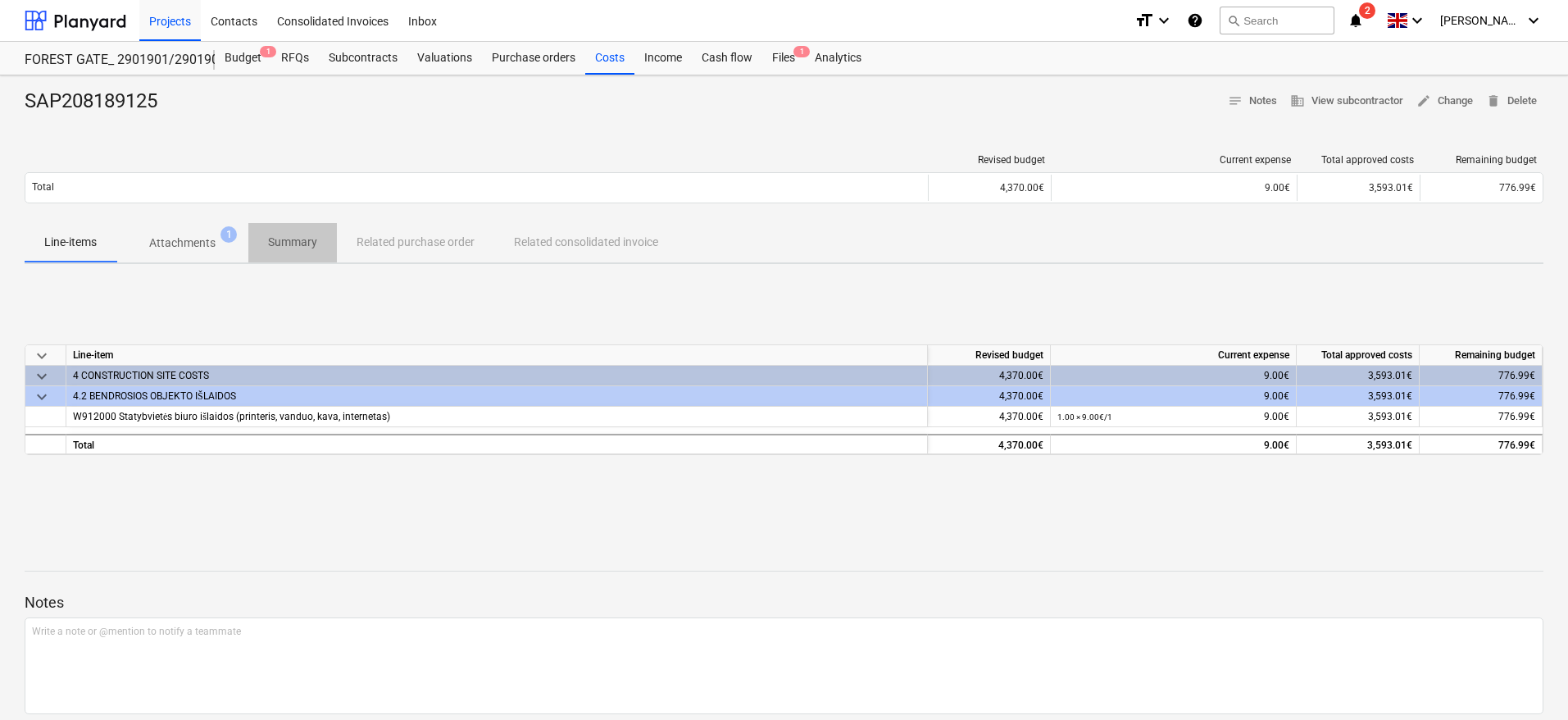 click on "Summary" at bounding box center (293, 242) 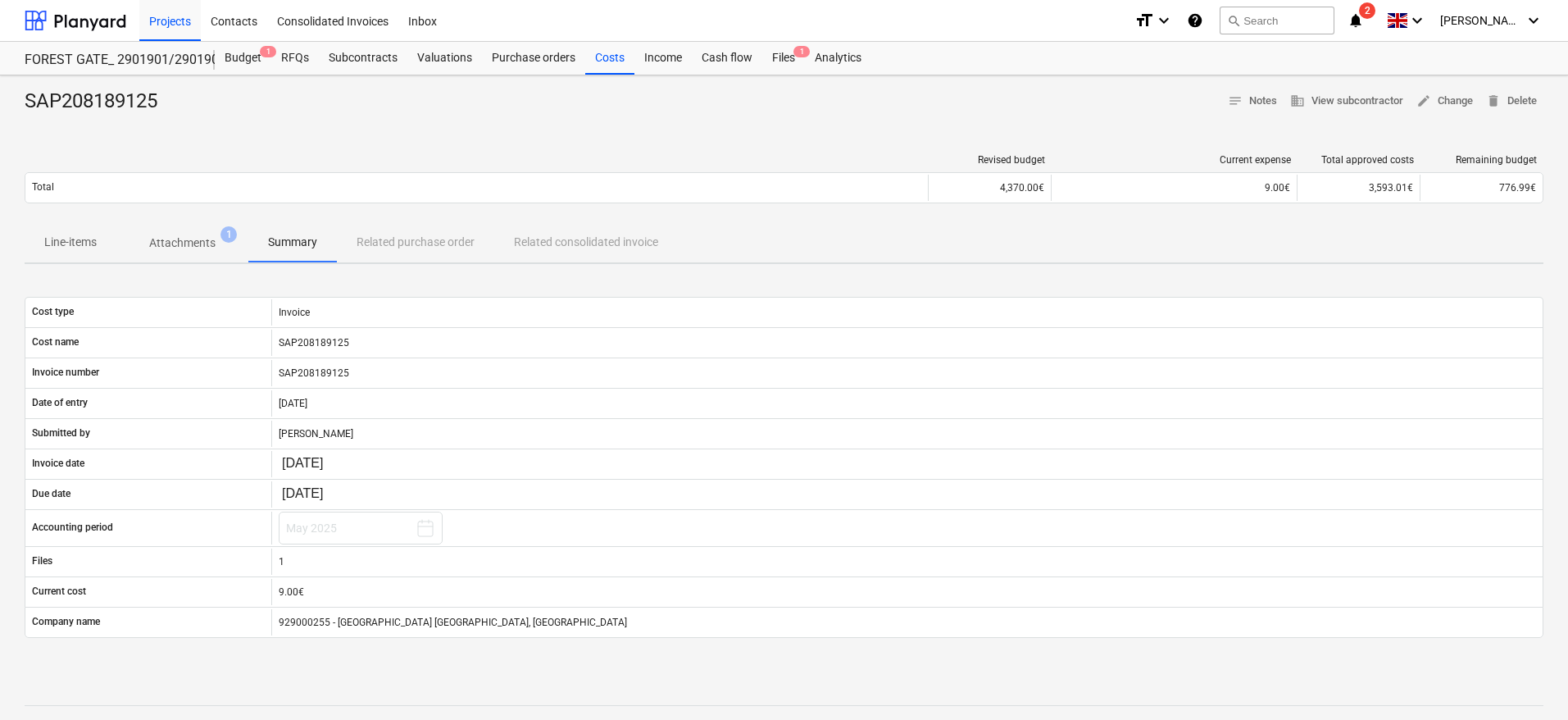 click on "Line-items" at bounding box center [70, 242] 